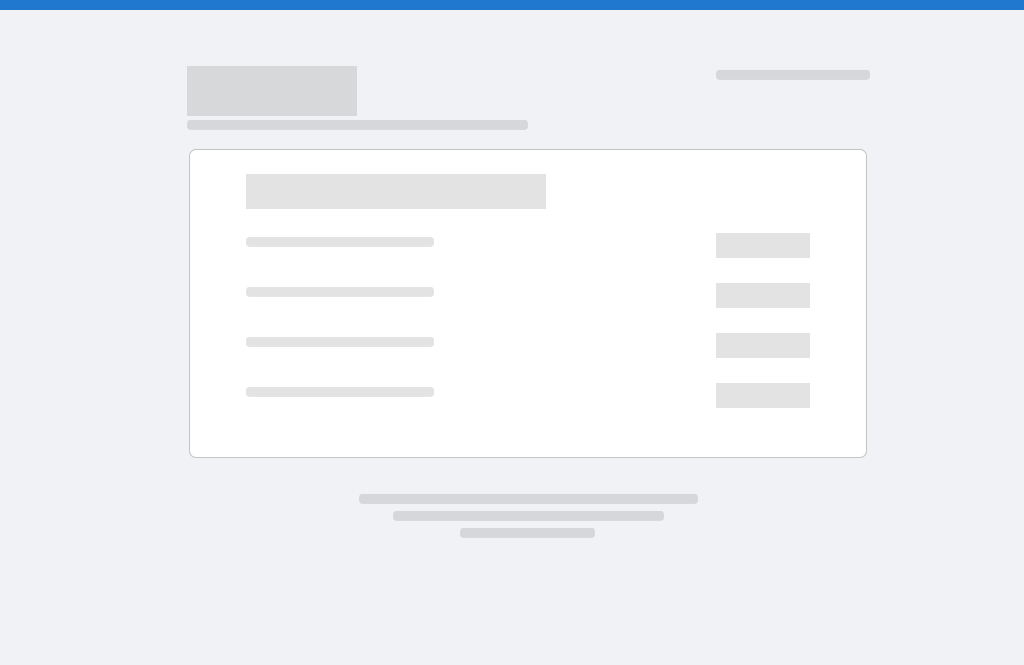 scroll, scrollTop: 0, scrollLeft: 0, axis: both 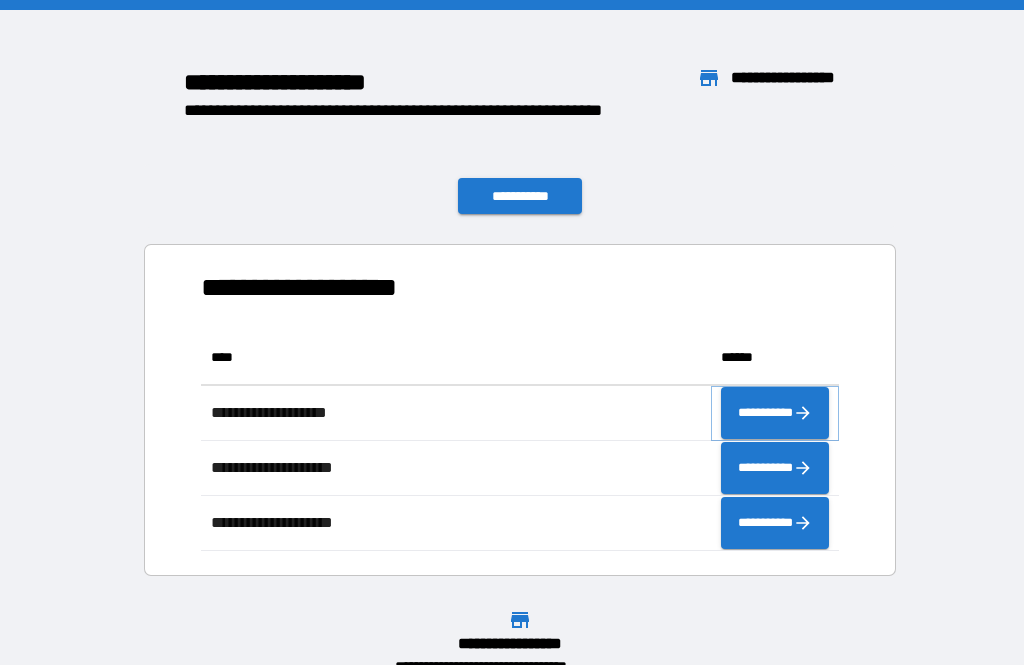 click on "**********" at bounding box center (775, 413) 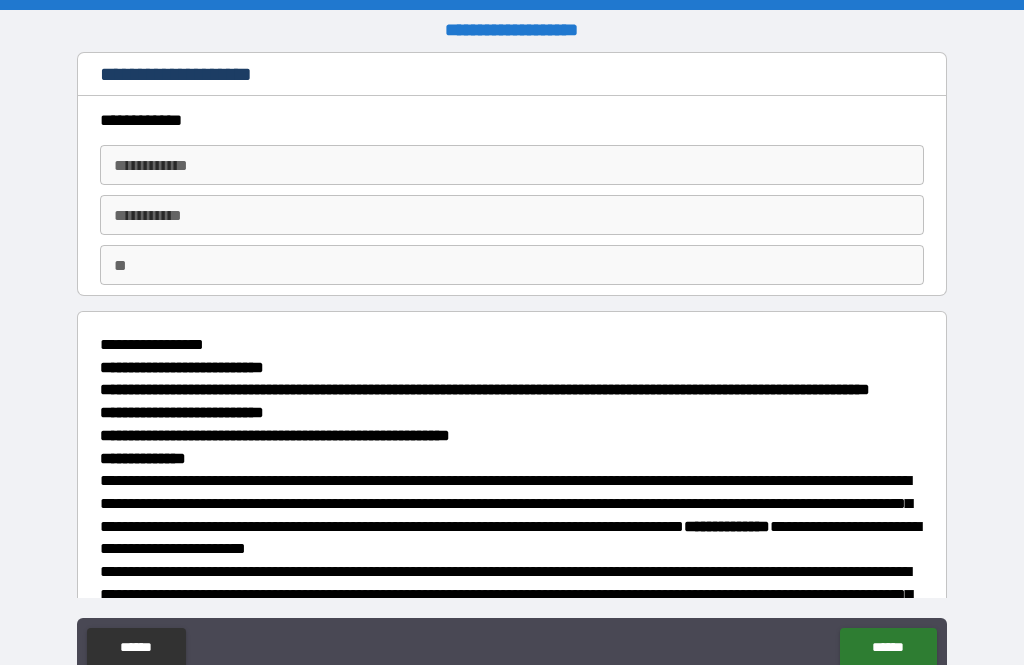 click on "**********" at bounding box center (512, 165) 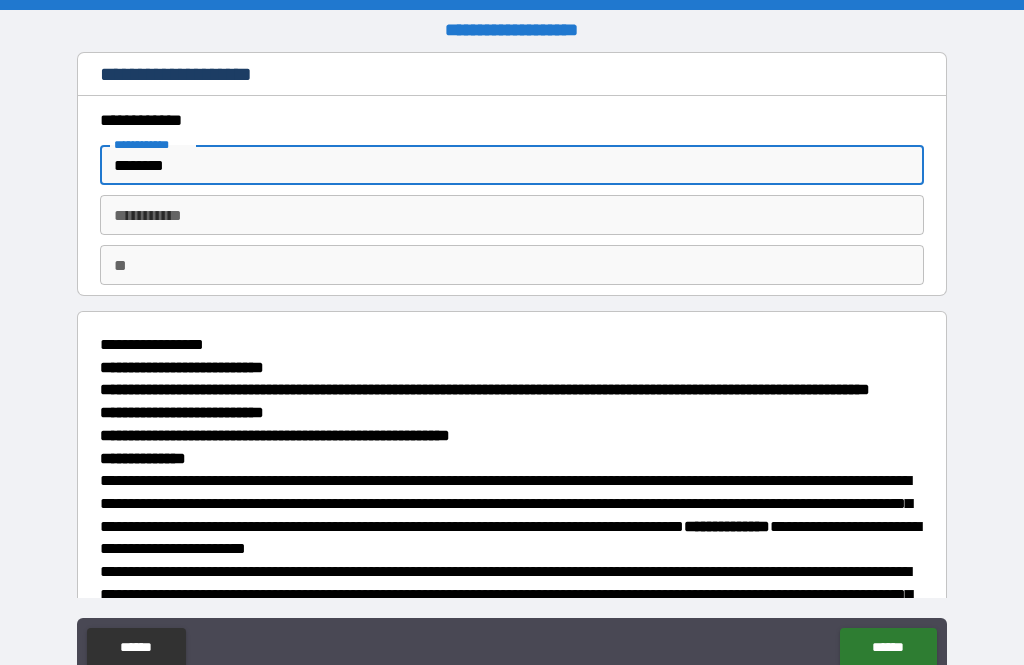 type on "********" 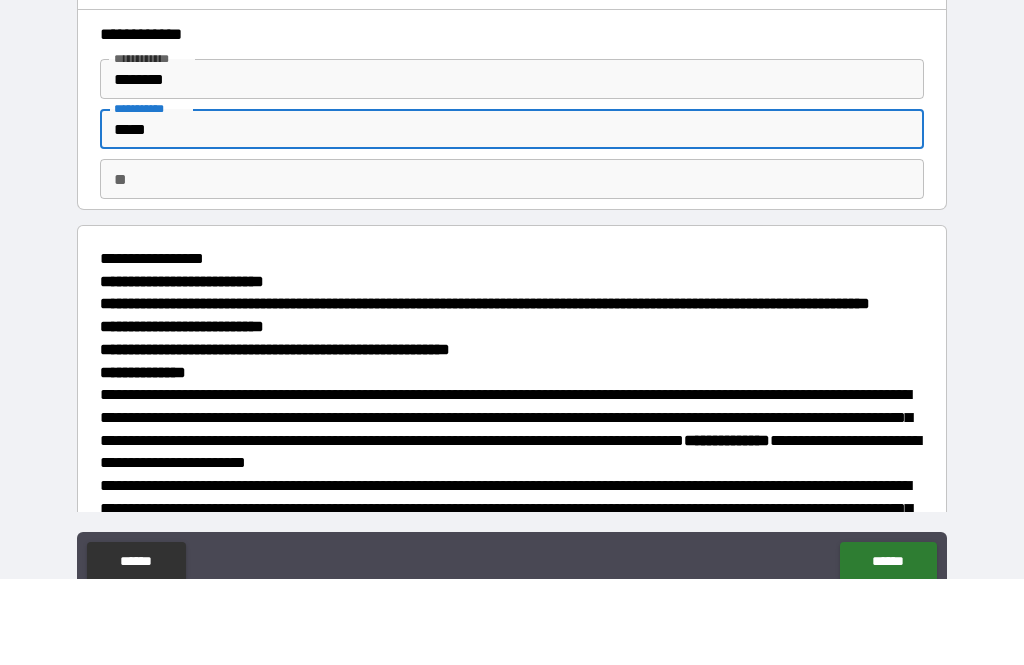 type on "*****" 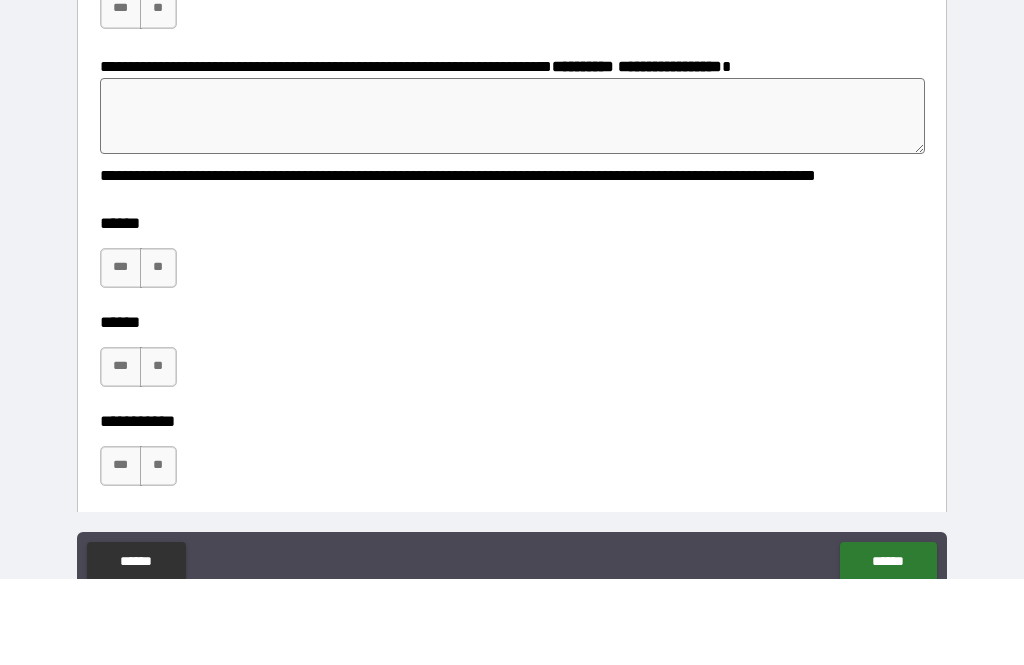 scroll, scrollTop: 2349, scrollLeft: 0, axis: vertical 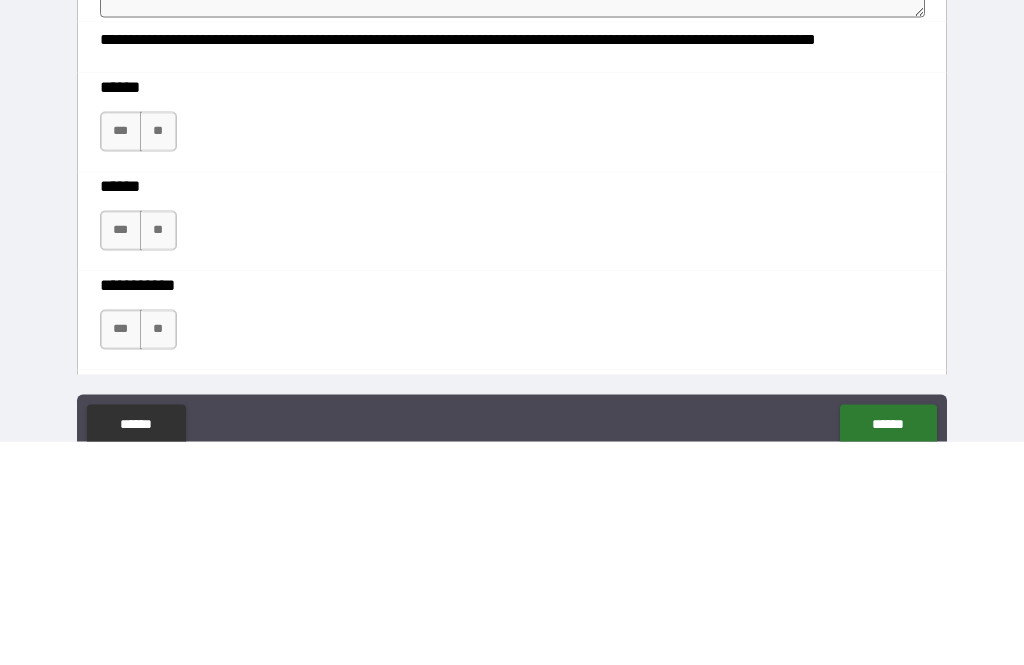 type on "******" 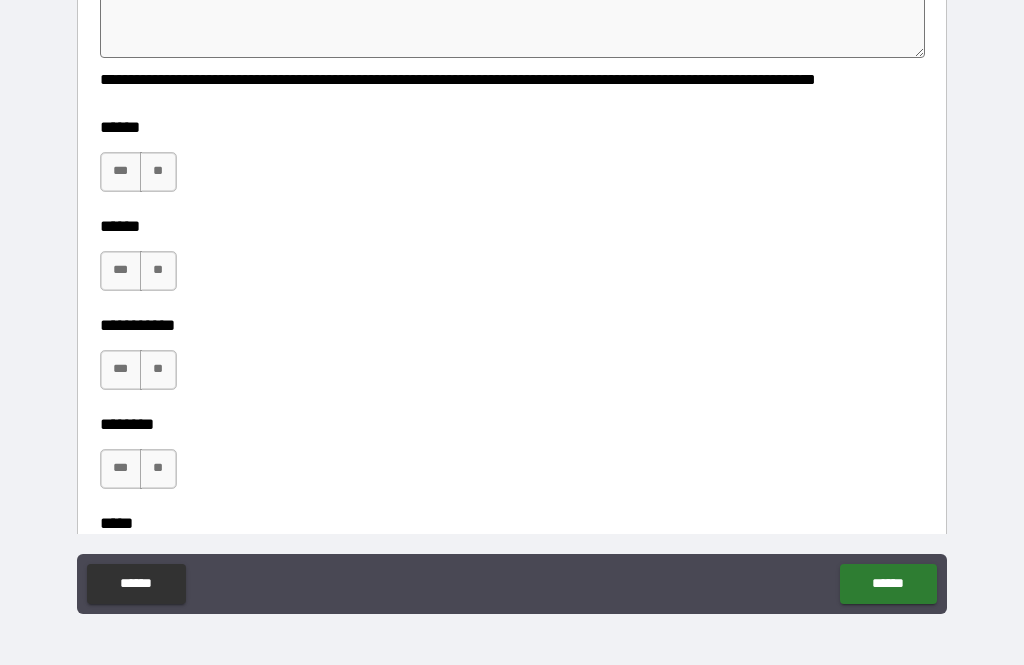 scroll, scrollTop: 2488, scrollLeft: 0, axis: vertical 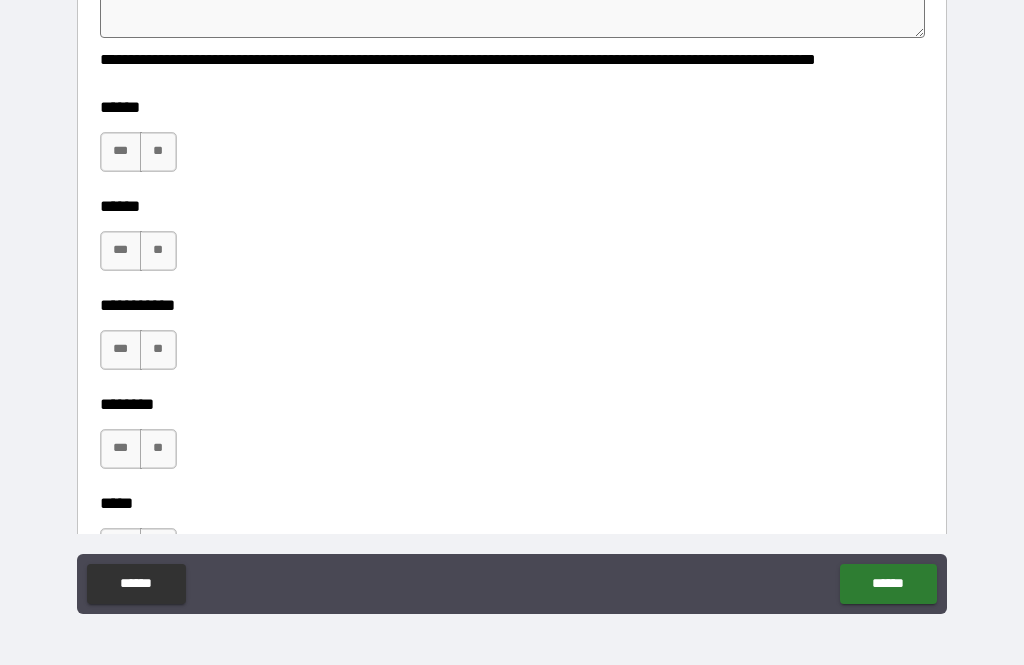 click at bounding box center [513, 0] 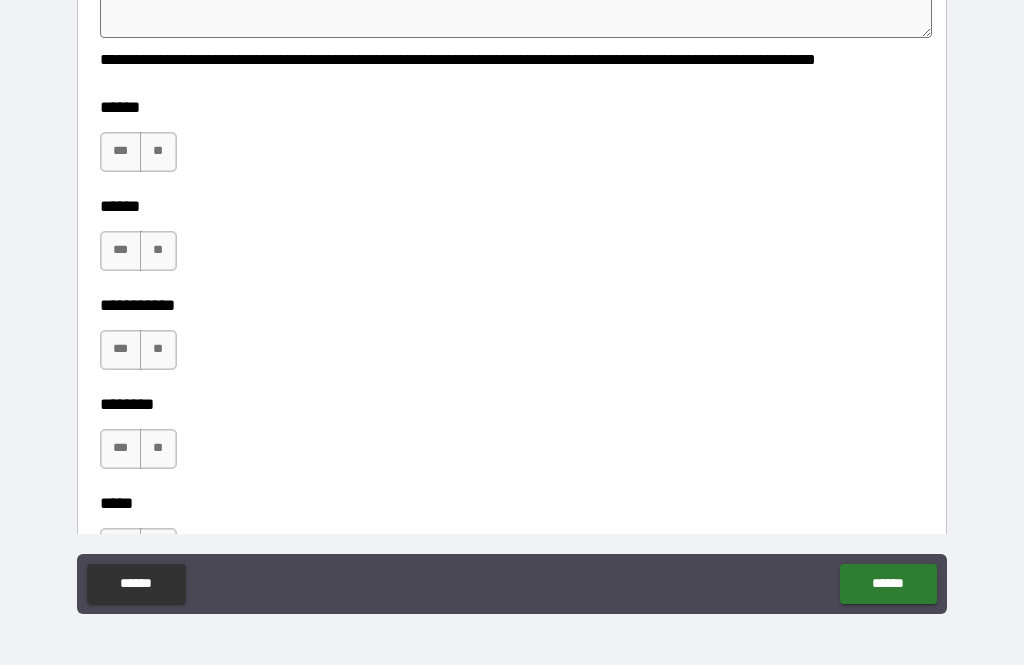 type on "*" 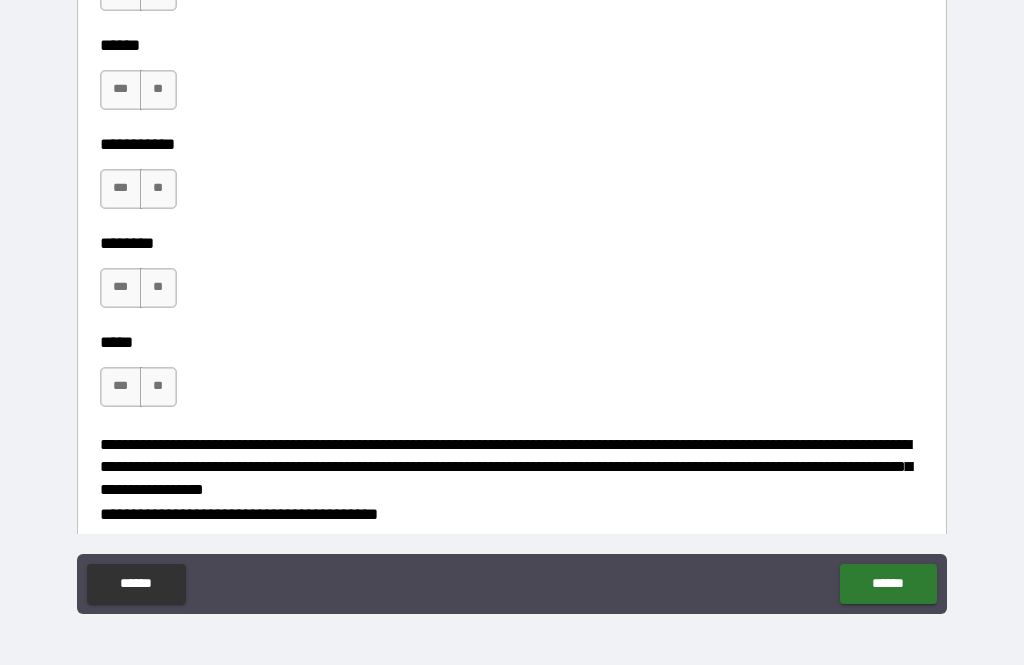 scroll, scrollTop: 2651, scrollLeft: 0, axis: vertical 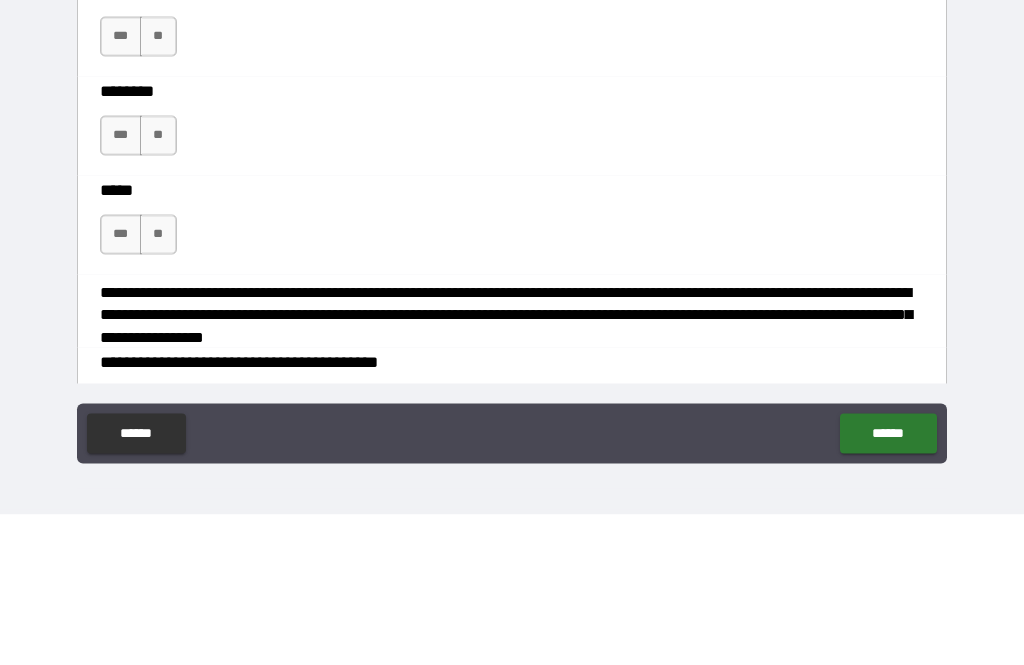 type on "**********" 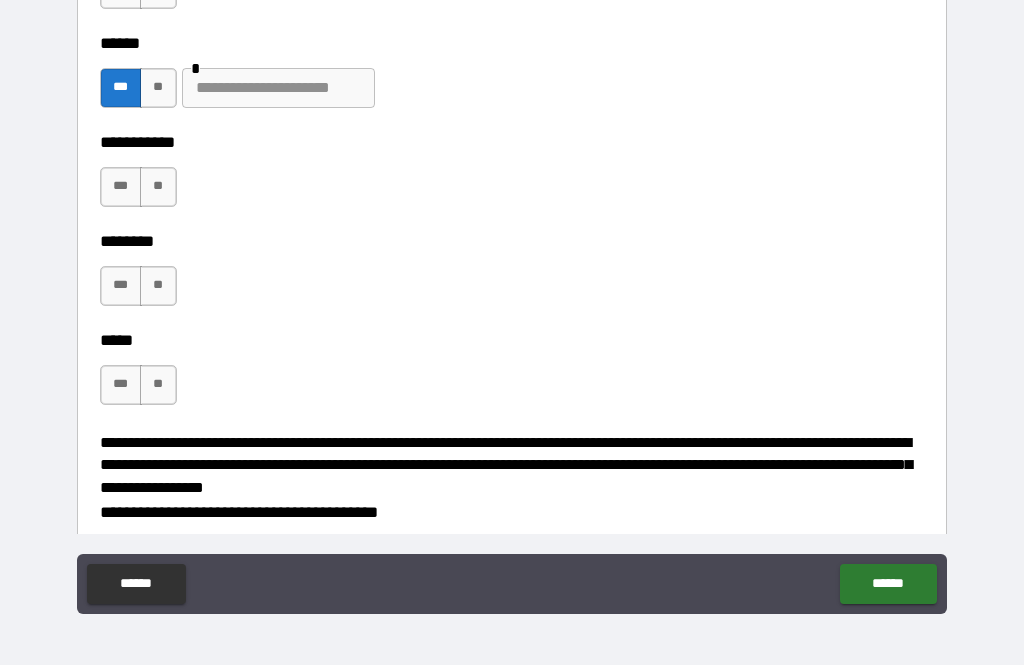 type on "*" 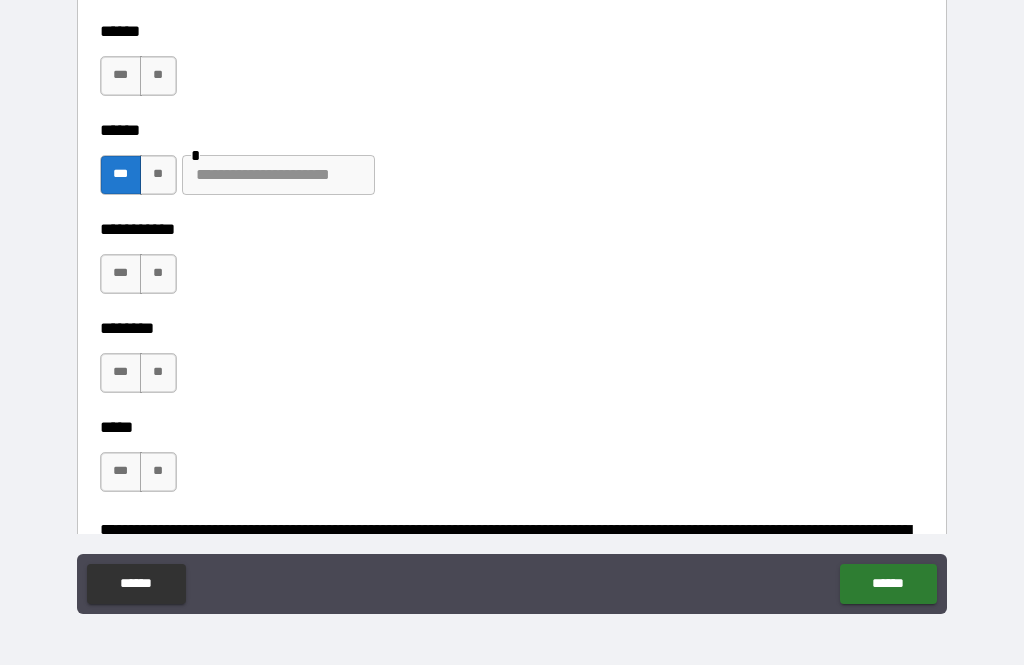 scroll, scrollTop: 2563, scrollLeft: 0, axis: vertical 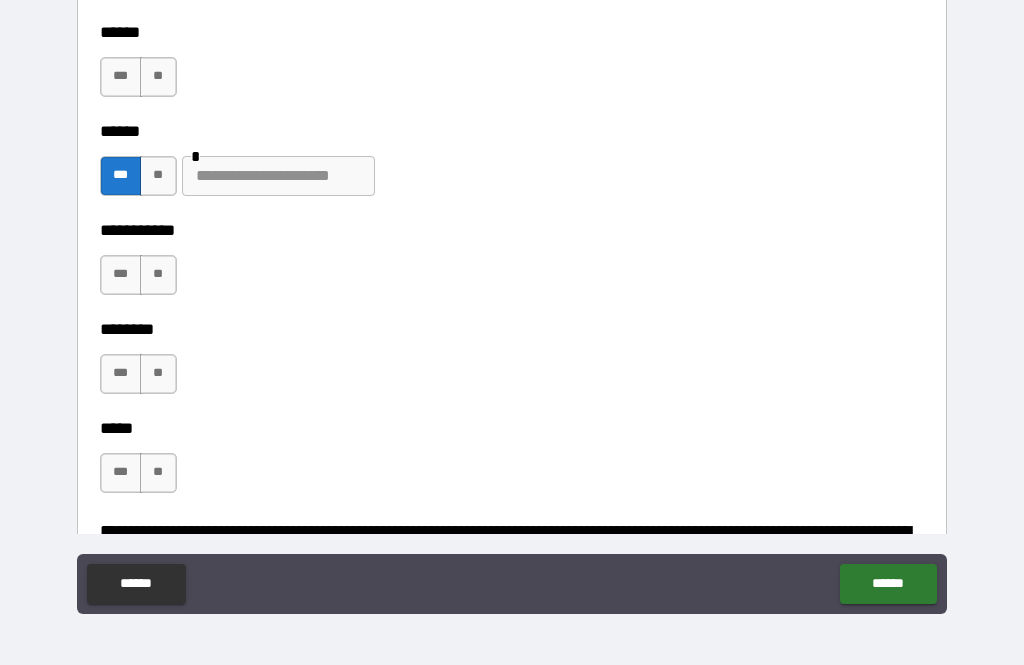 click on "**********" at bounding box center [516, -75] 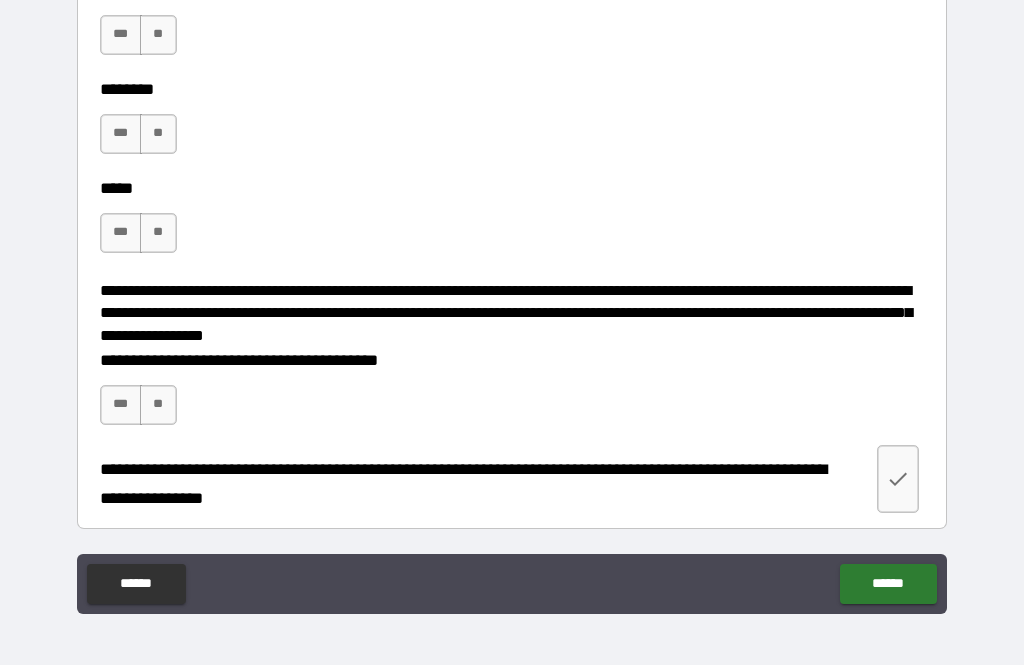 scroll, scrollTop: 2820, scrollLeft: 0, axis: vertical 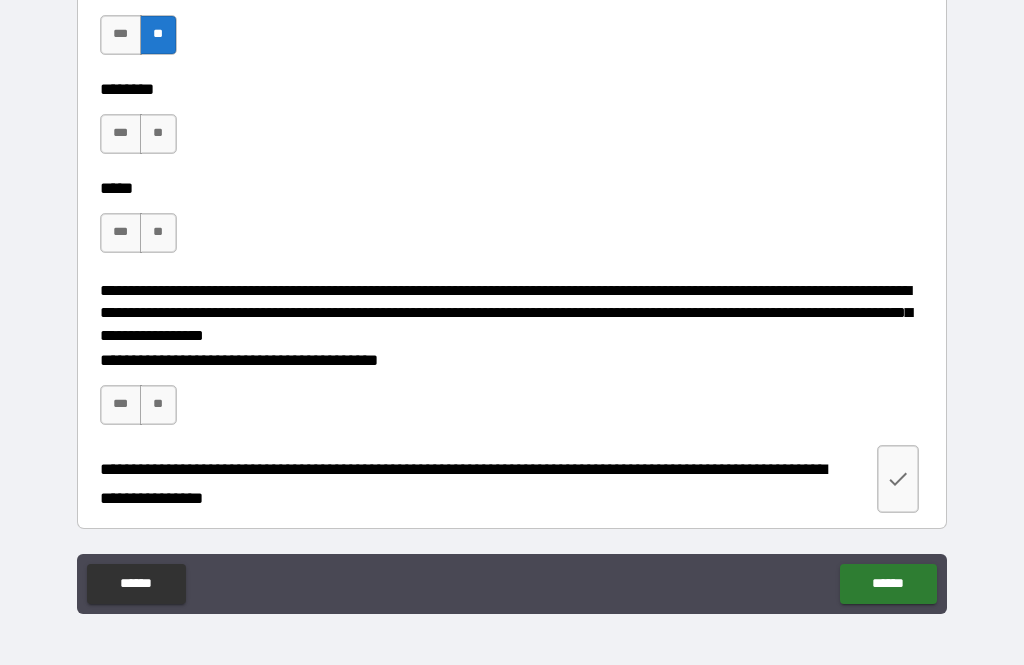 click on "**" at bounding box center (158, 134) 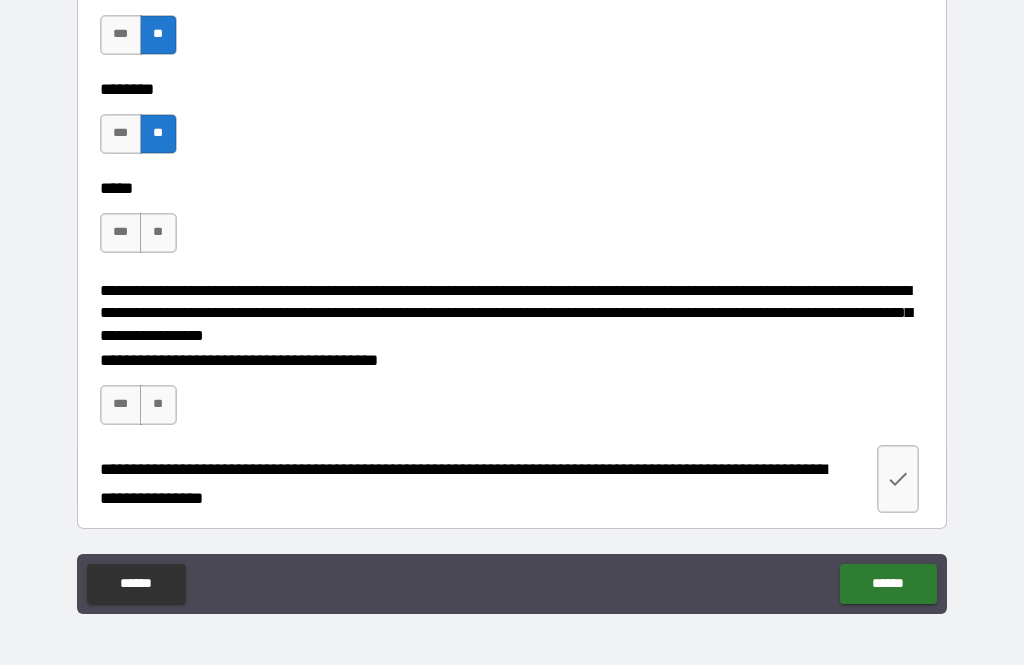 click on "**" at bounding box center [158, 233] 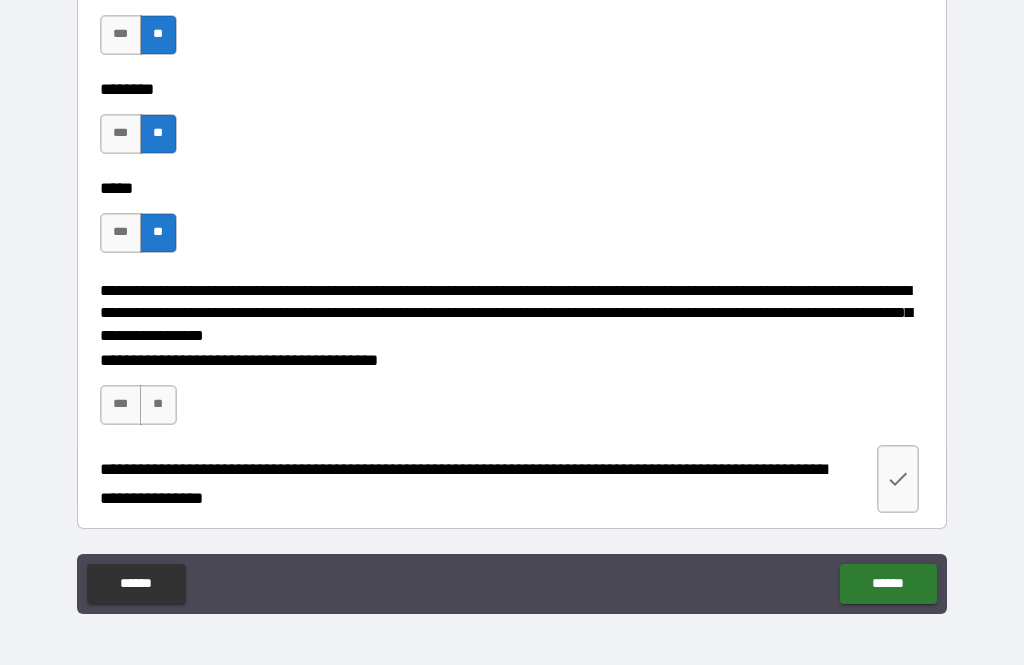 scroll, scrollTop: 3024, scrollLeft: 0, axis: vertical 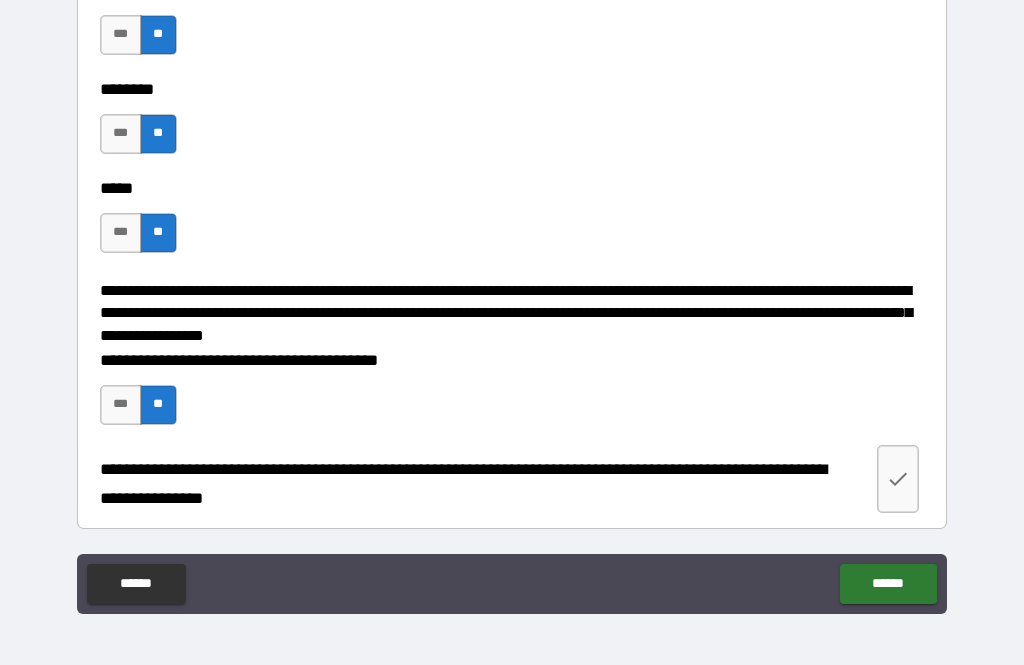 click at bounding box center (898, 479) 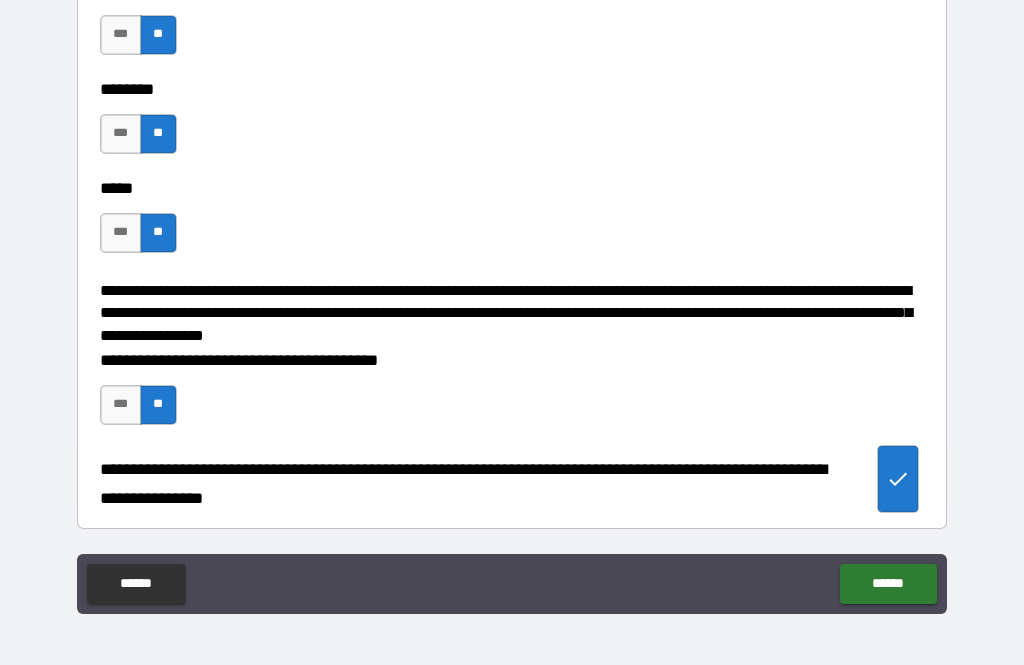 click on "******" at bounding box center (888, 584) 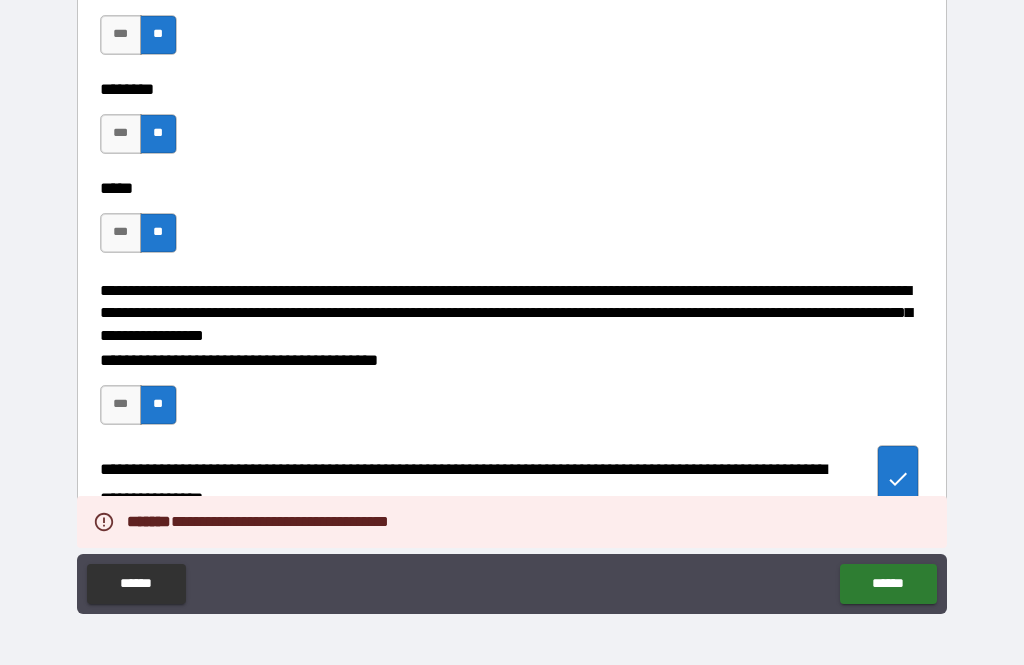 type on "*" 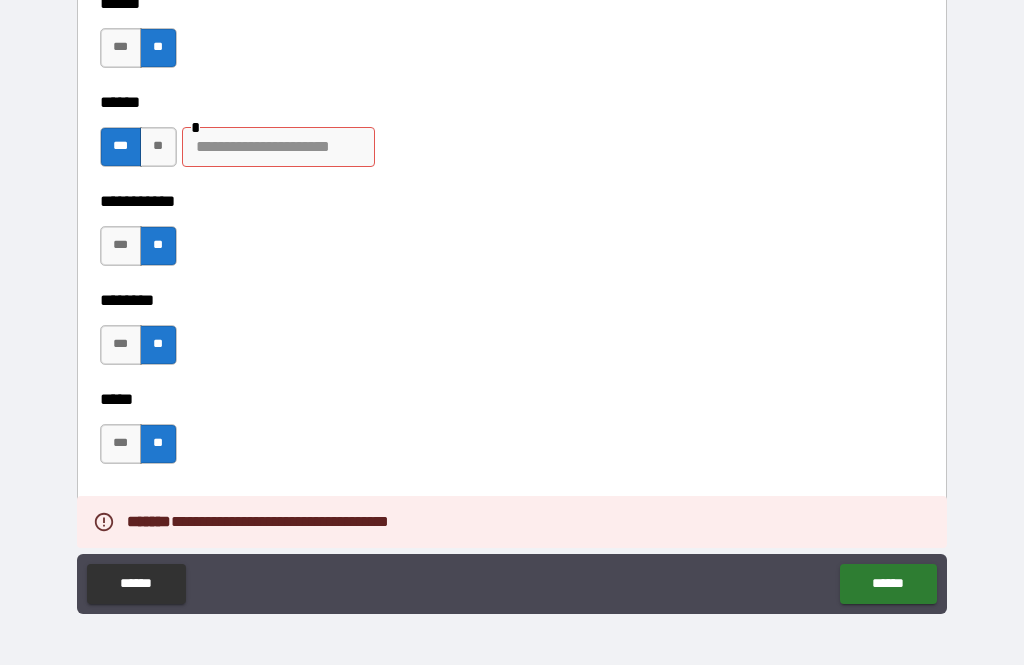 scroll, scrollTop: 2625, scrollLeft: 0, axis: vertical 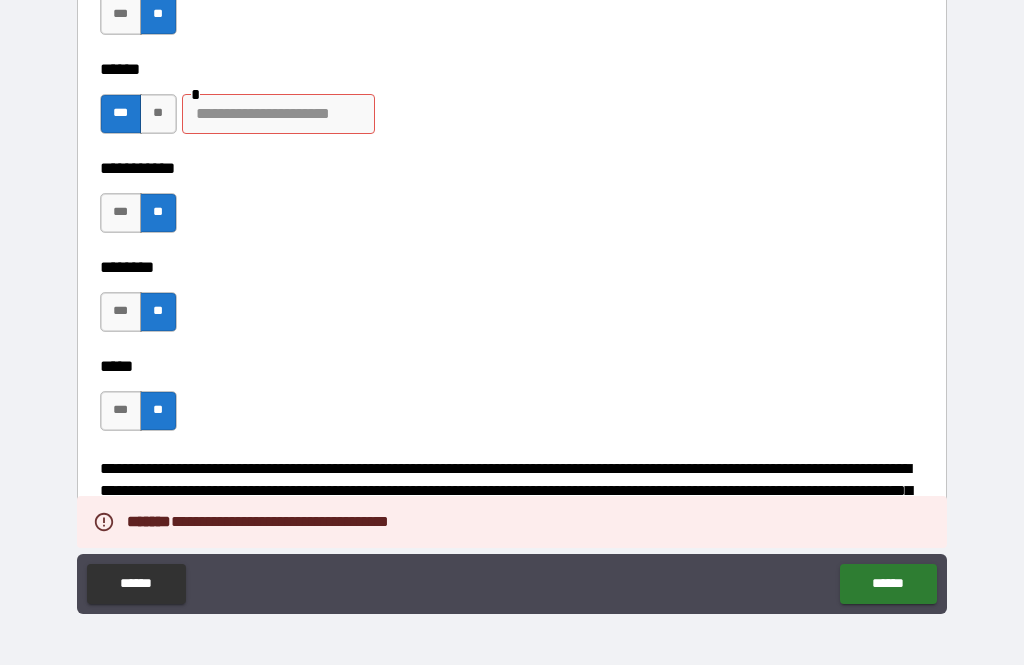 click at bounding box center (278, 114) 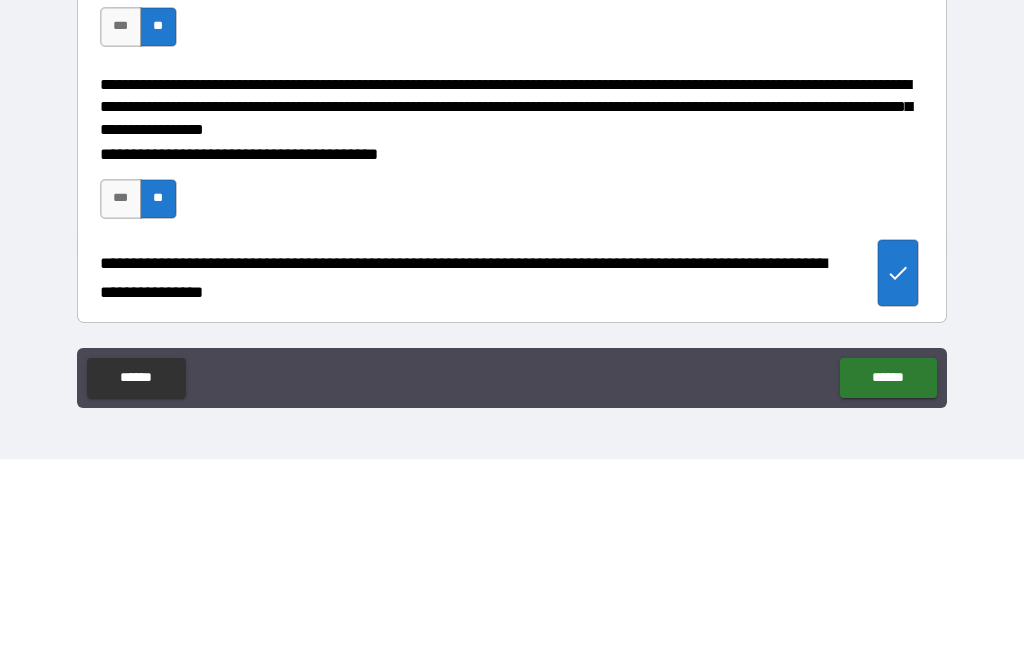 scroll, scrollTop: 3024, scrollLeft: 0, axis: vertical 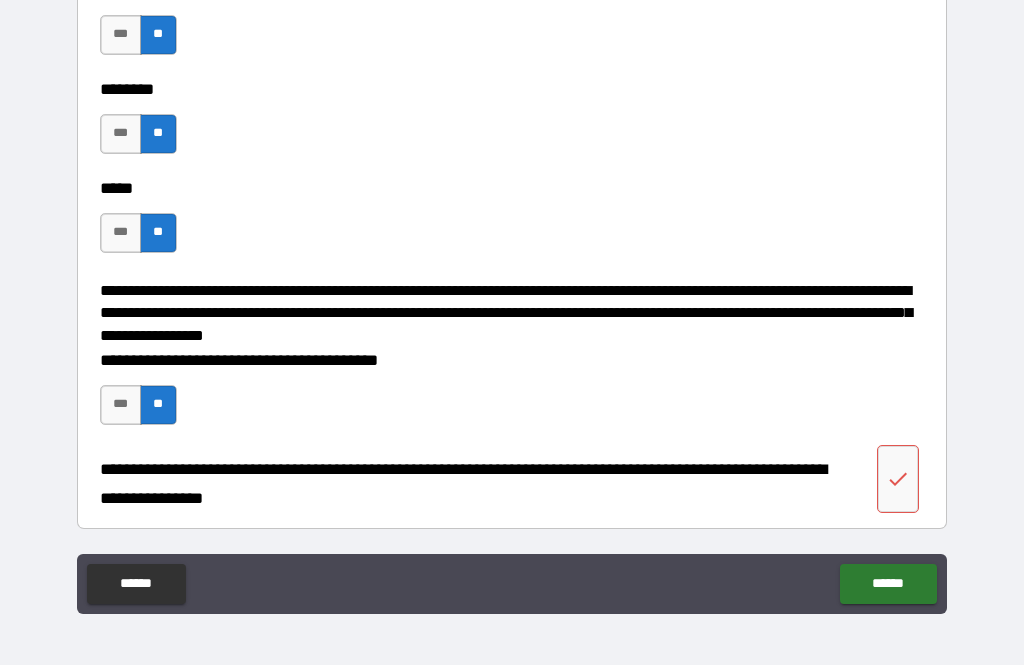 click 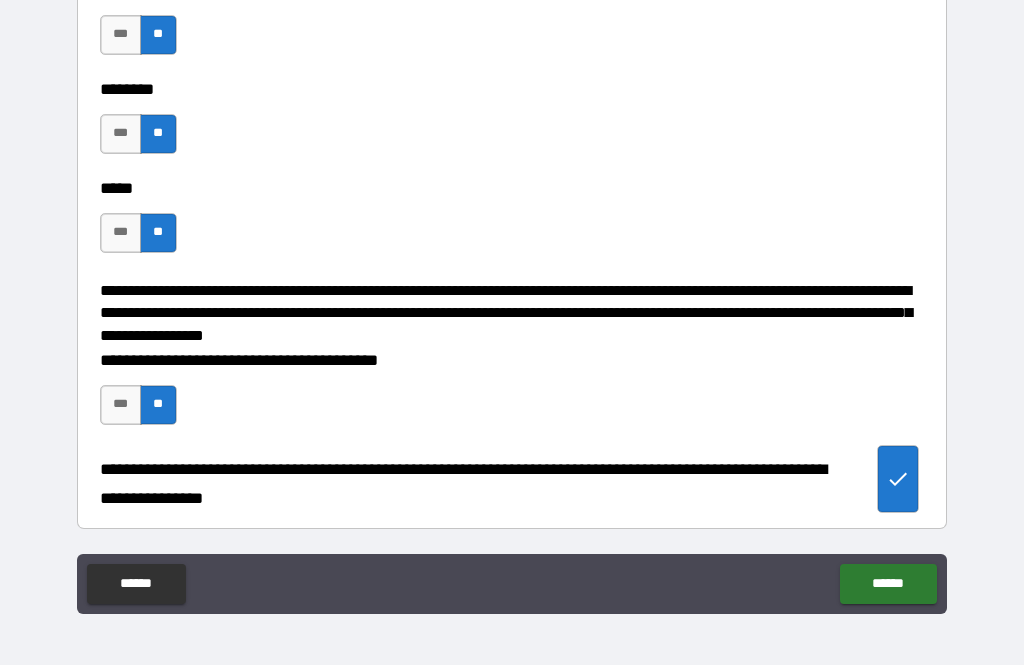 type on "*" 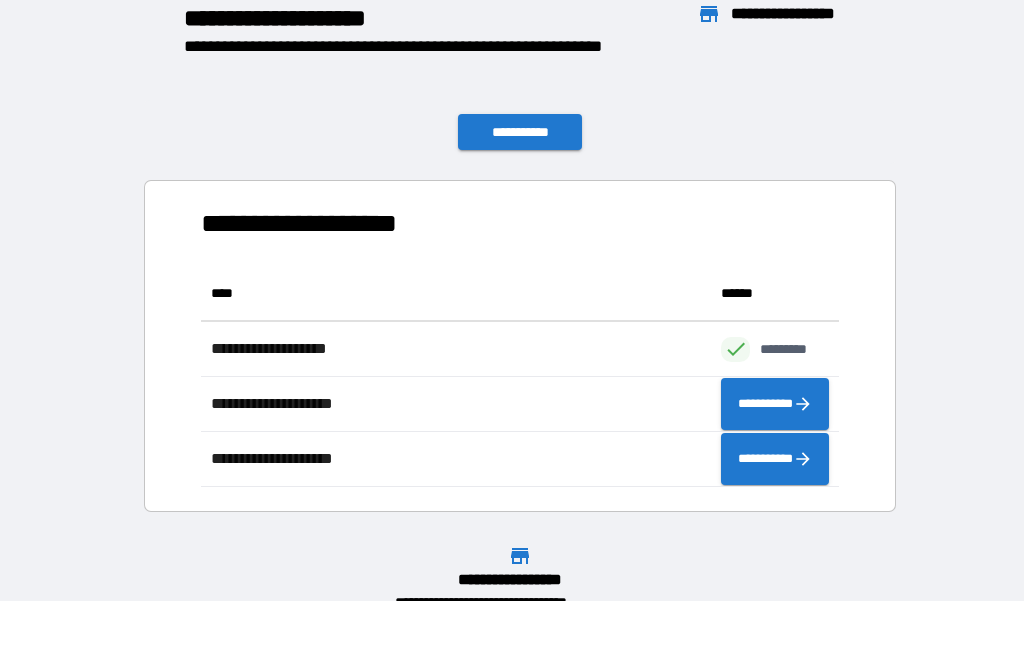 scroll, scrollTop: 1, scrollLeft: 1, axis: both 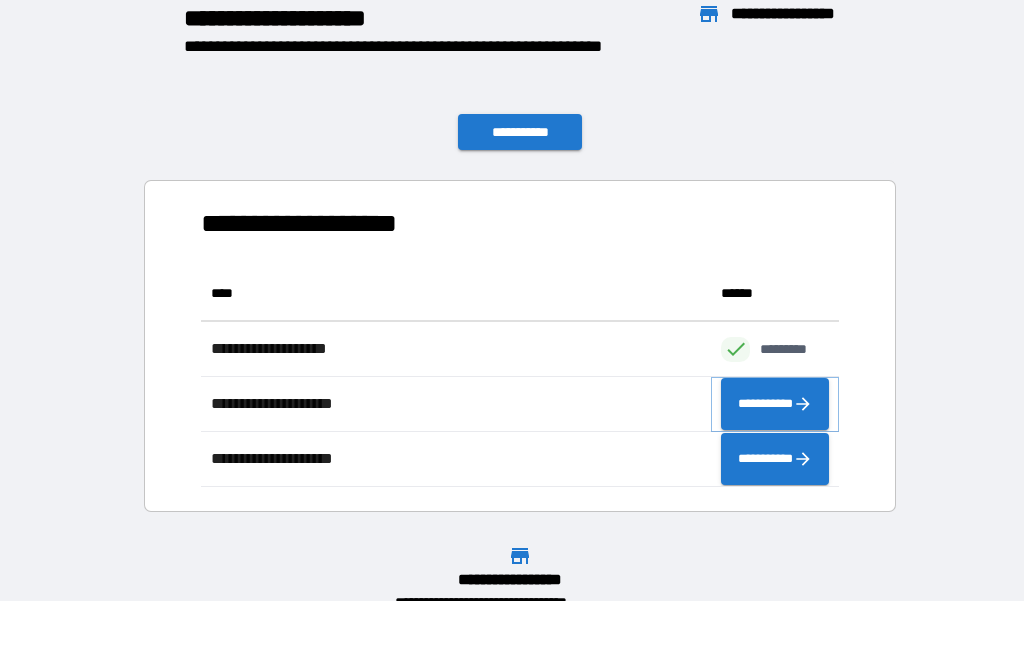 click on "**********" at bounding box center (775, 404) 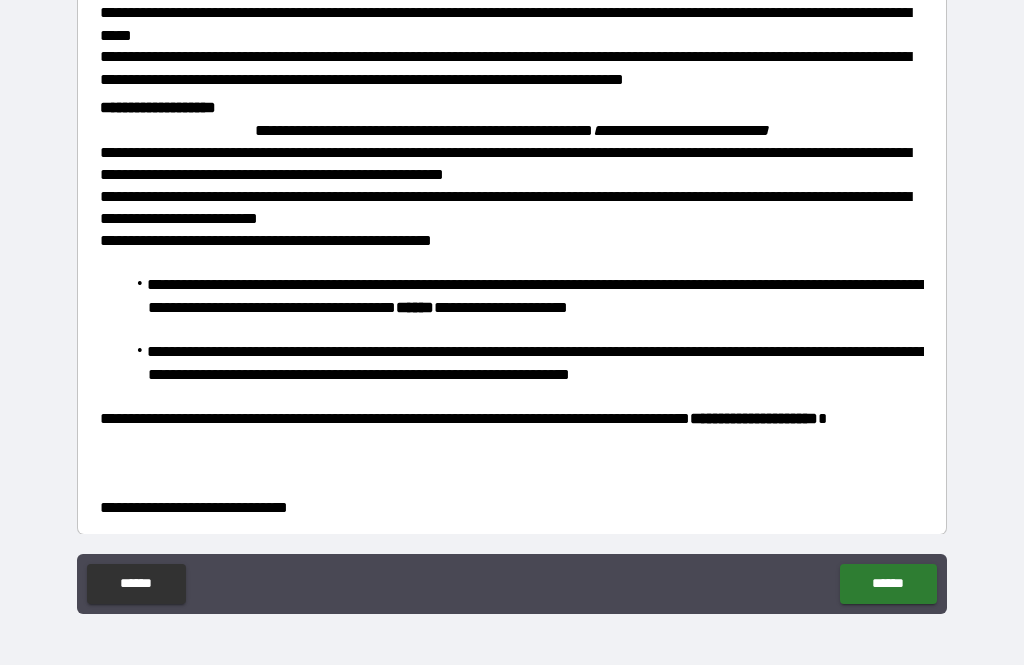 scroll, scrollTop: 1012, scrollLeft: 0, axis: vertical 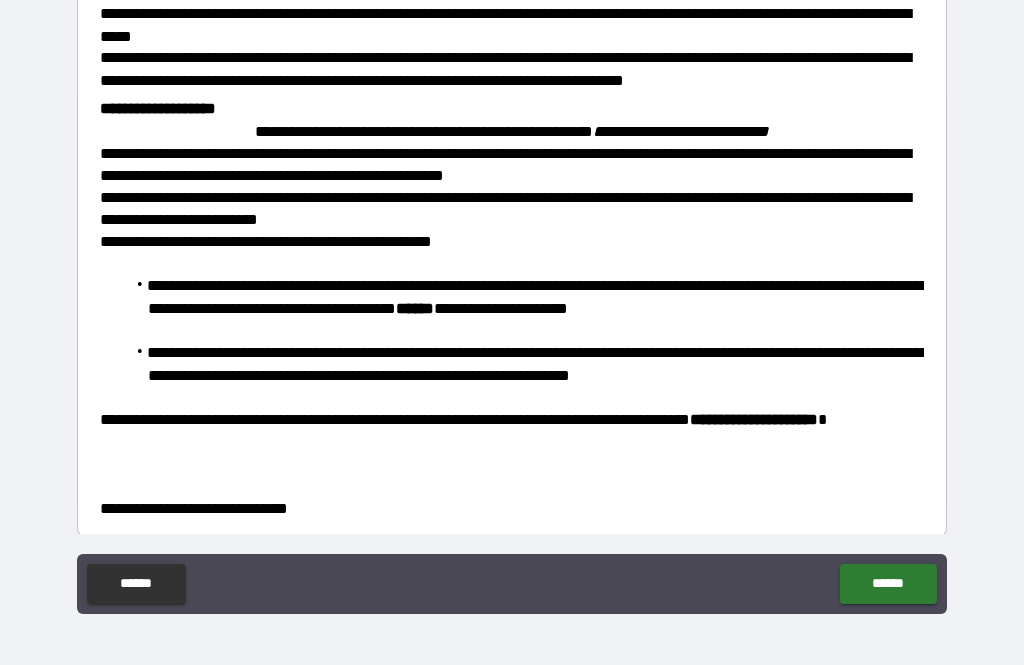 click on "******" at bounding box center (888, 584) 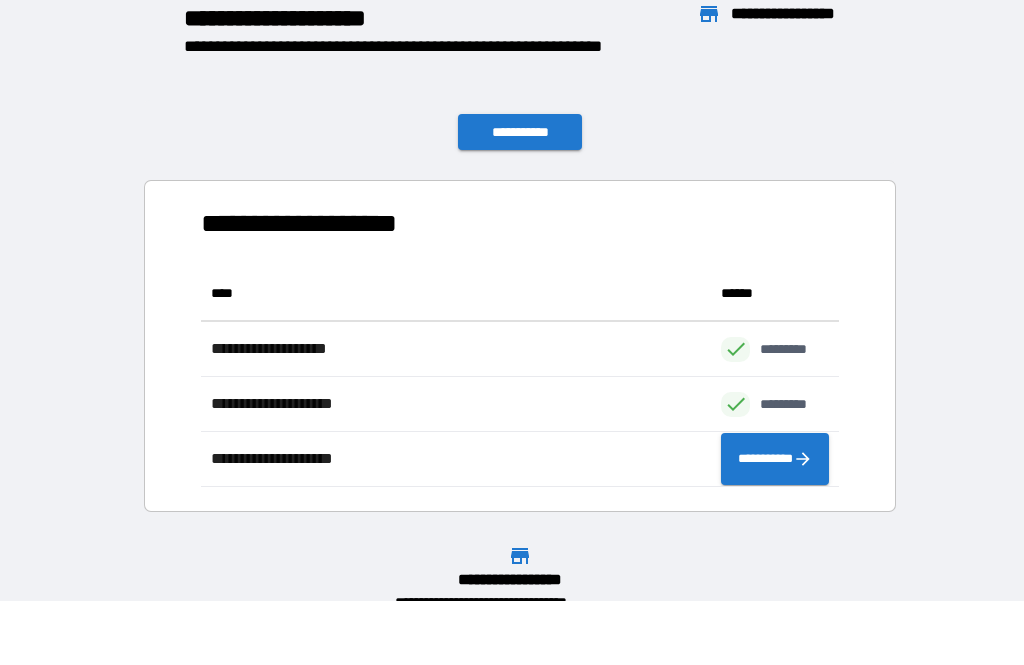 scroll, scrollTop: 221, scrollLeft: 638, axis: both 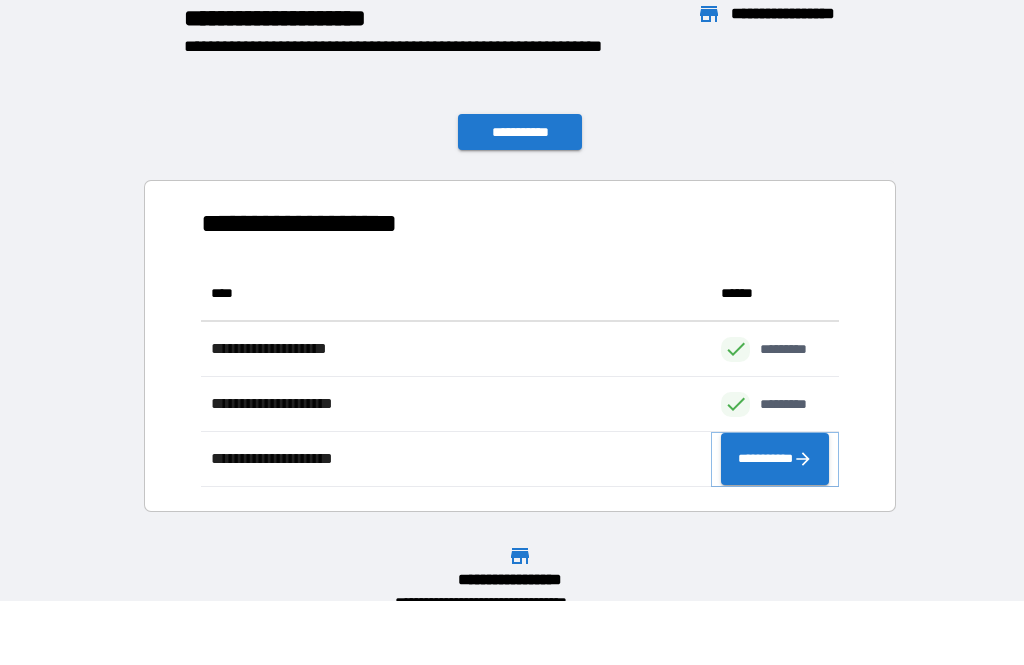 click on "**********" at bounding box center [775, 459] 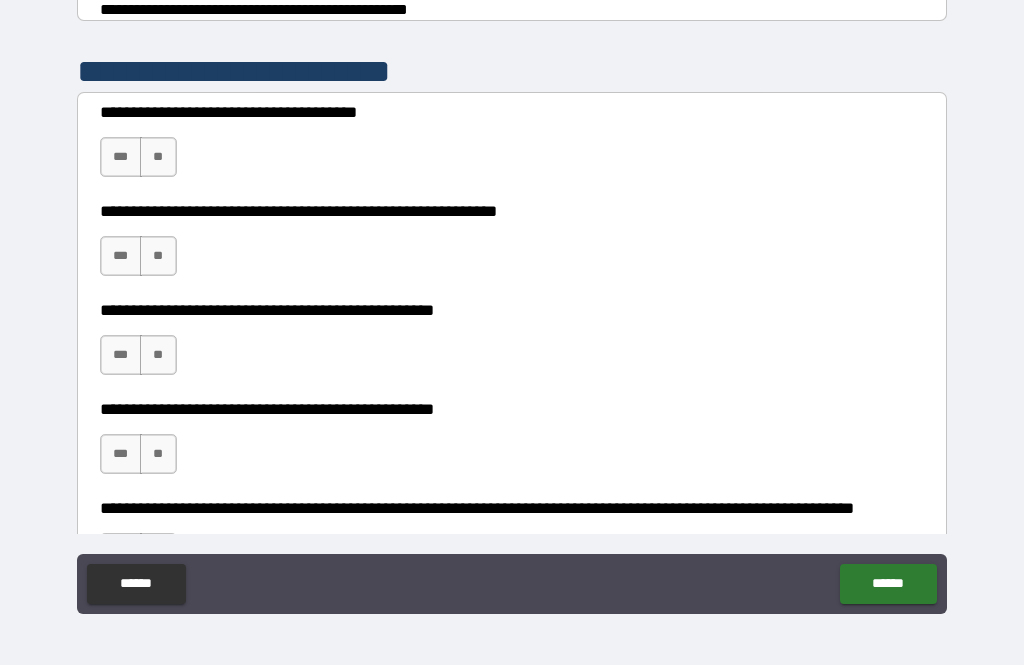 scroll, scrollTop: 366, scrollLeft: 0, axis: vertical 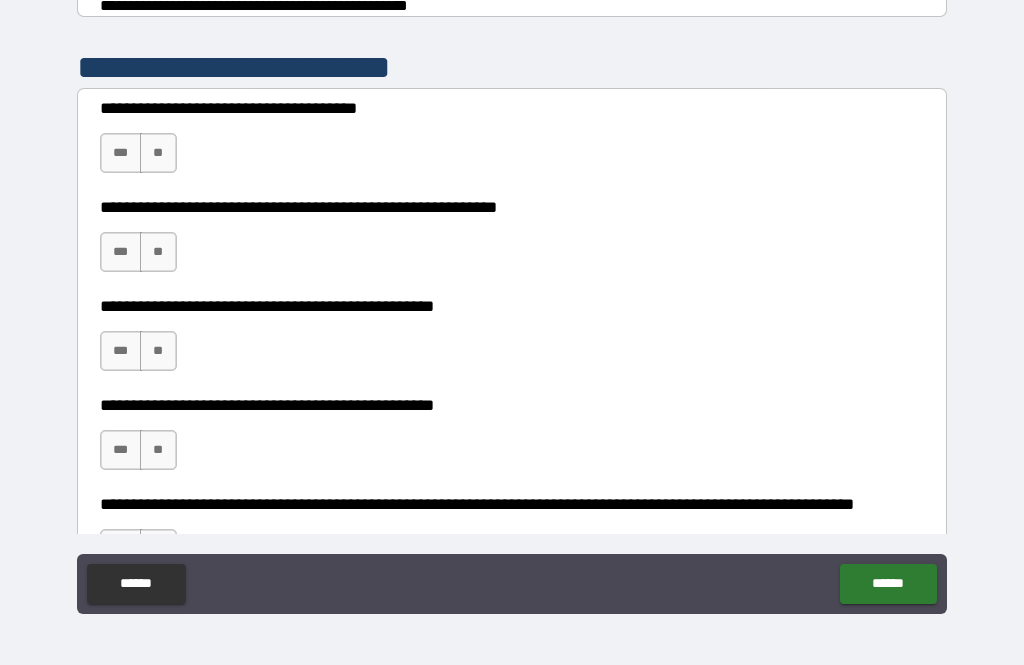 click on "**" at bounding box center [158, 153] 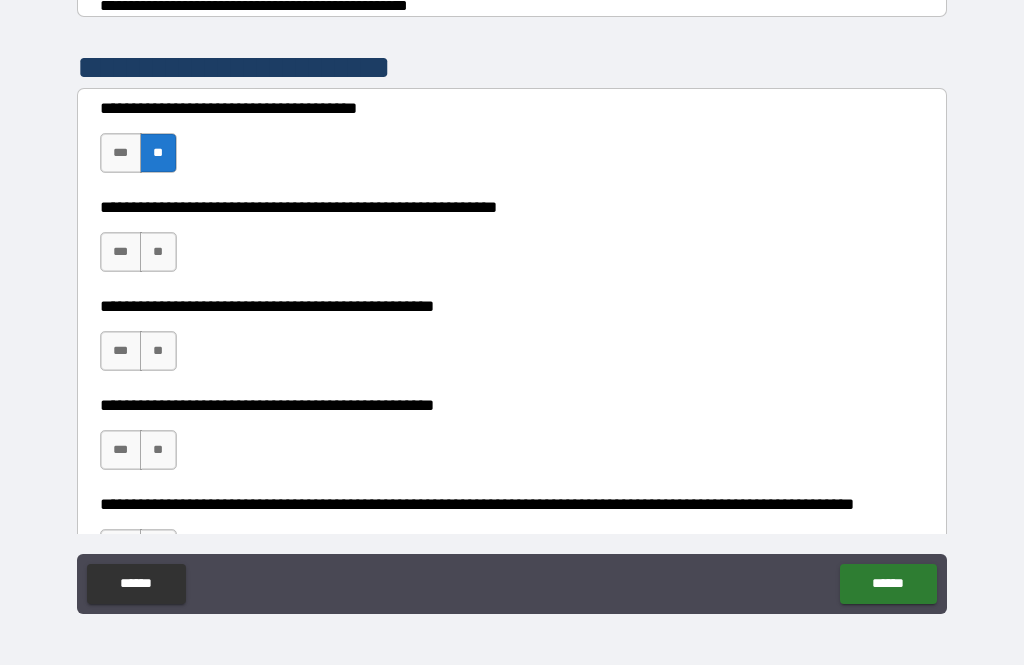 click on "**" at bounding box center (158, 252) 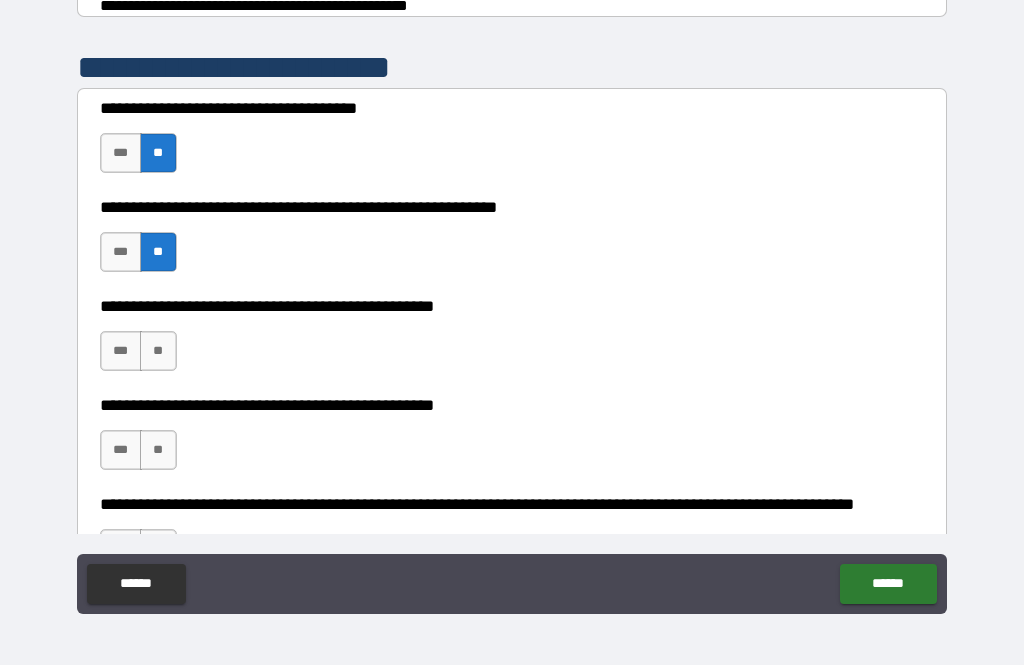 click on "**" at bounding box center (158, 351) 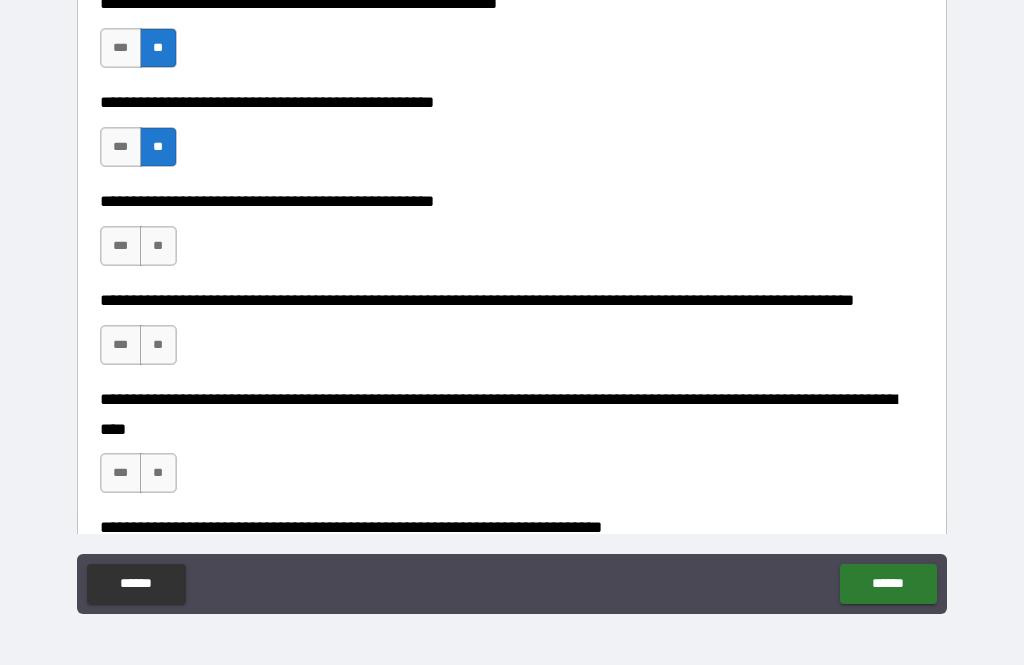 scroll, scrollTop: 637, scrollLeft: 0, axis: vertical 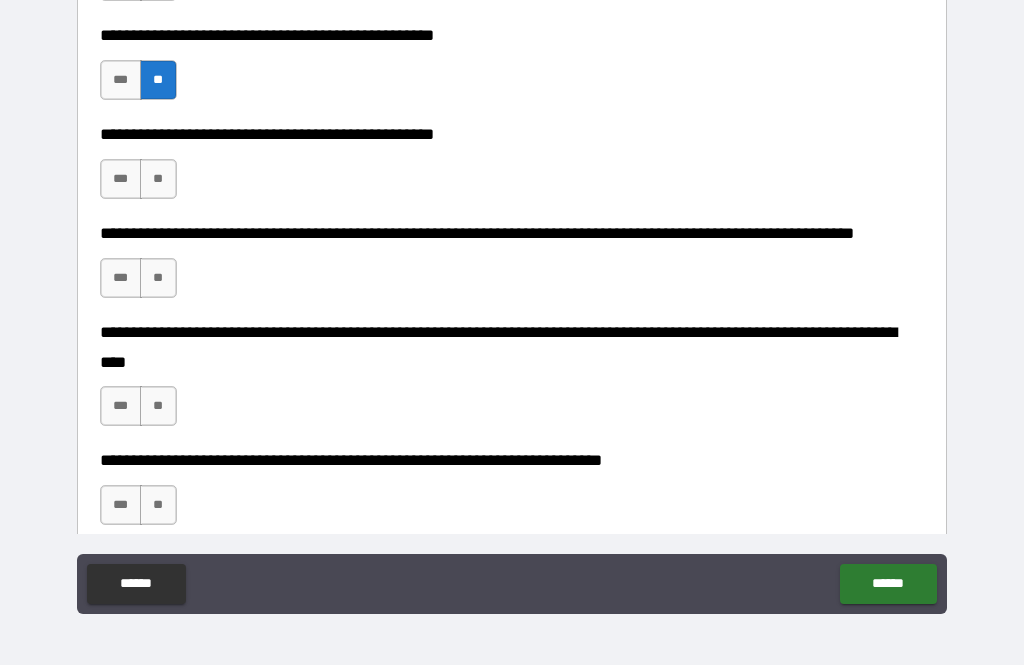 click on "**" at bounding box center [158, 179] 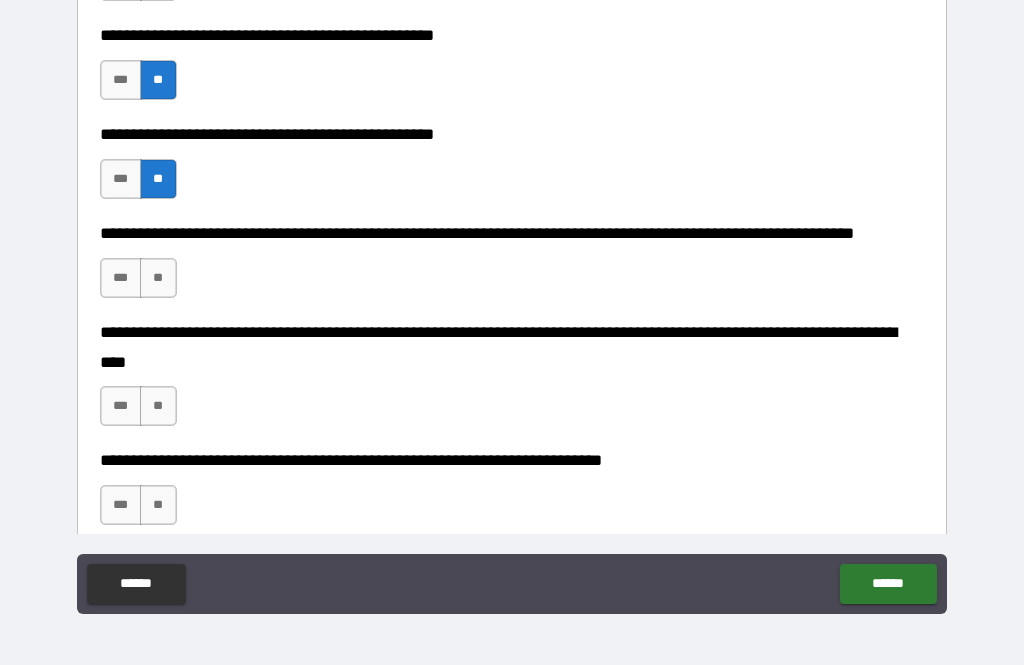 click on "**" at bounding box center [158, 278] 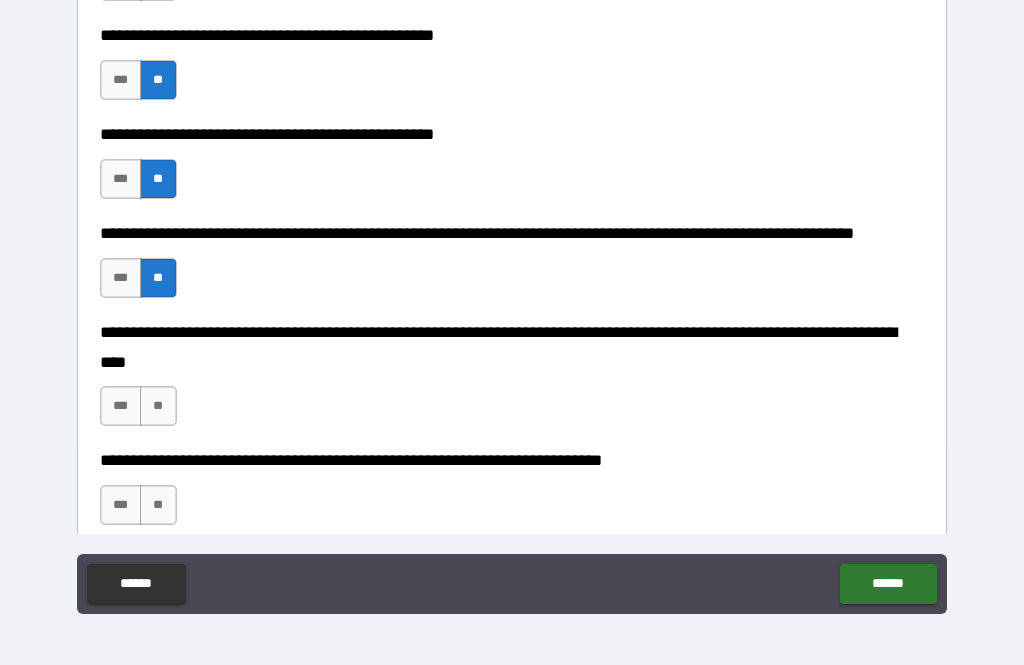 click on "**" at bounding box center (158, 406) 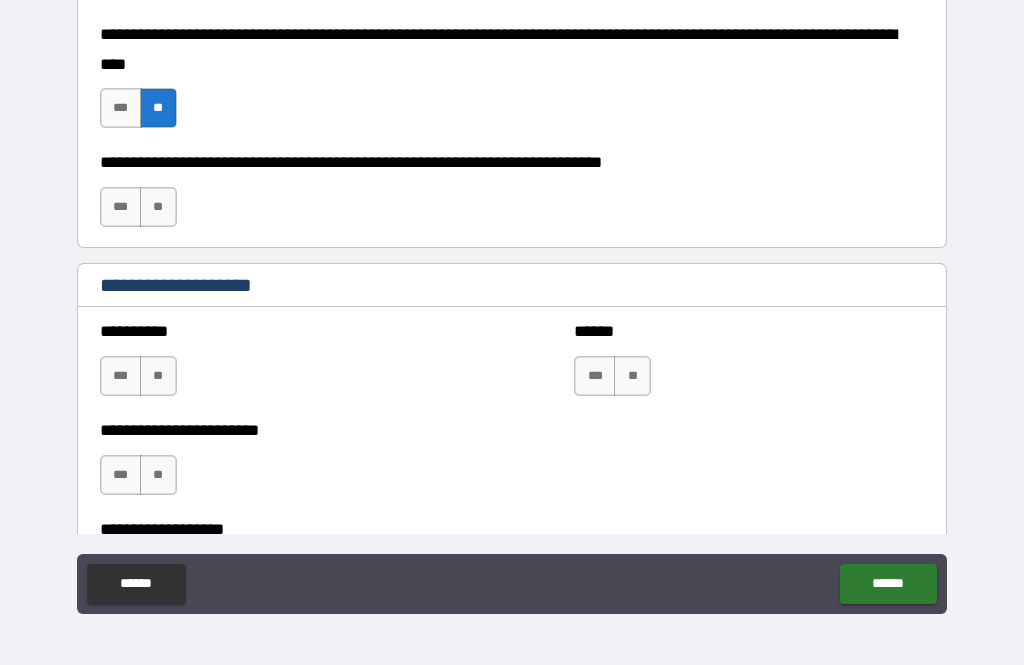 scroll, scrollTop: 944, scrollLeft: 0, axis: vertical 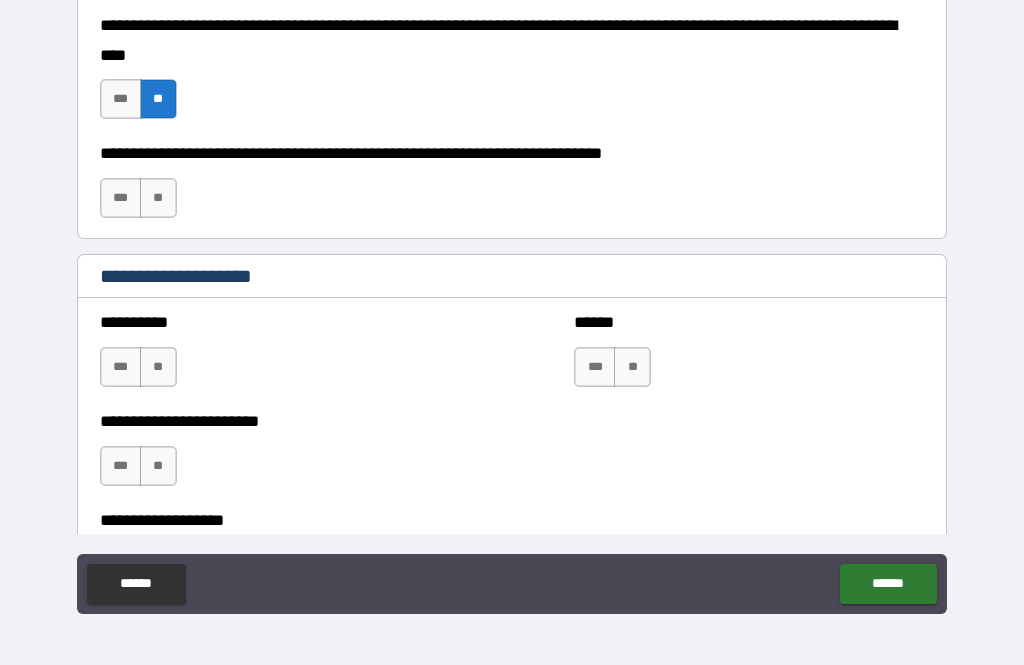 click on "**" at bounding box center (158, 198) 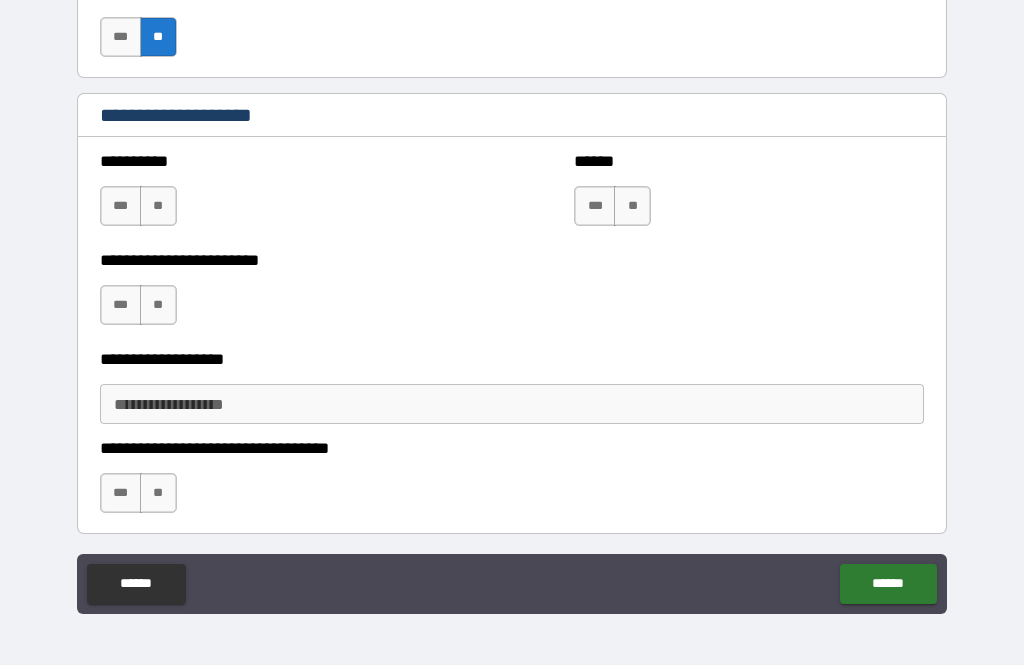 scroll, scrollTop: 1137, scrollLeft: 0, axis: vertical 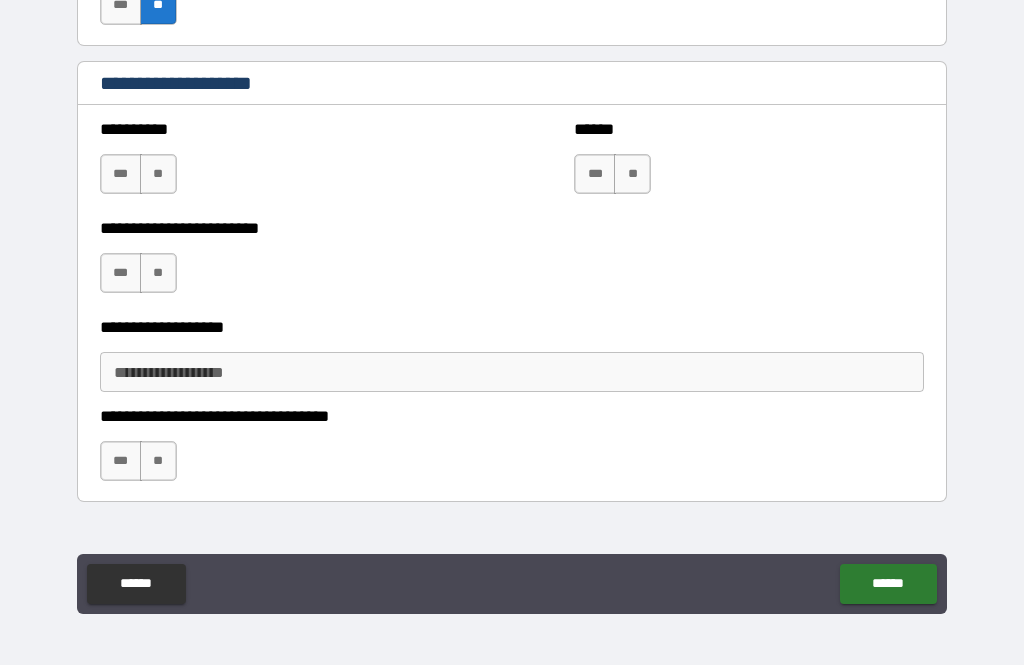 click on "**" at bounding box center (632, 174) 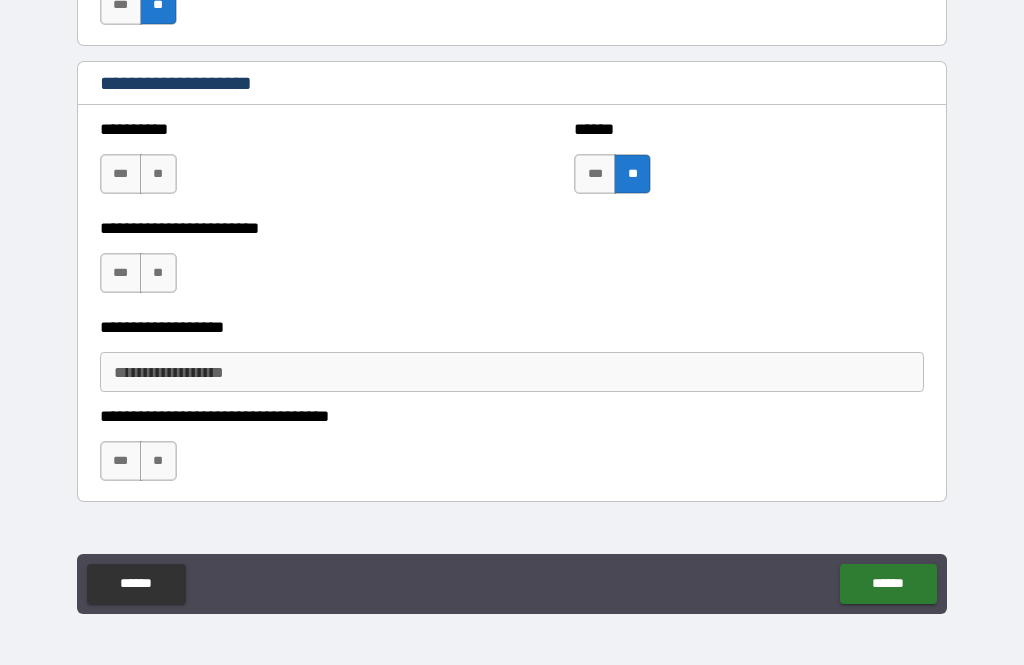 click on "**" at bounding box center [158, 273] 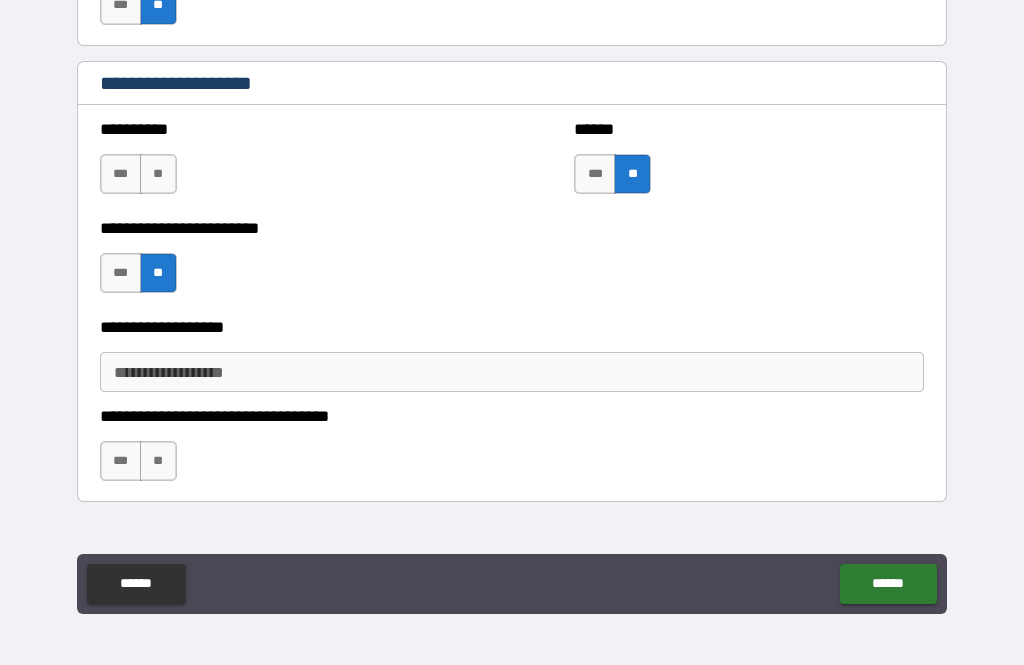 click on "**" at bounding box center [158, 174] 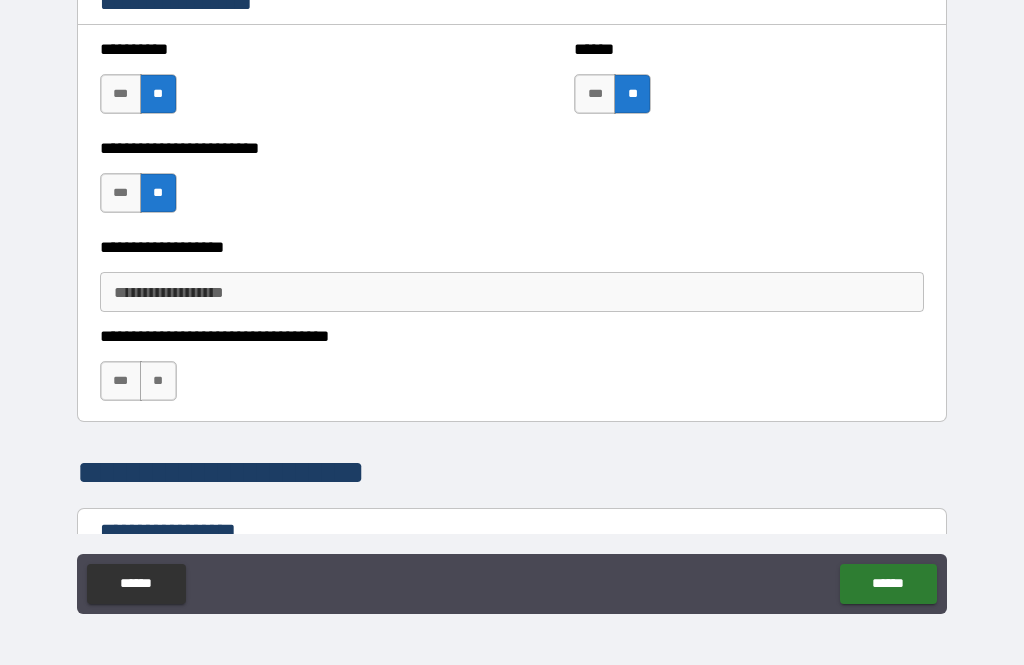 scroll, scrollTop: 1222, scrollLeft: 0, axis: vertical 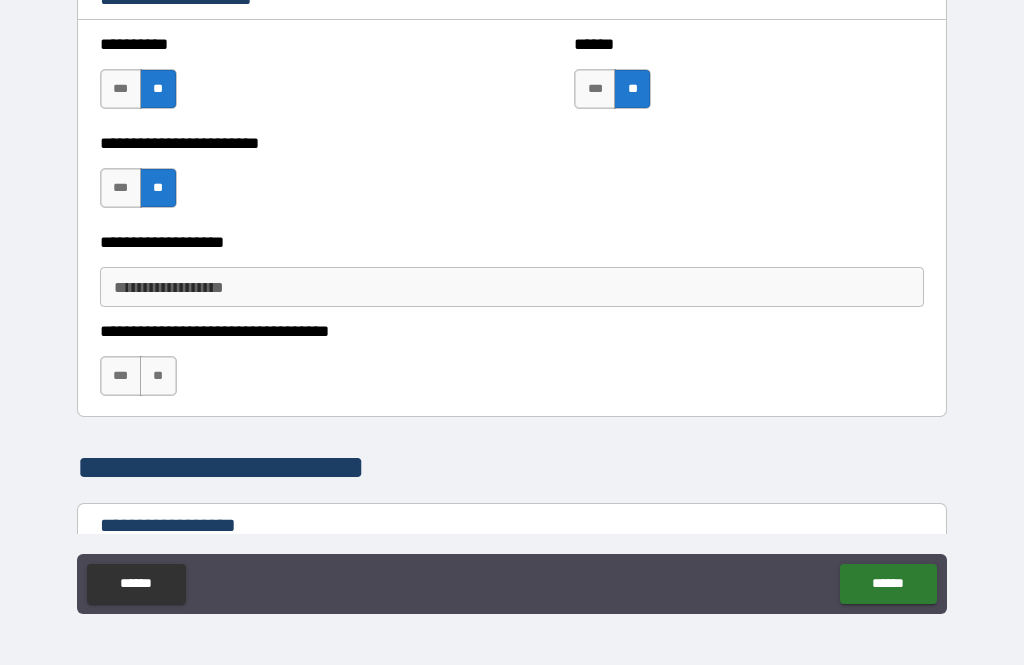 click on "**********" at bounding box center [512, 287] 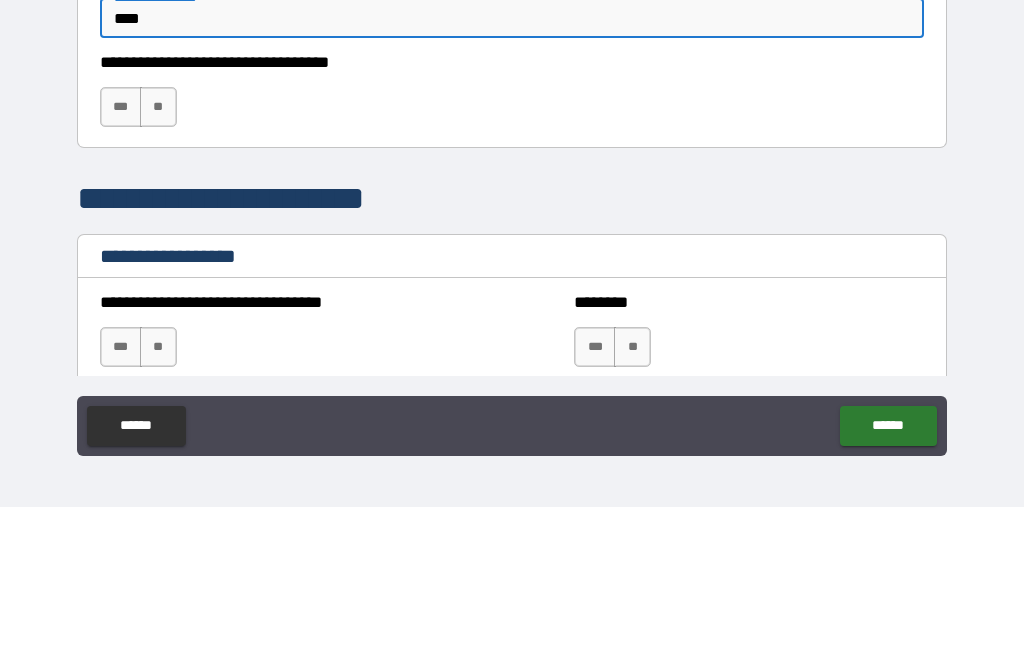 scroll, scrollTop: 1340, scrollLeft: 0, axis: vertical 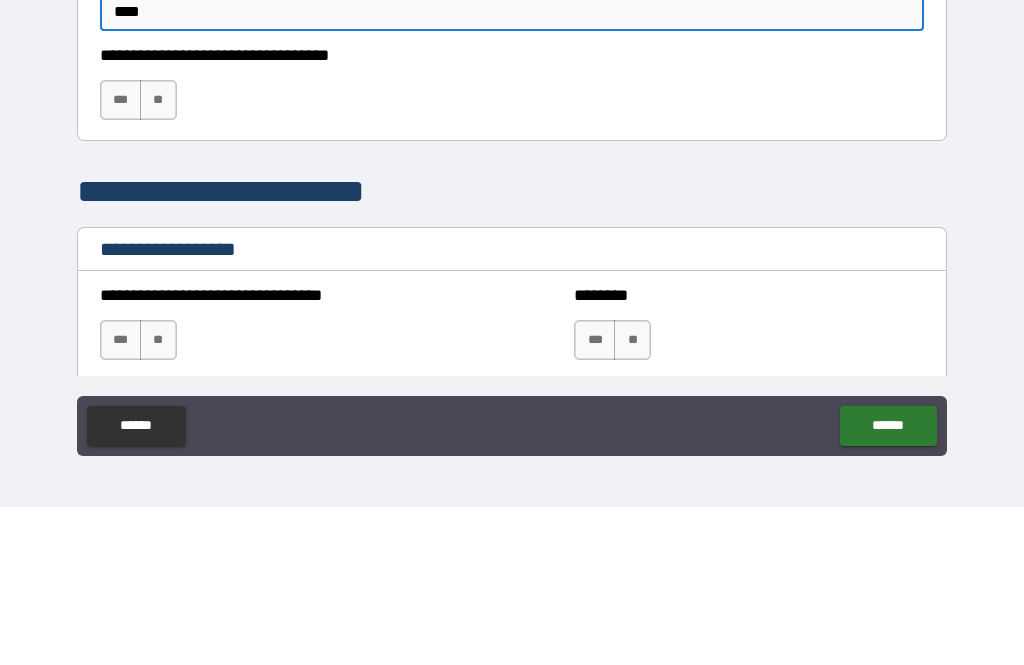 type on "****" 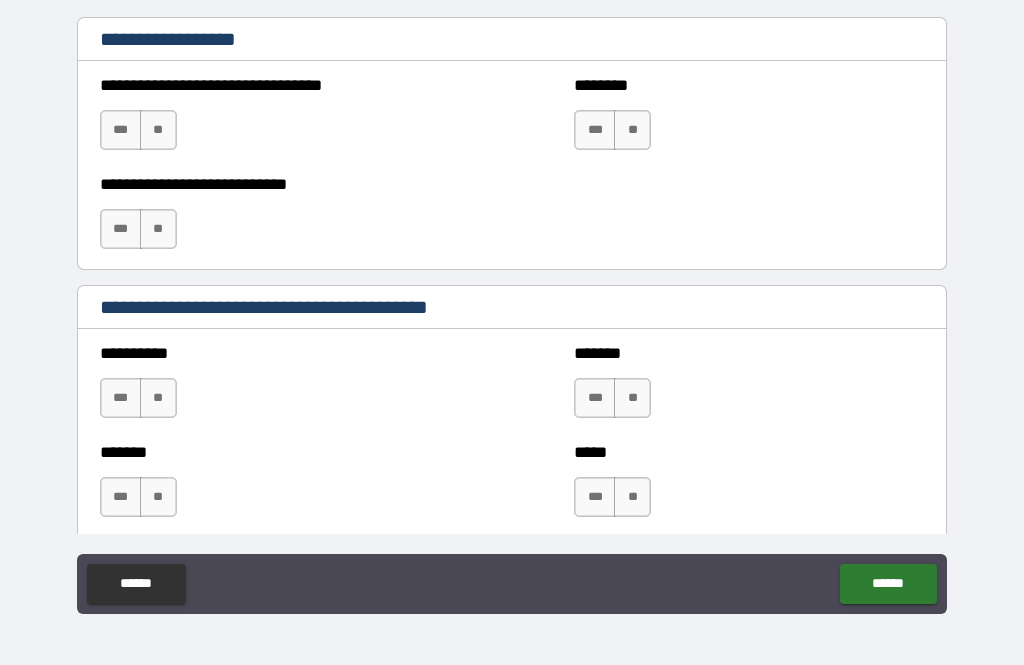 scroll, scrollTop: 1710, scrollLeft: 0, axis: vertical 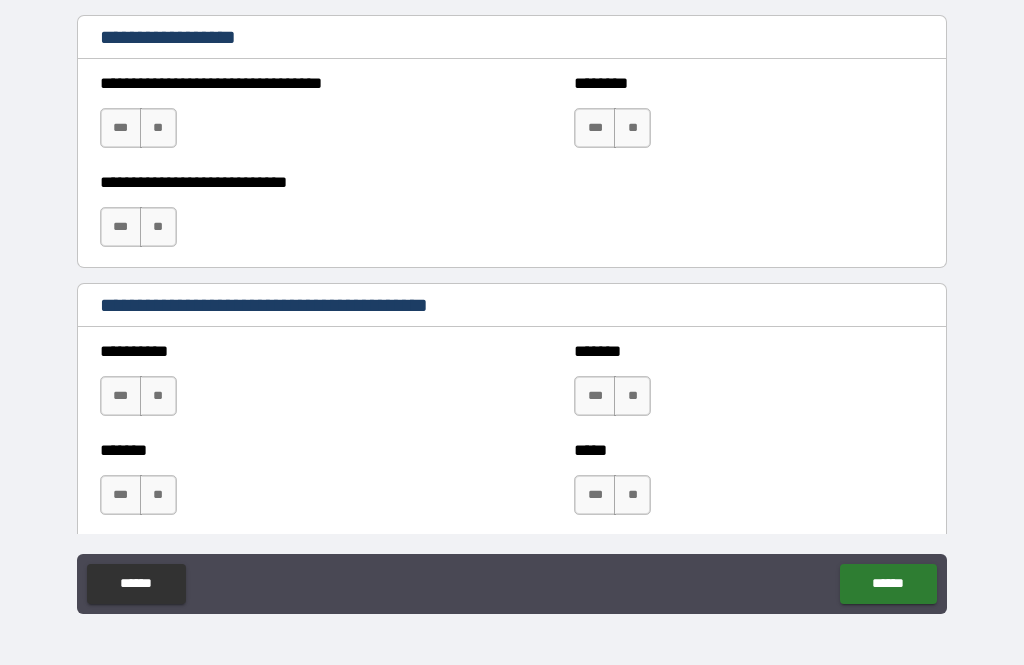 click on "**" at bounding box center (158, 128) 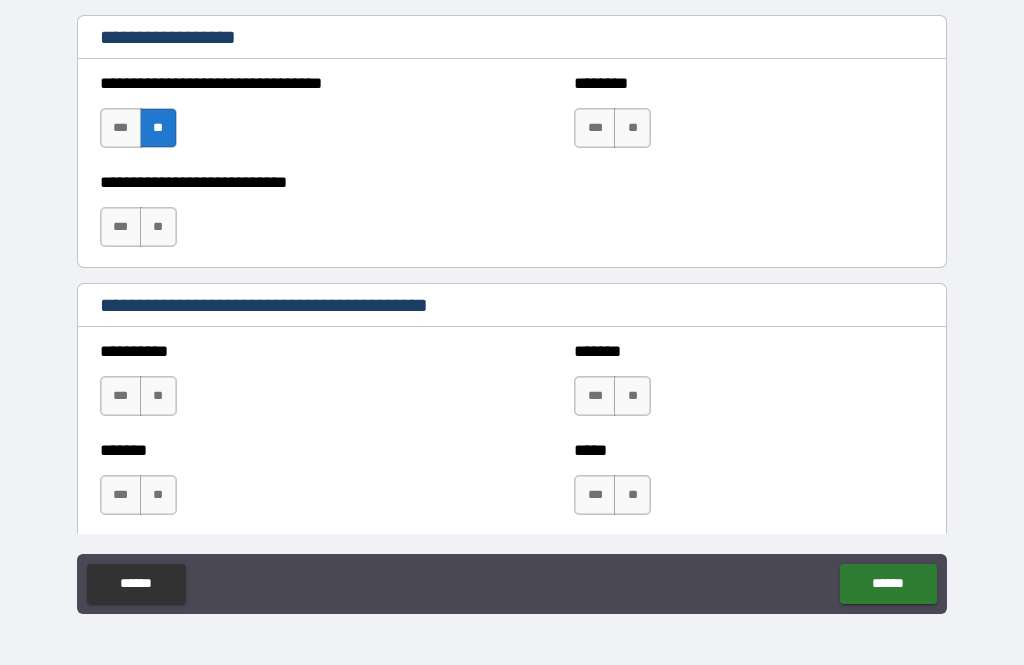 click on "**" at bounding box center [632, 128] 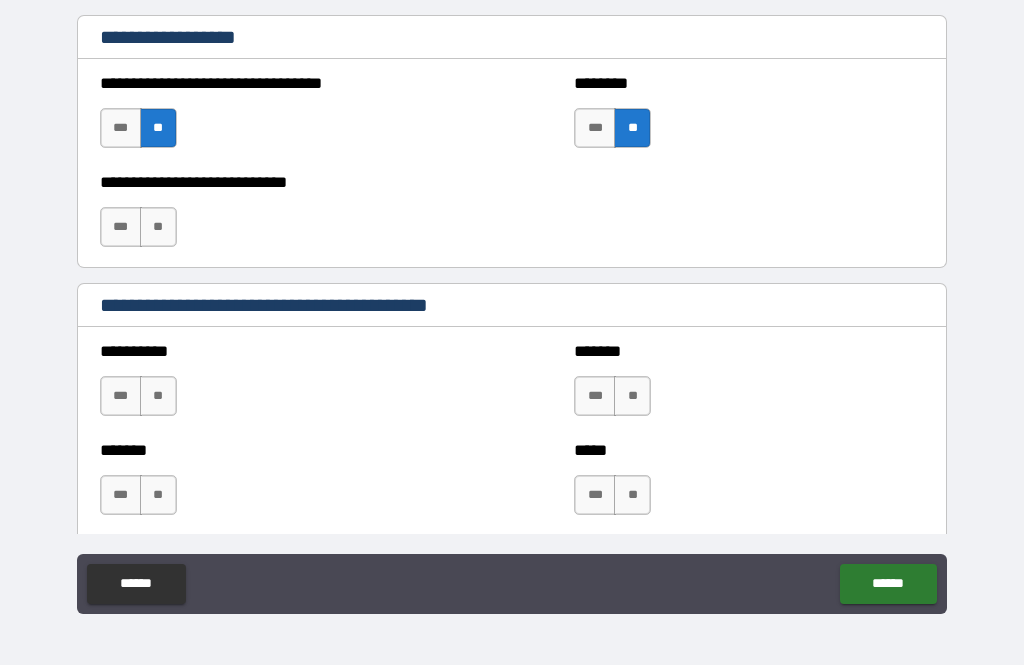 click on "**" at bounding box center (158, 227) 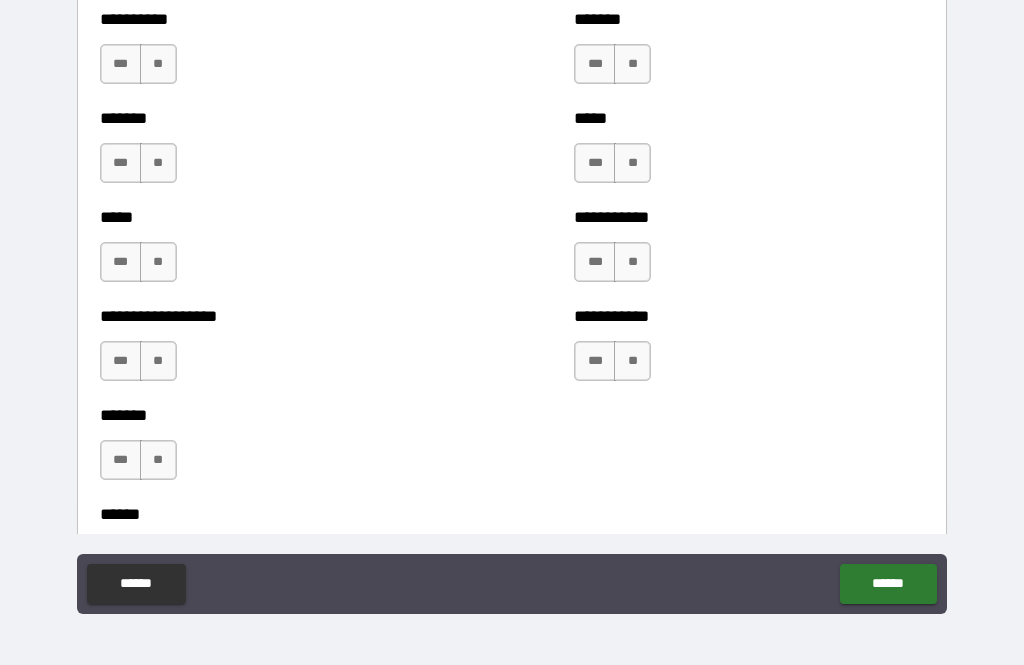 scroll, scrollTop: 2053, scrollLeft: 0, axis: vertical 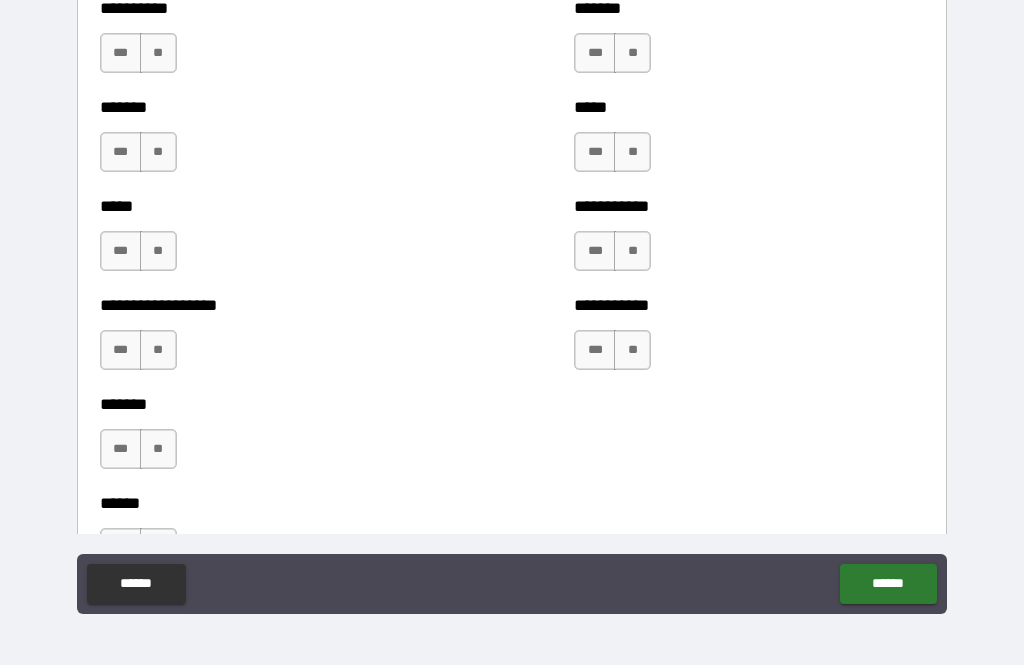 click on "***" at bounding box center [121, 53] 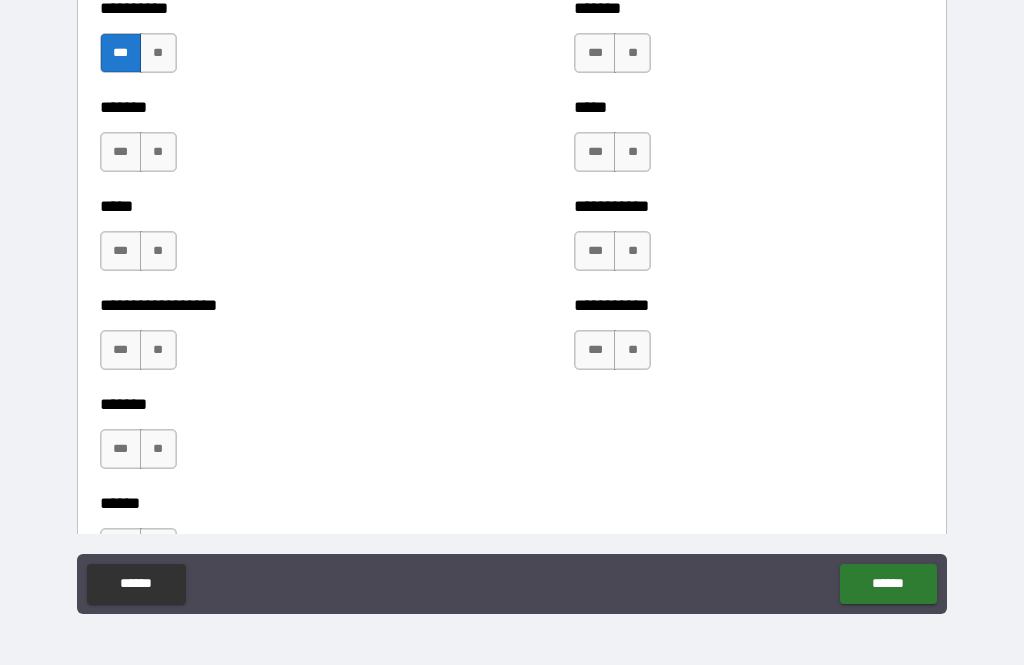 click on "**" at bounding box center (158, 152) 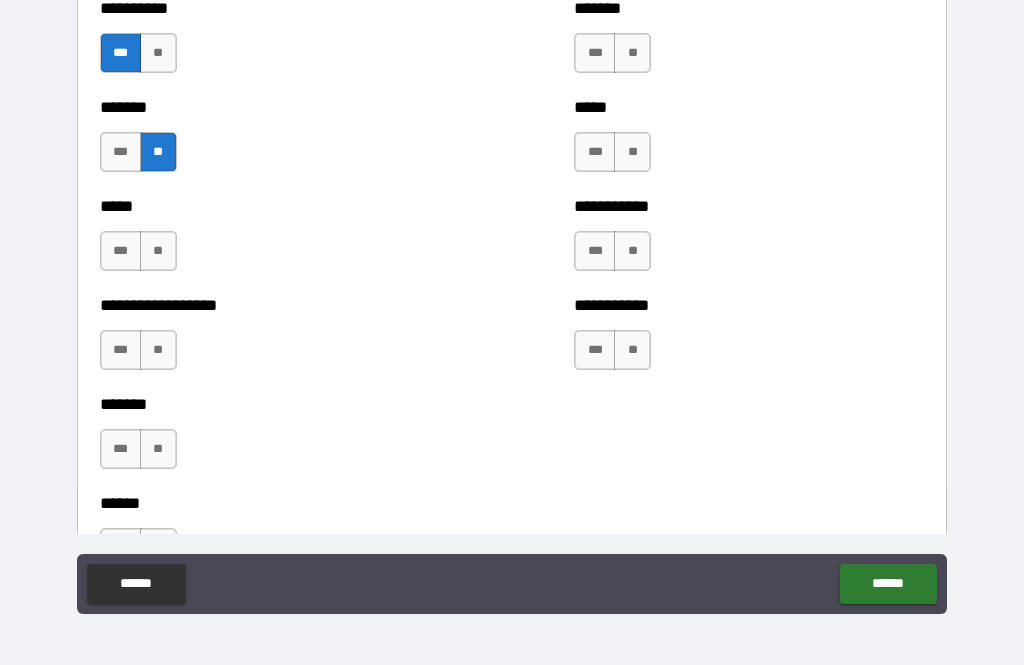 click on "**" at bounding box center (158, 251) 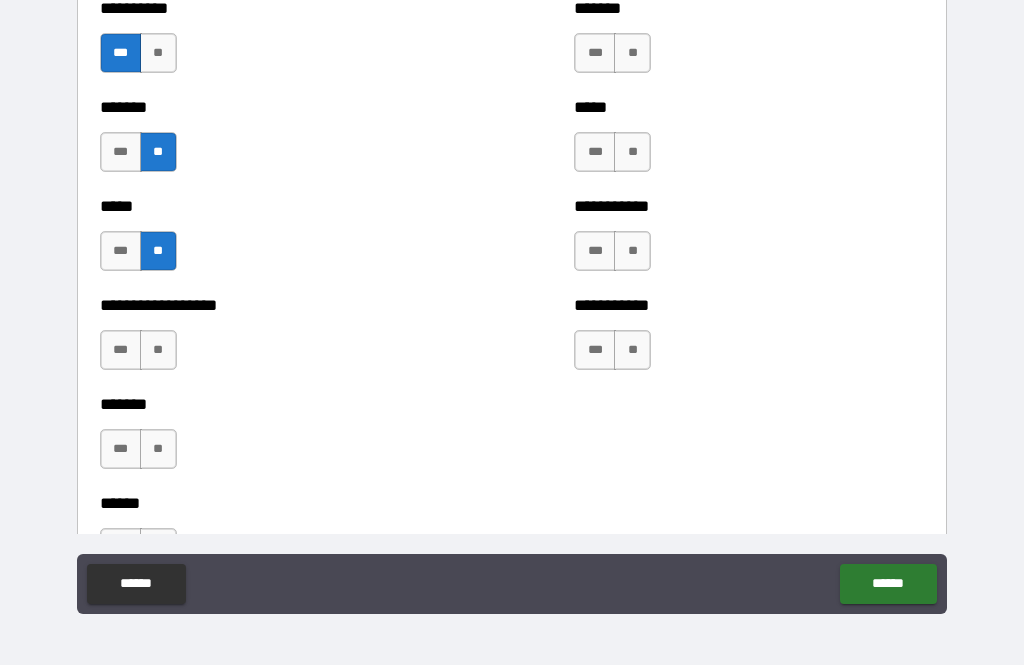 click on "**" at bounding box center (158, 350) 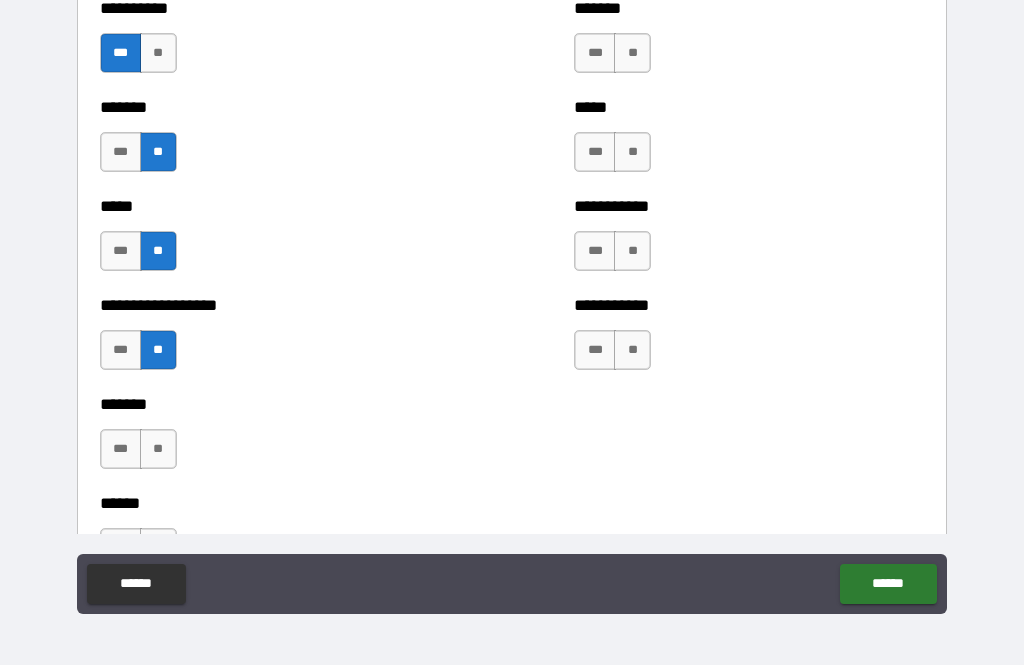 click on "**" at bounding box center (632, 350) 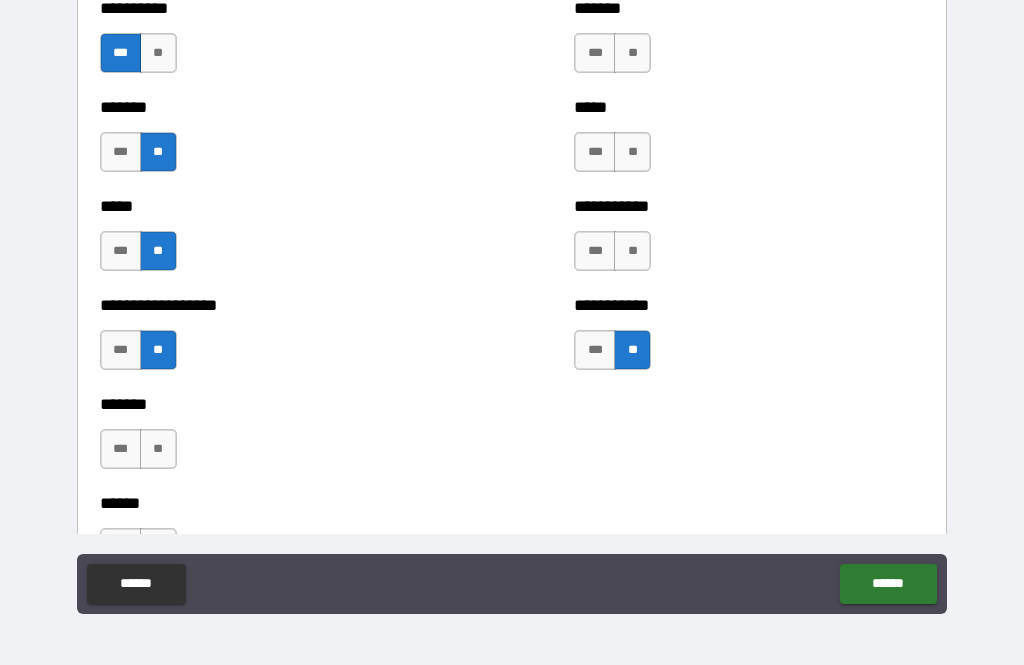click on "**" at bounding box center (632, 251) 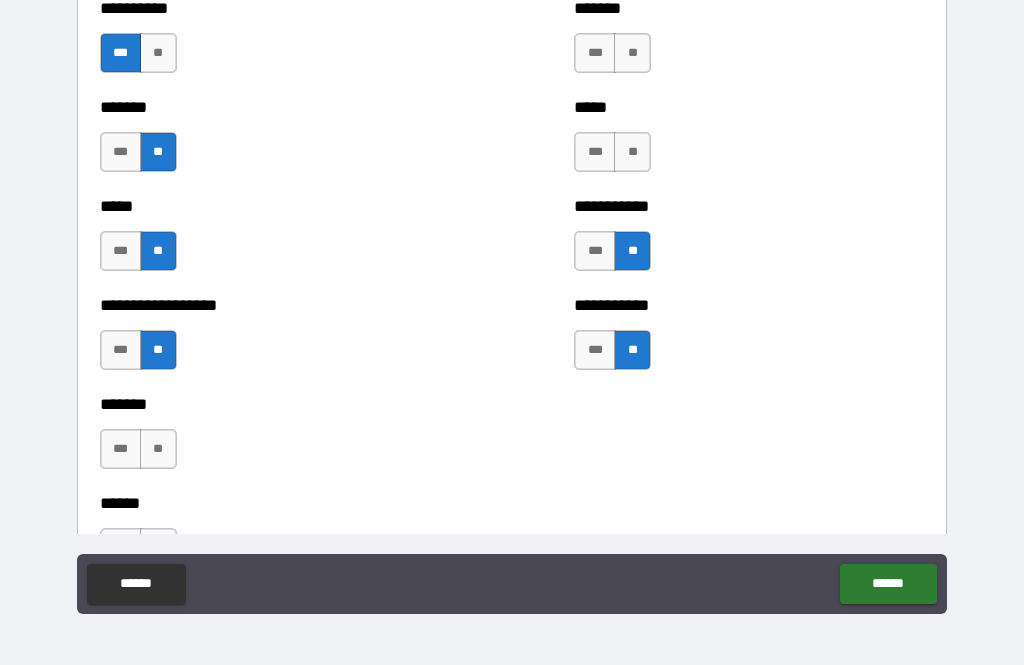 click on "**" at bounding box center (632, 152) 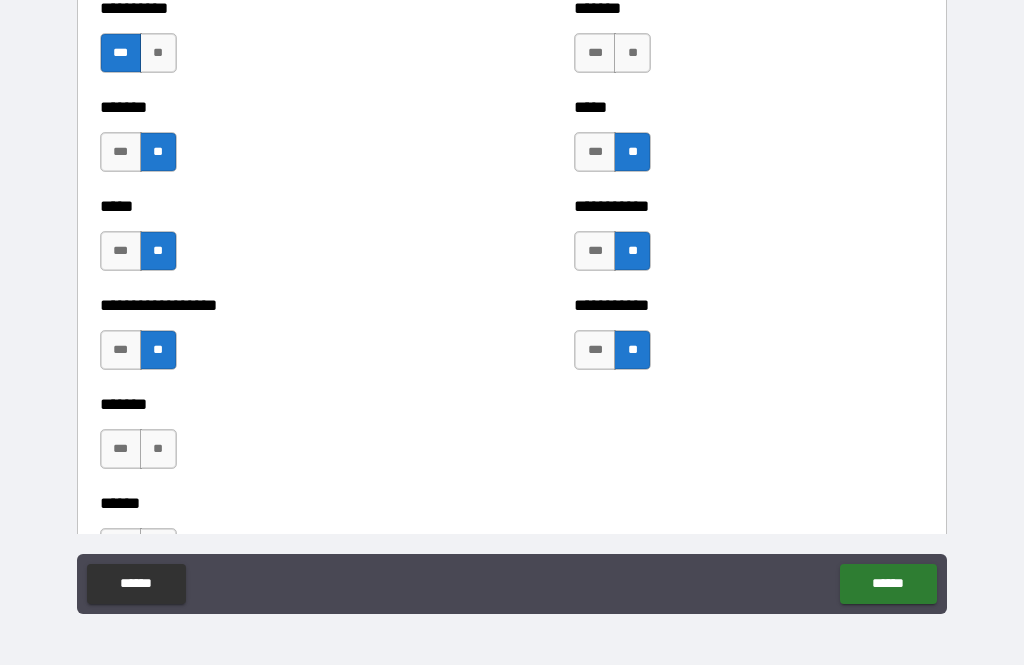 click on "**" at bounding box center [632, 53] 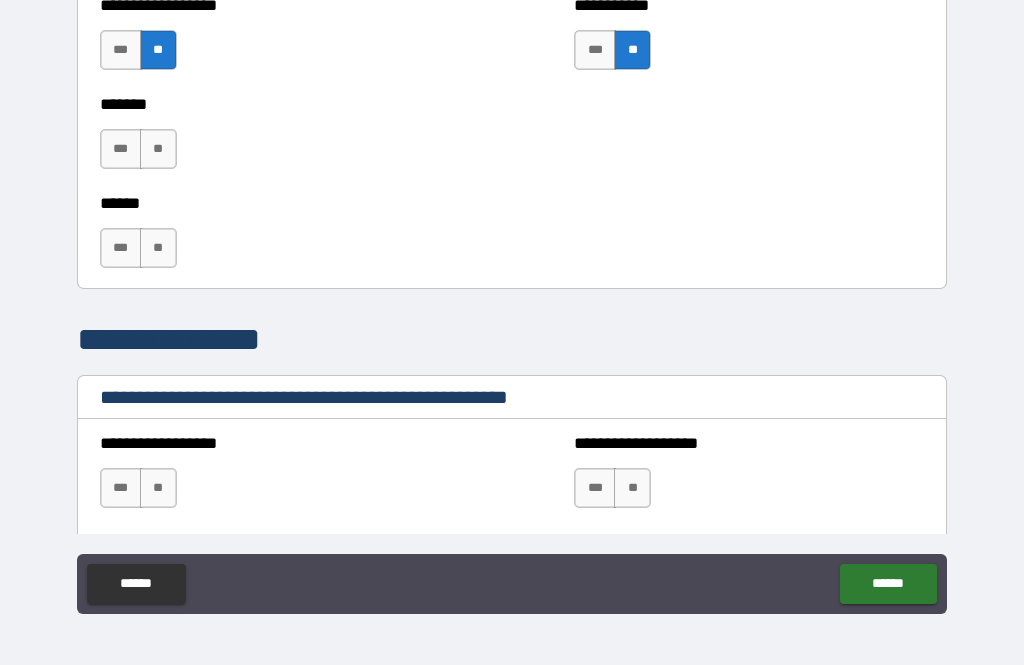 scroll, scrollTop: 2353, scrollLeft: 0, axis: vertical 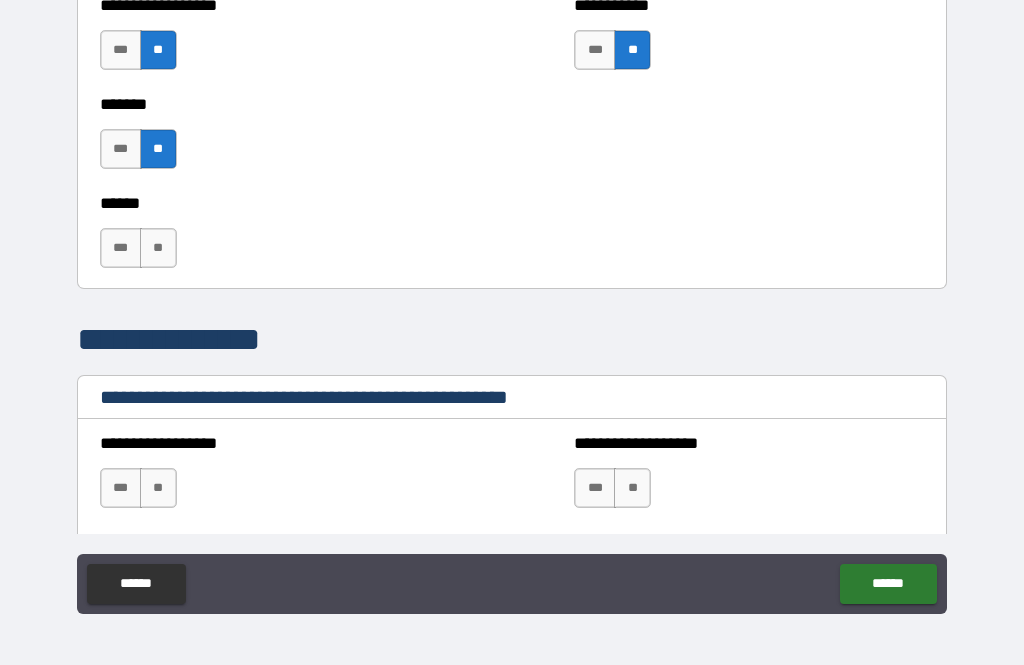 click on "**" at bounding box center (158, 248) 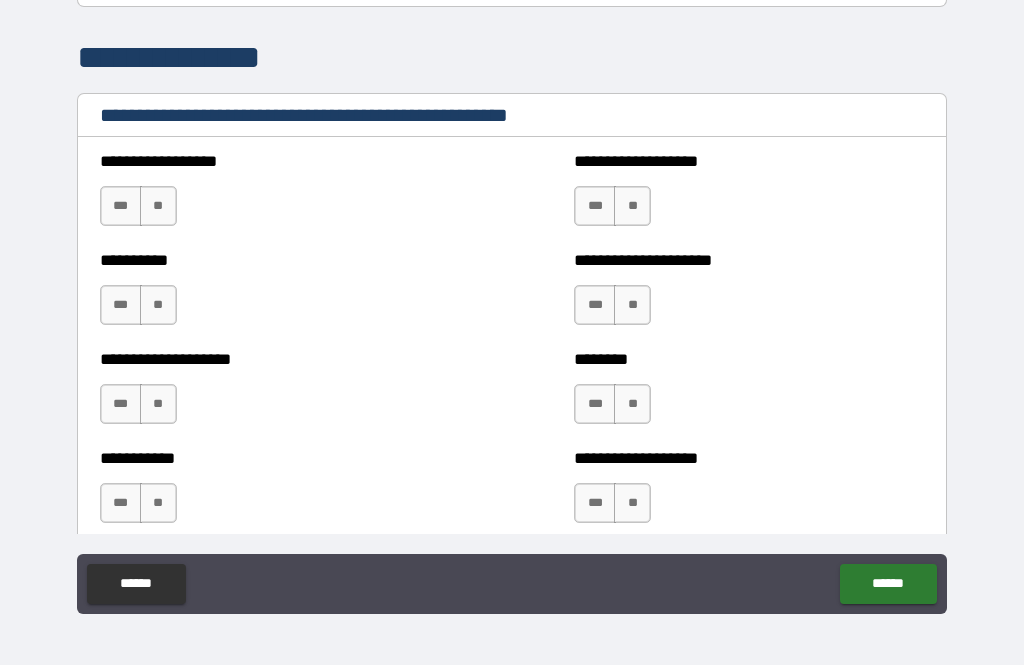 scroll, scrollTop: 2703, scrollLeft: 0, axis: vertical 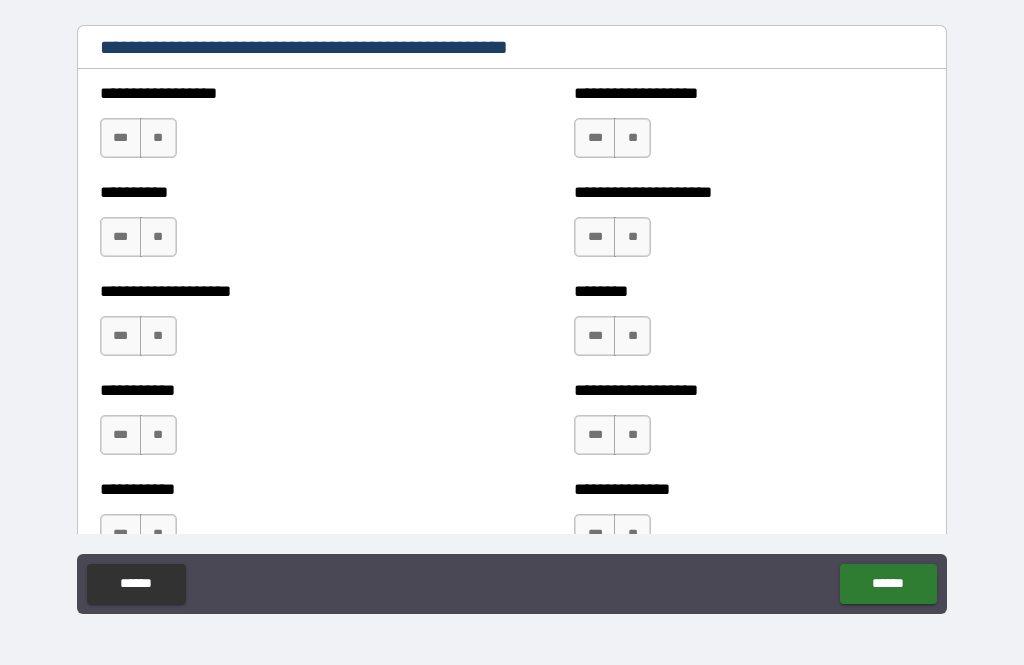 click on "**" at bounding box center (158, 138) 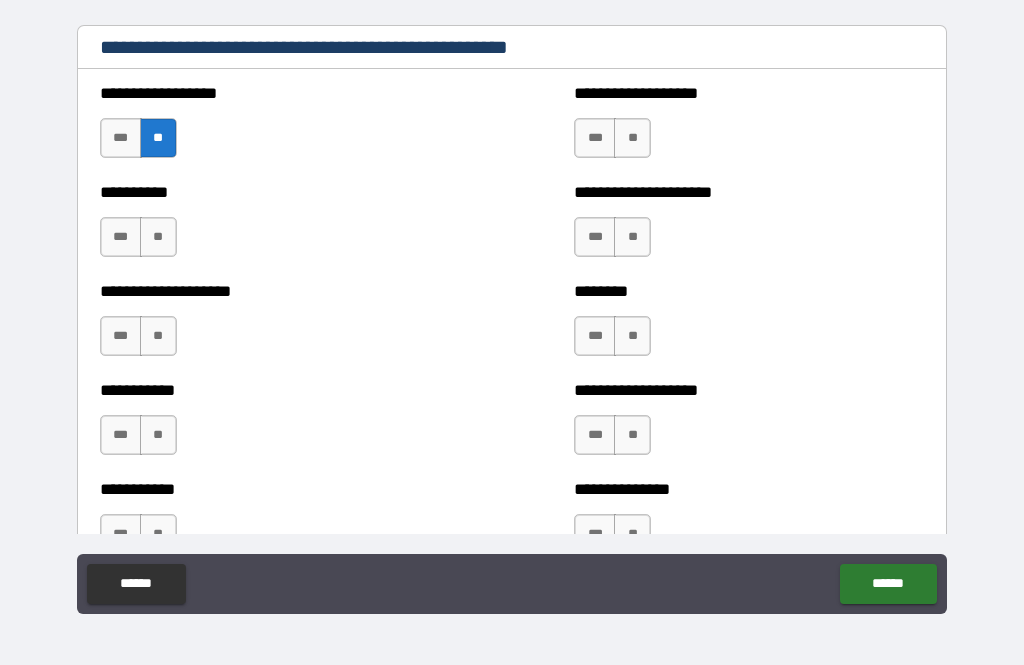 click on "**" at bounding box center (158, 237) 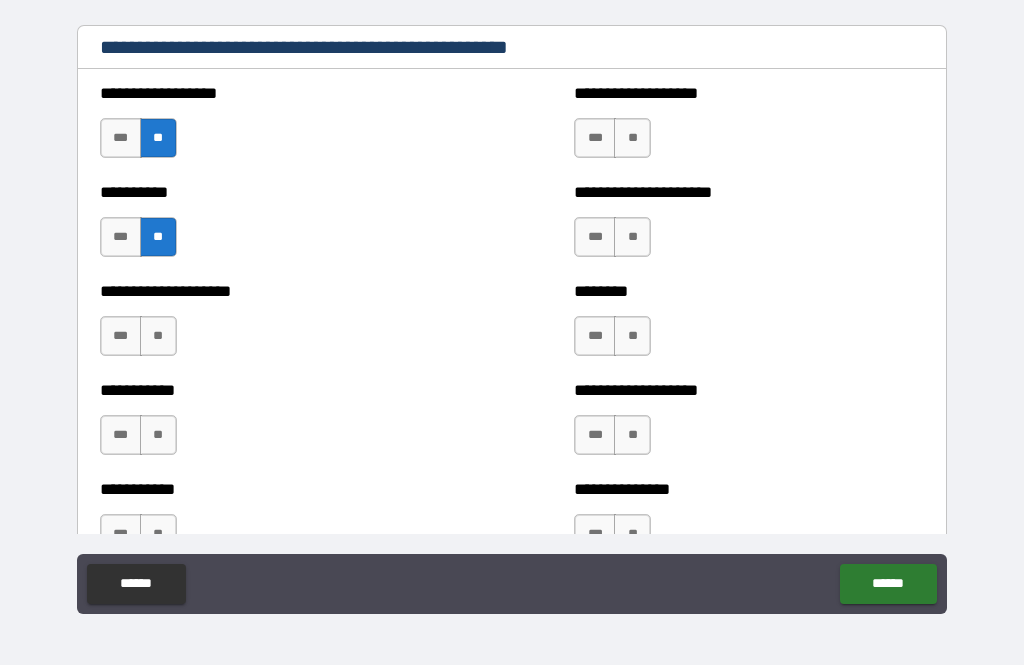 click on "**" at bounding box center [158, 336] 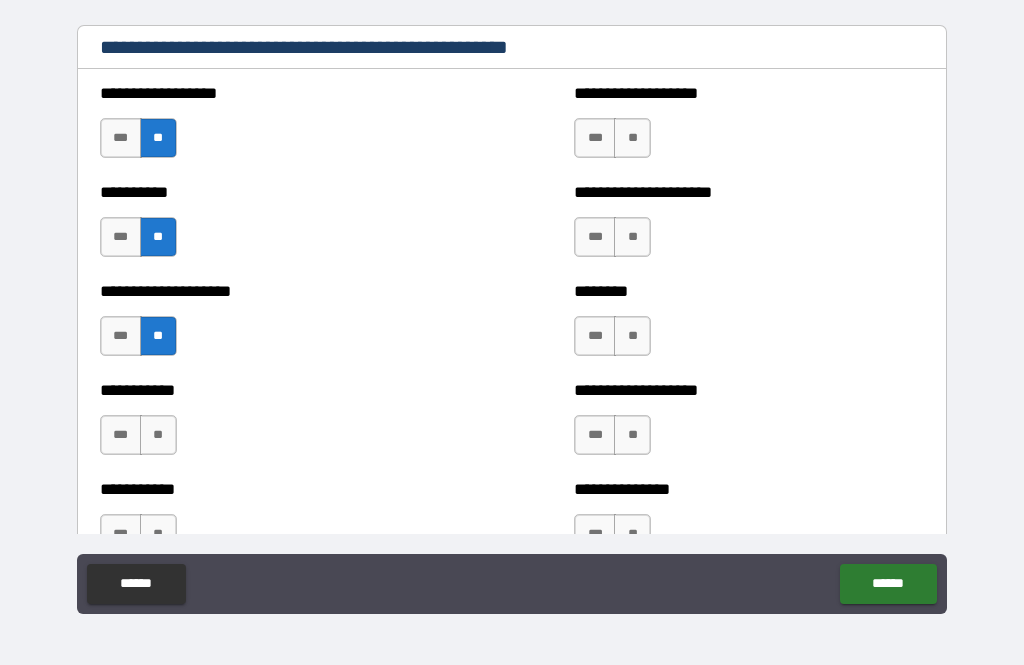 click on "**" at bounding box center (158, 435) 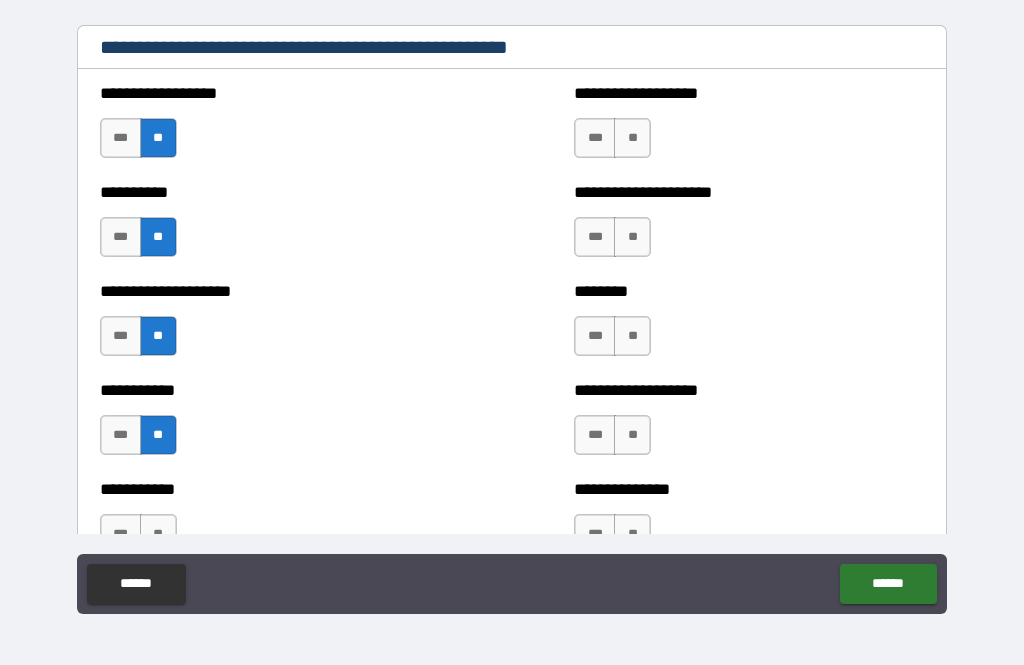click on "**" at bounding box center [632, 435] 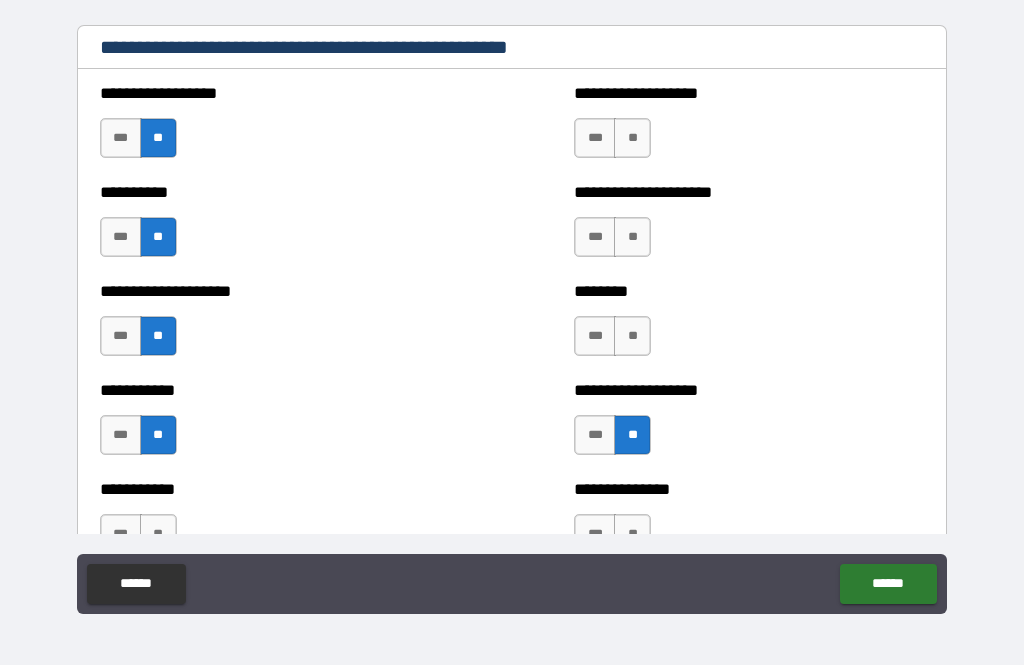 click on "**" at bounding box center [632, 336] 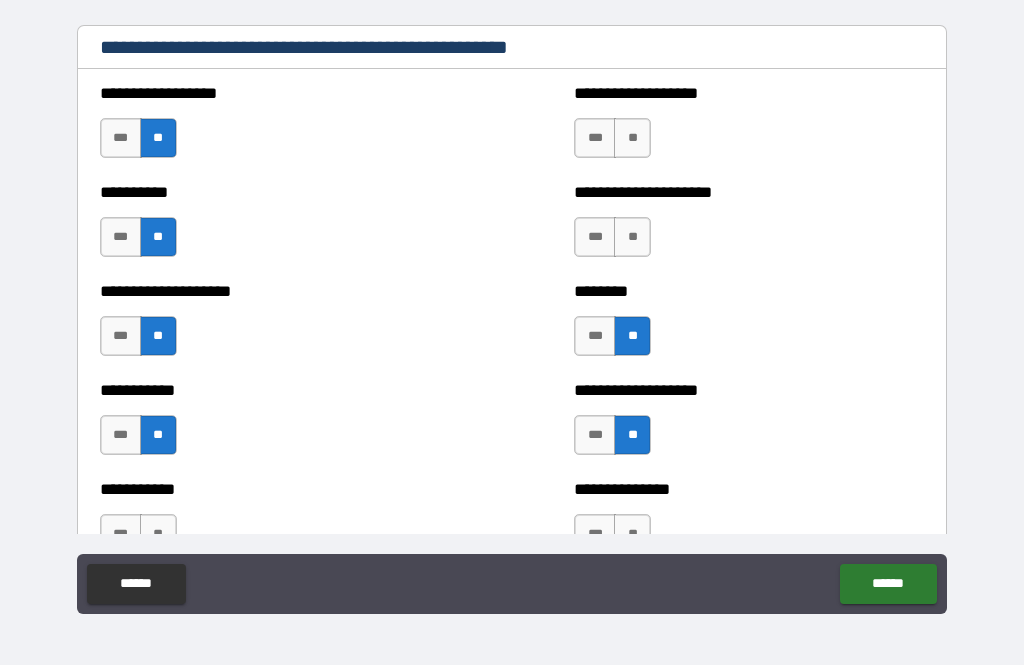 click on "**" at bounding box center (632, 237) 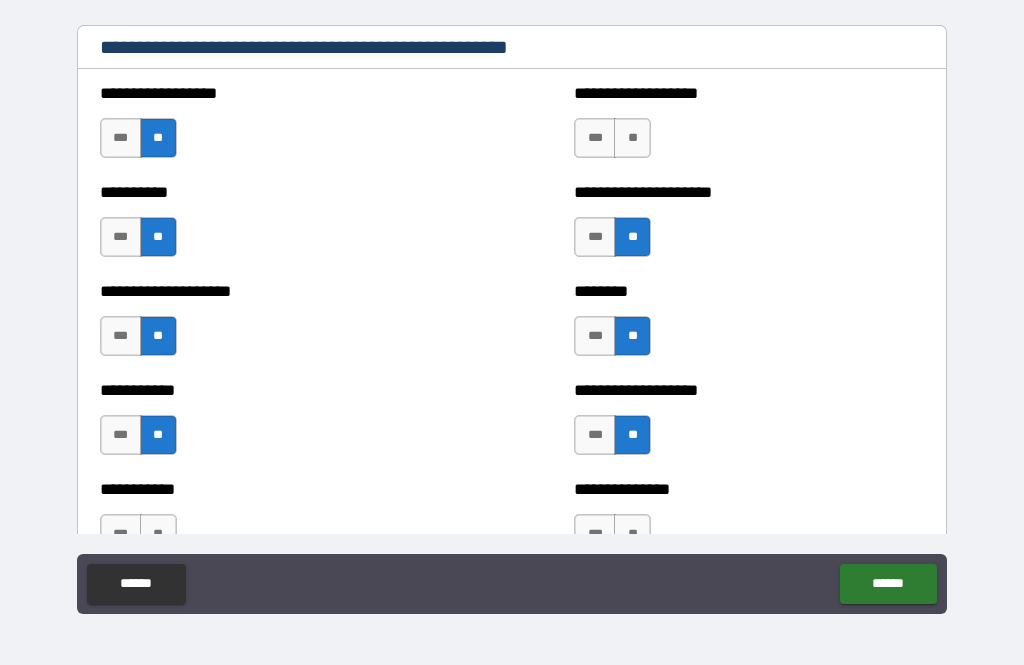 click on "**" at bounding box center [632, 138] 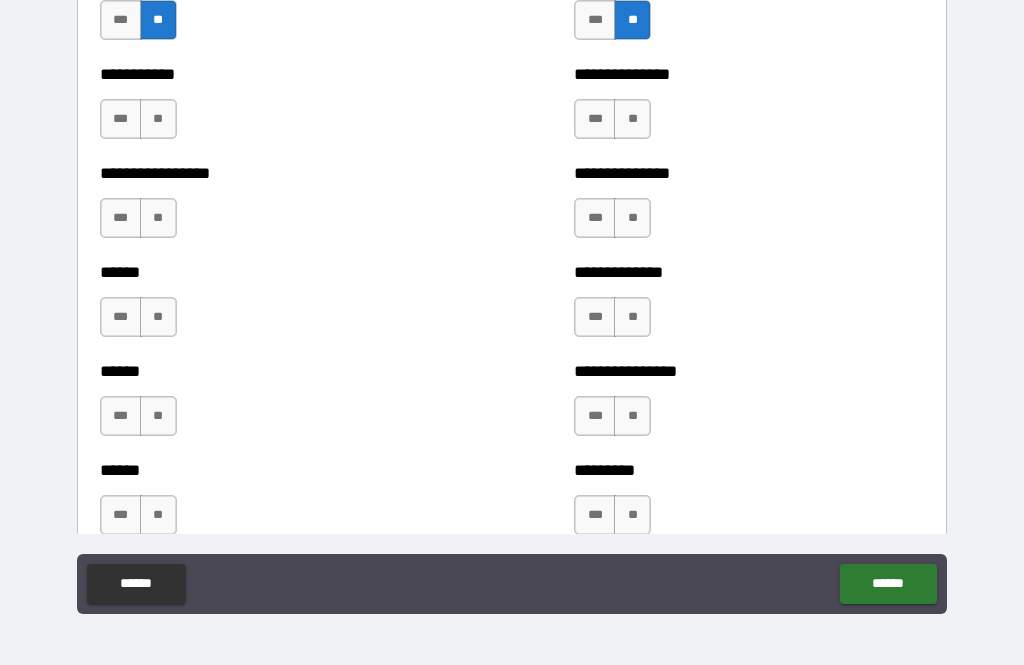 scroll, scrollTop: 3123, scrollLeft: 0, axis: vertical 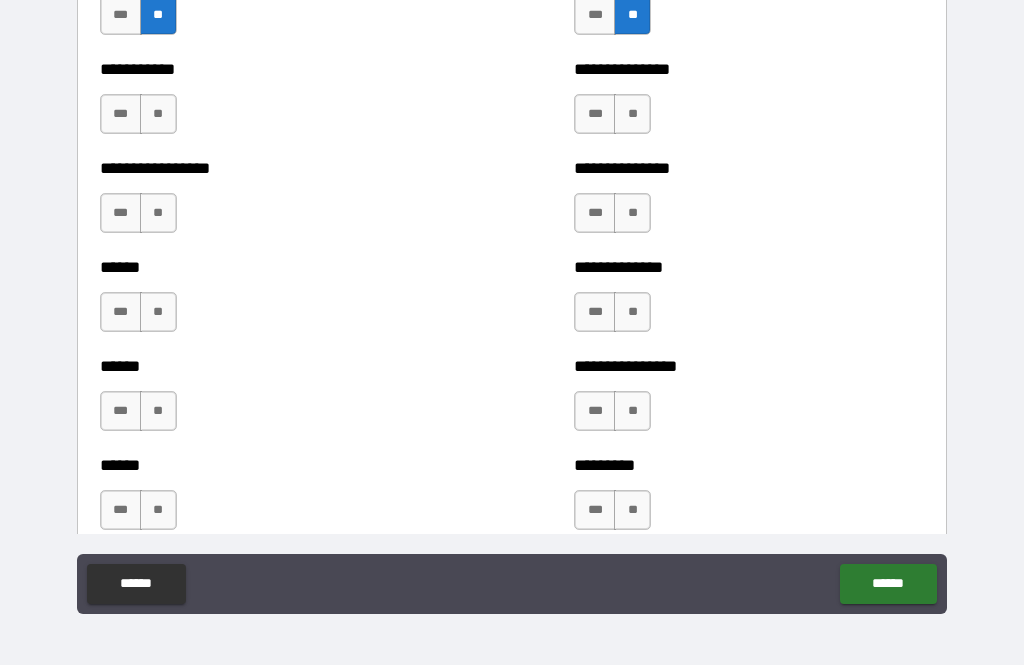 click on "**" at bounding box center (632, 114) 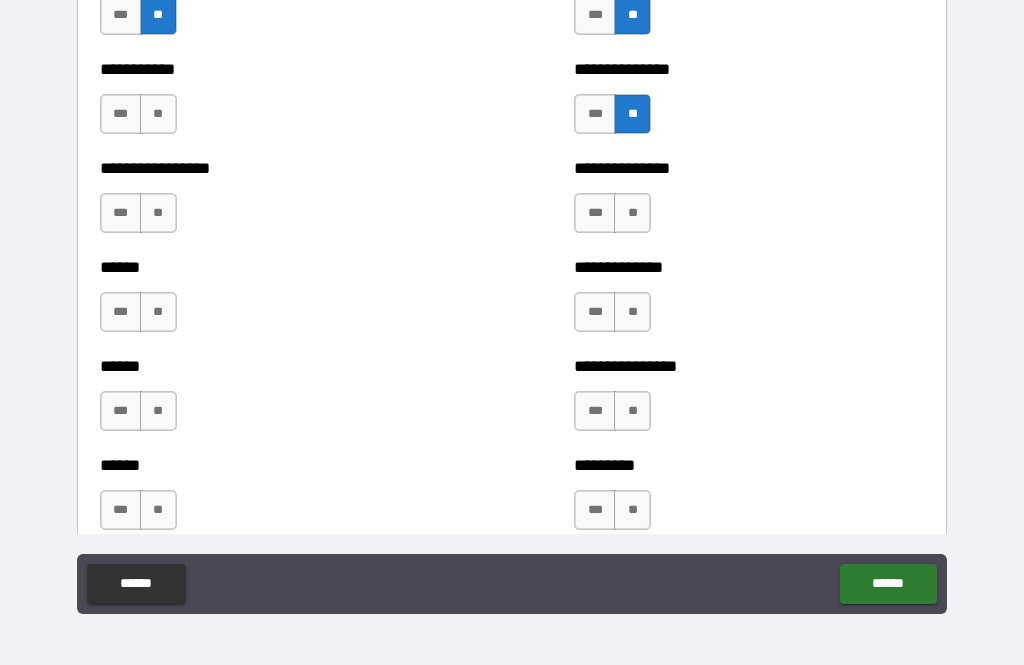 click on "**" at bounding box center (632, 213) 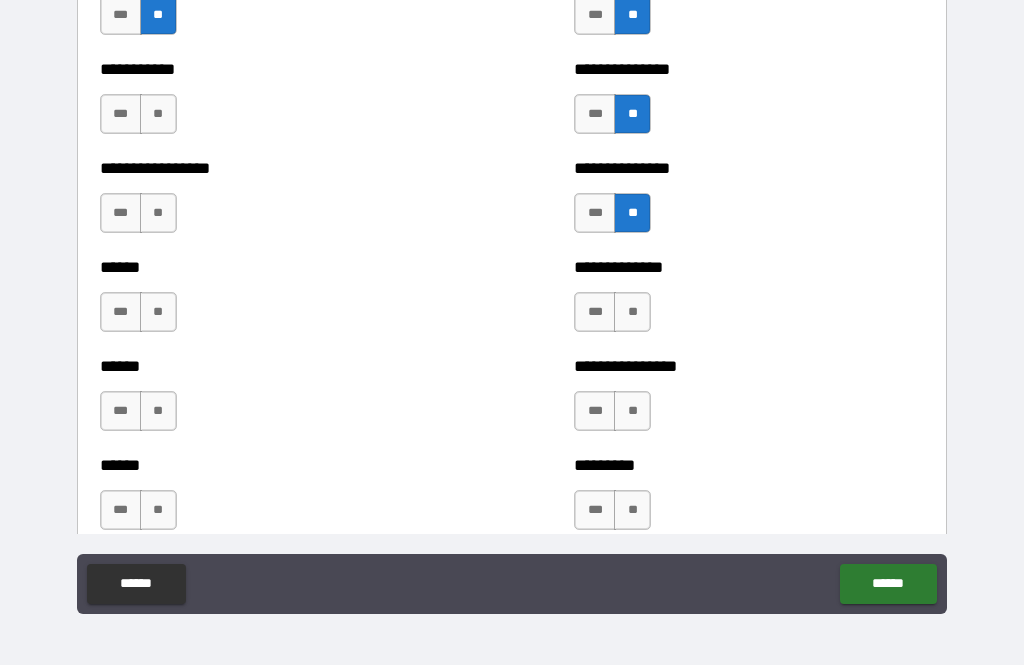 click on "**" at bounding box center [632, 312] 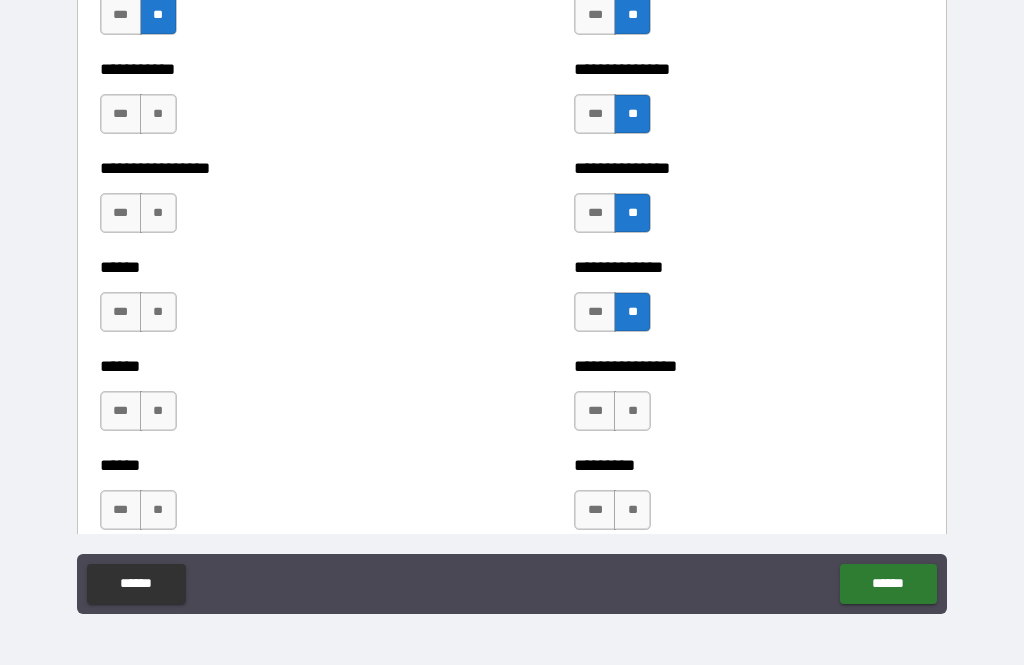 click on "**" at bounding box center [632, 411] 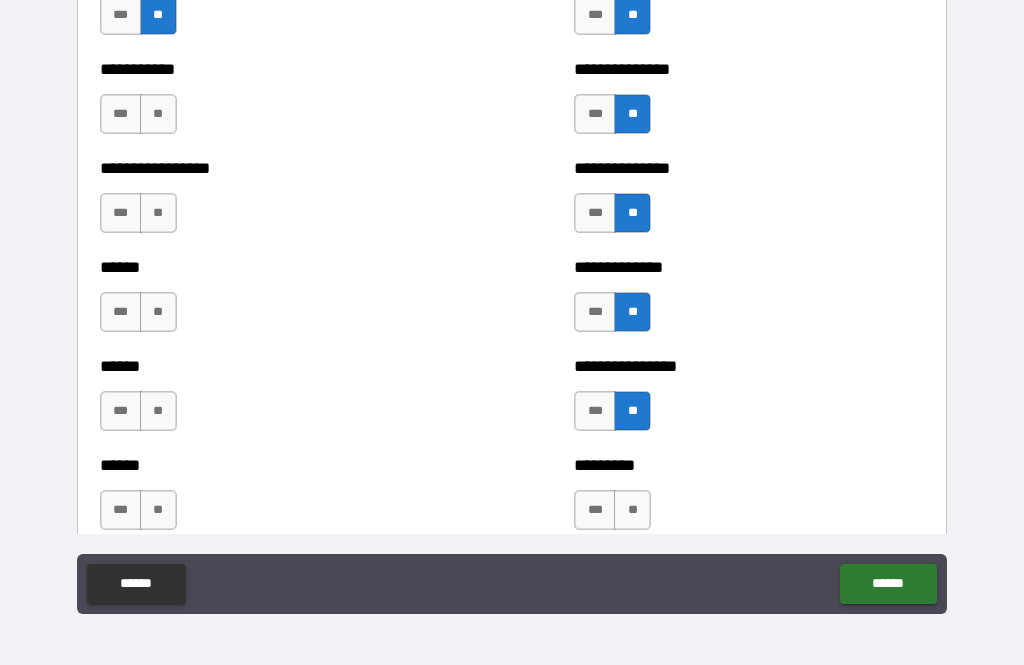 click on "**" at bounding box center [632, 510] 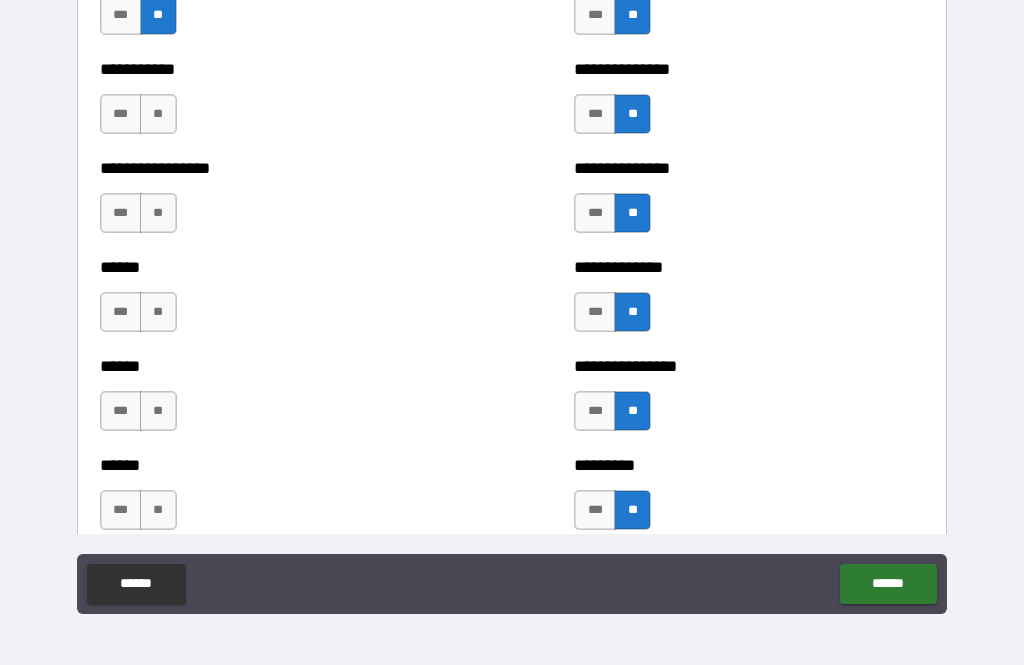 click on "**" at bounding box center (158, 510) 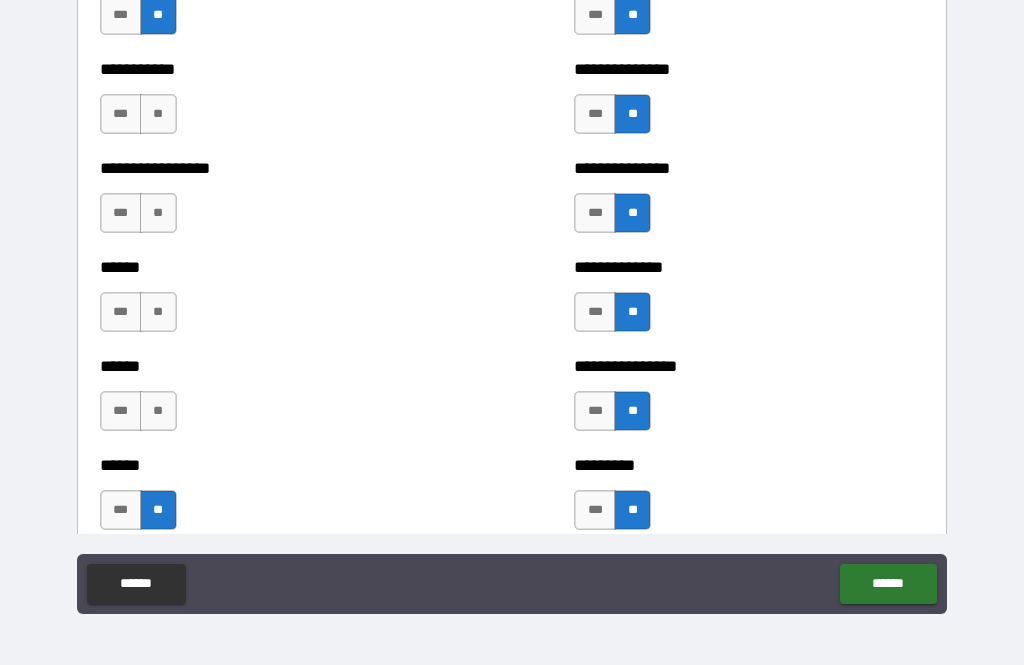 click on "**" at bounding box center (158, 411) 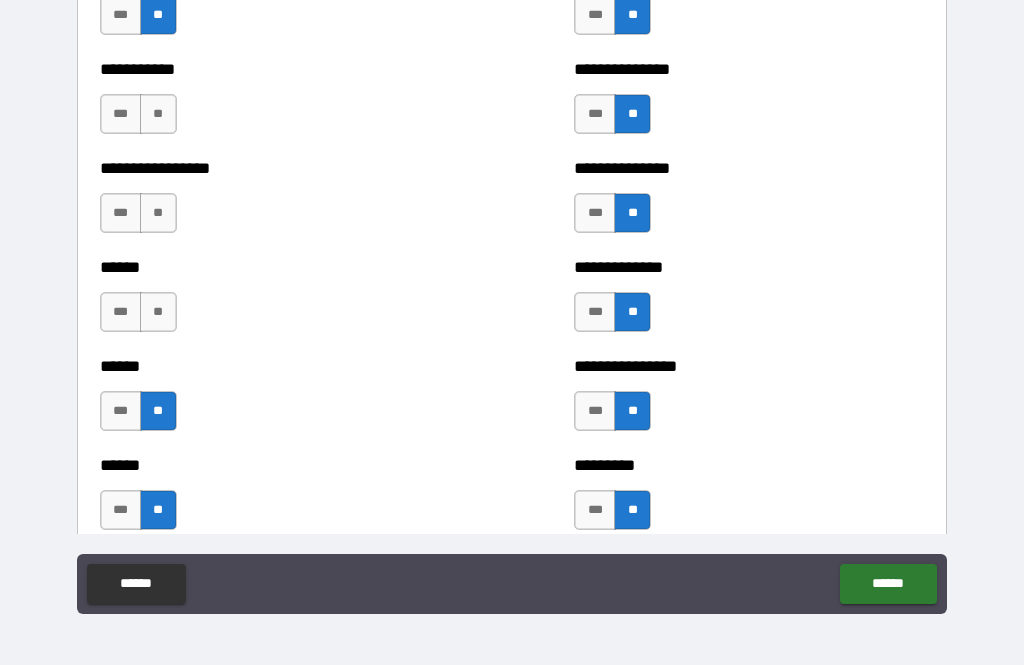 click on "**" at bounding box center (158, 312) 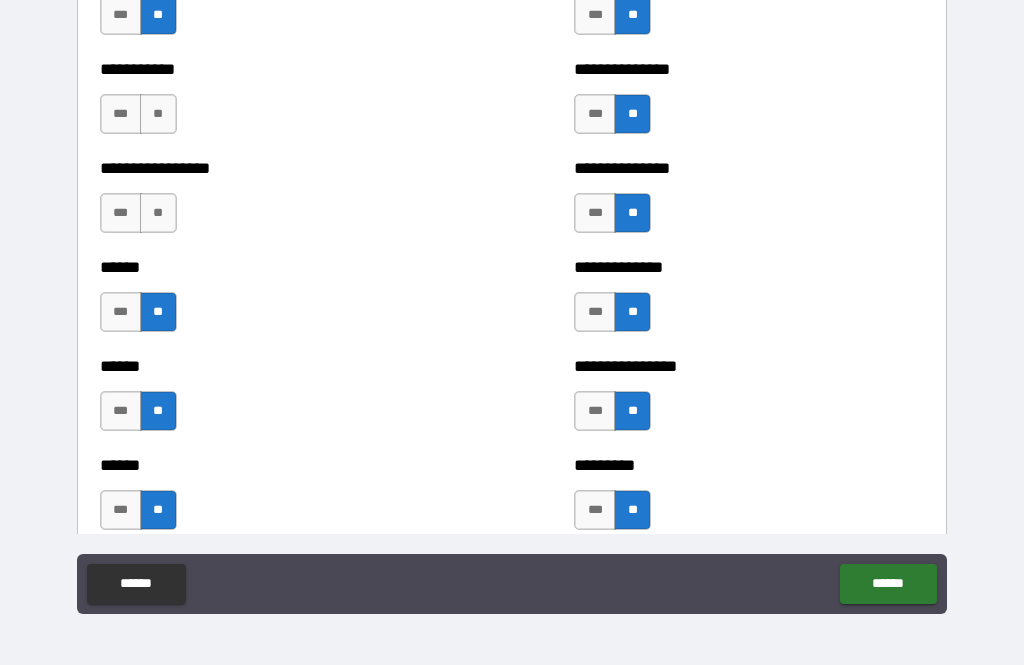 click on "**" at bounding box center [158, 213] 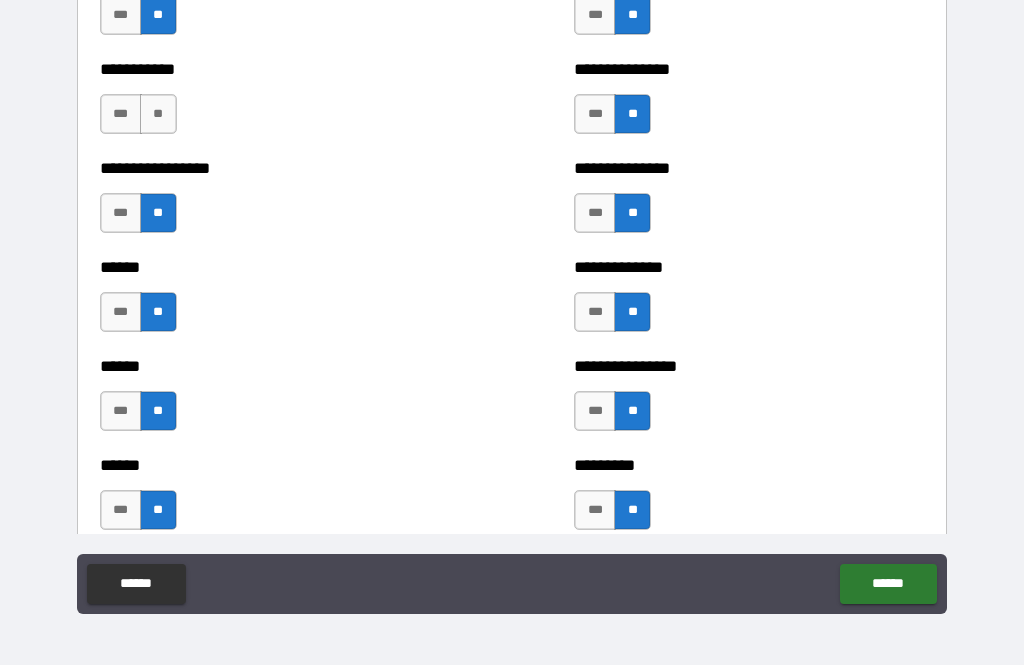 click on "**" at bounding box center (158, 114) 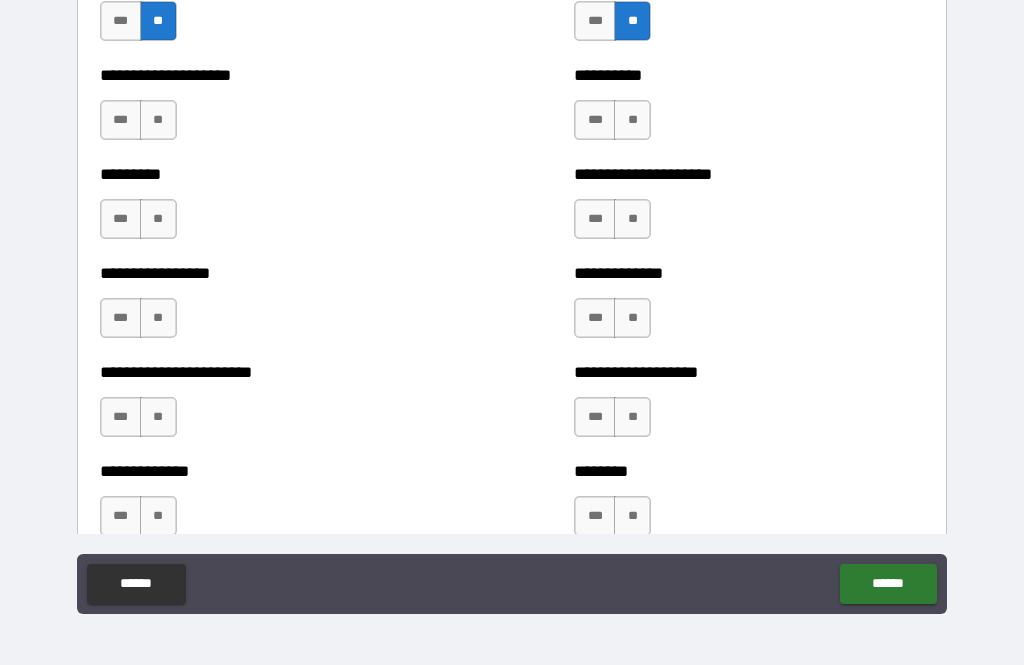 scroll, scrollTop: 3619, scrollLeft: 0, axis: vertical 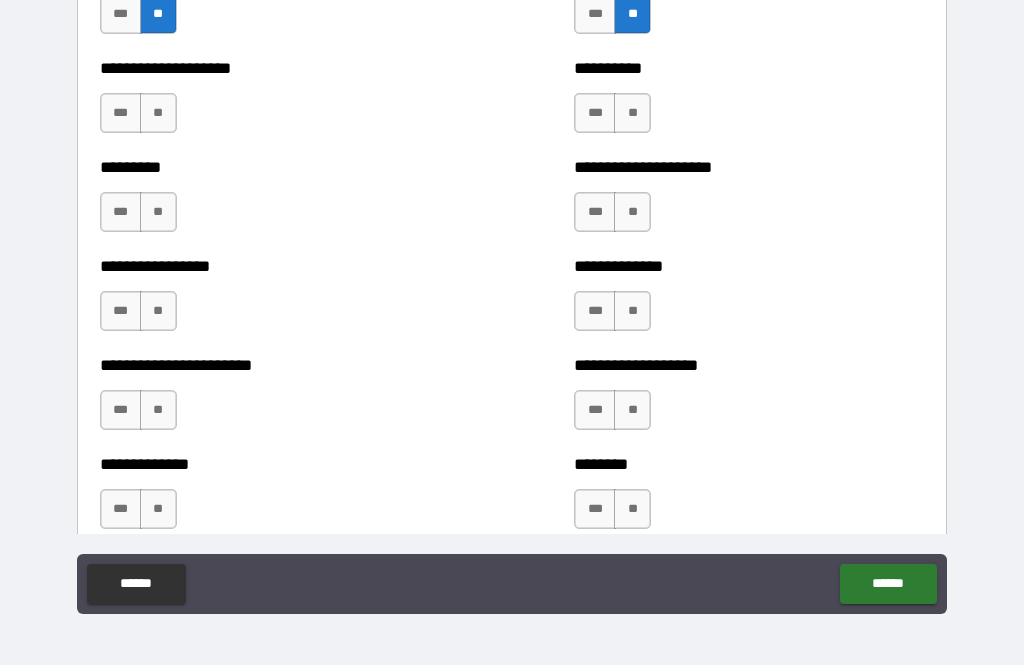 click on "**" at bounding box center (158, 113) 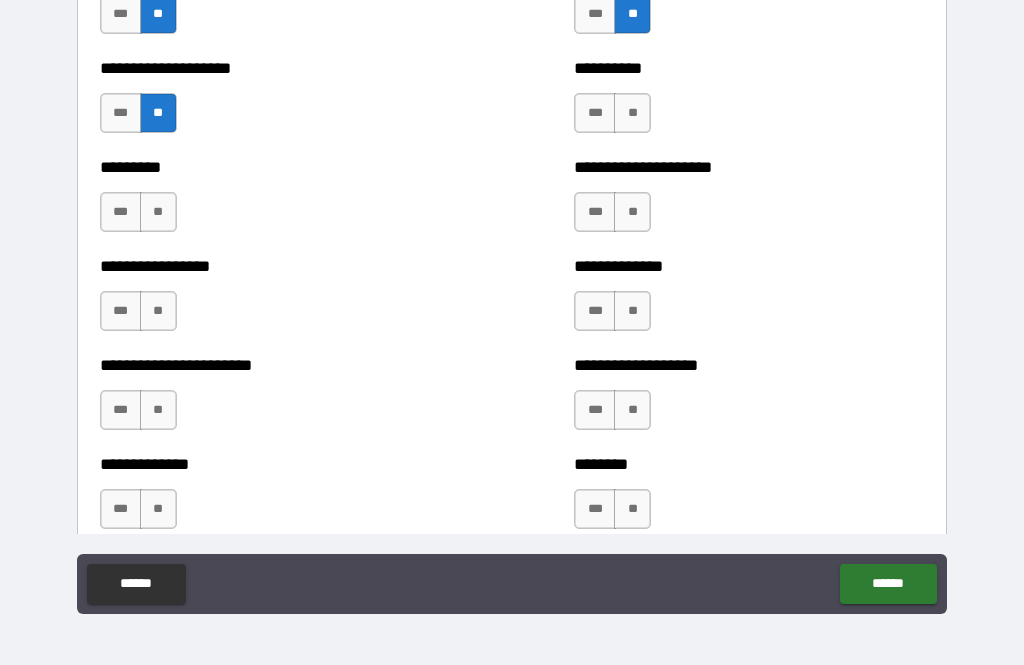 click on "**" at bounding box center [158, 212] 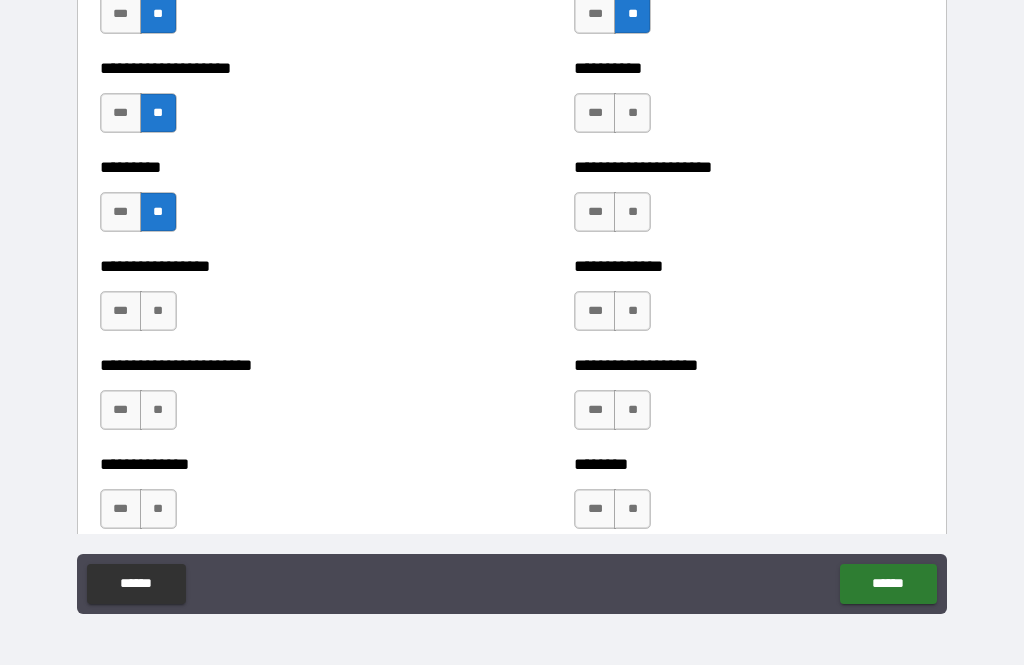 click on "**" at bounding box center [158, 311] 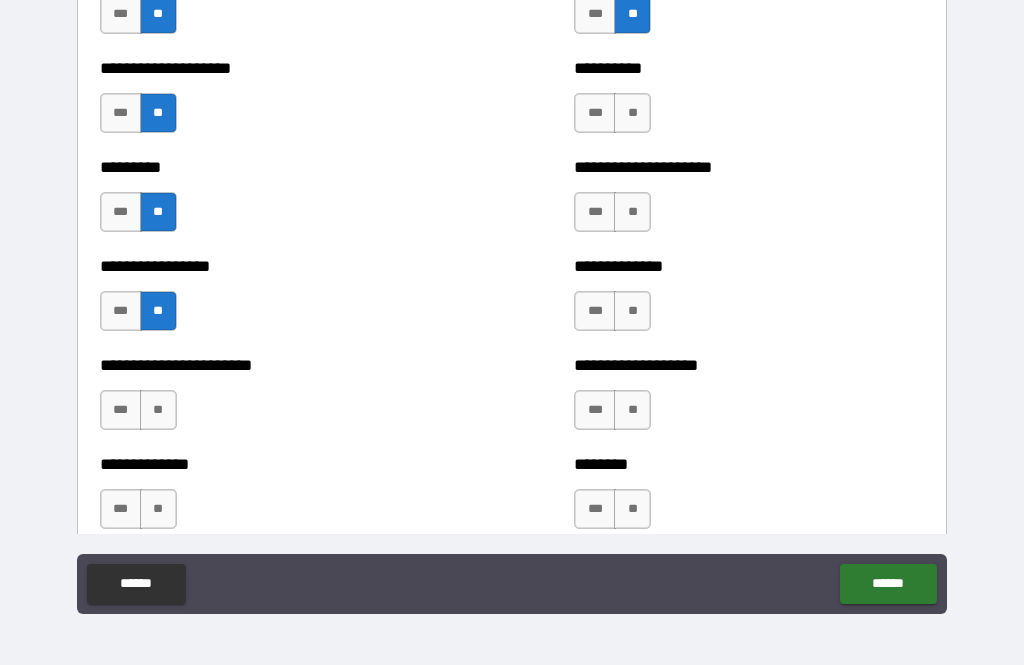 click on "**" at bounding box center (158, 410) 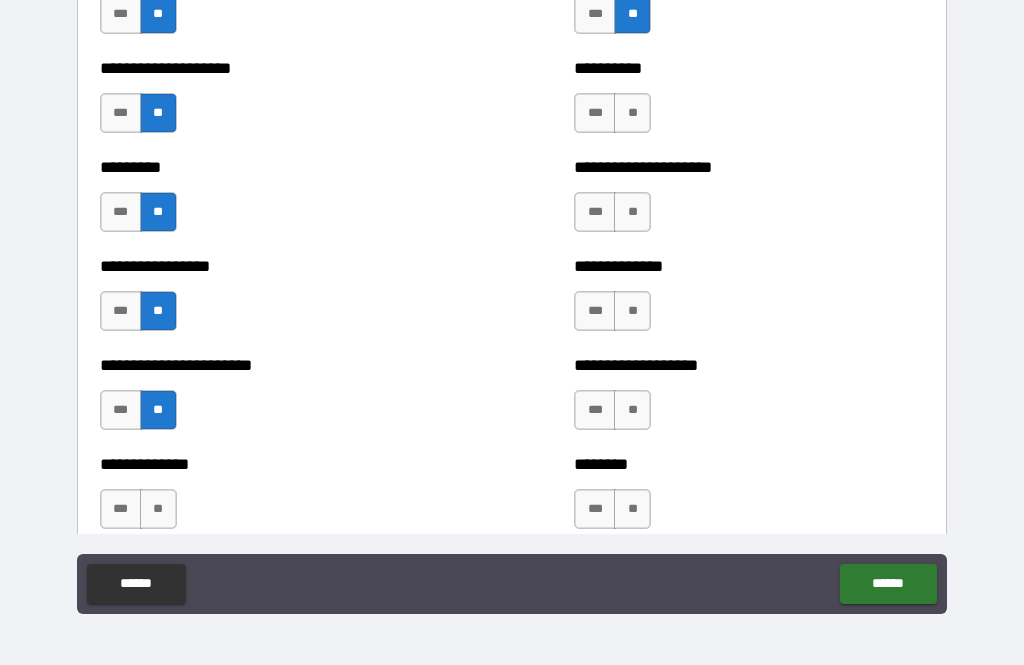 click on "**" at bounding box center [158, 509] 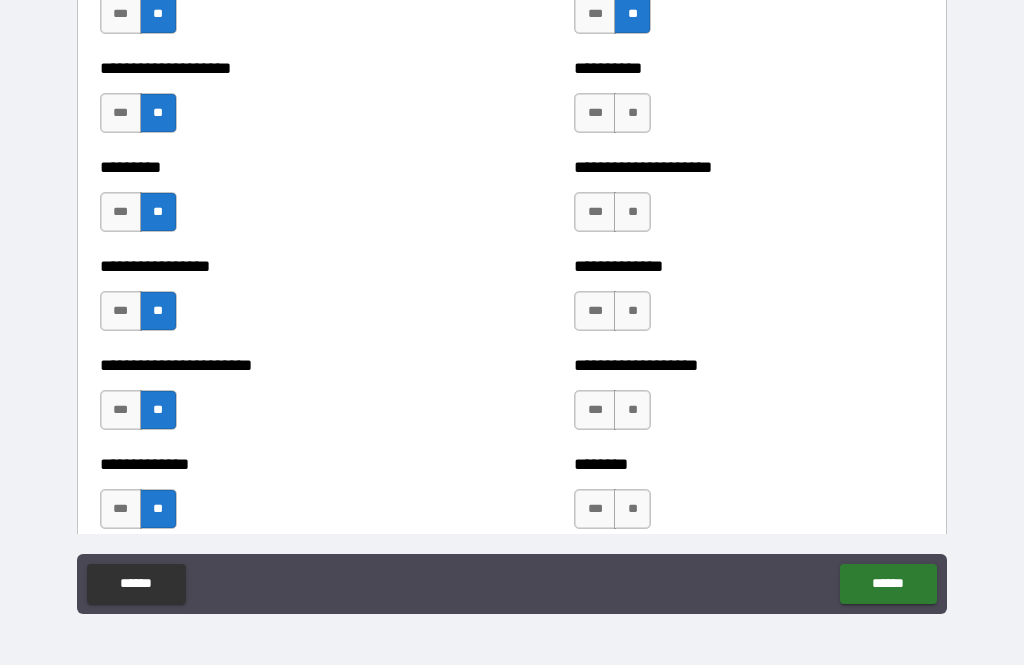 click on "**" at bounding box center (632, 509) 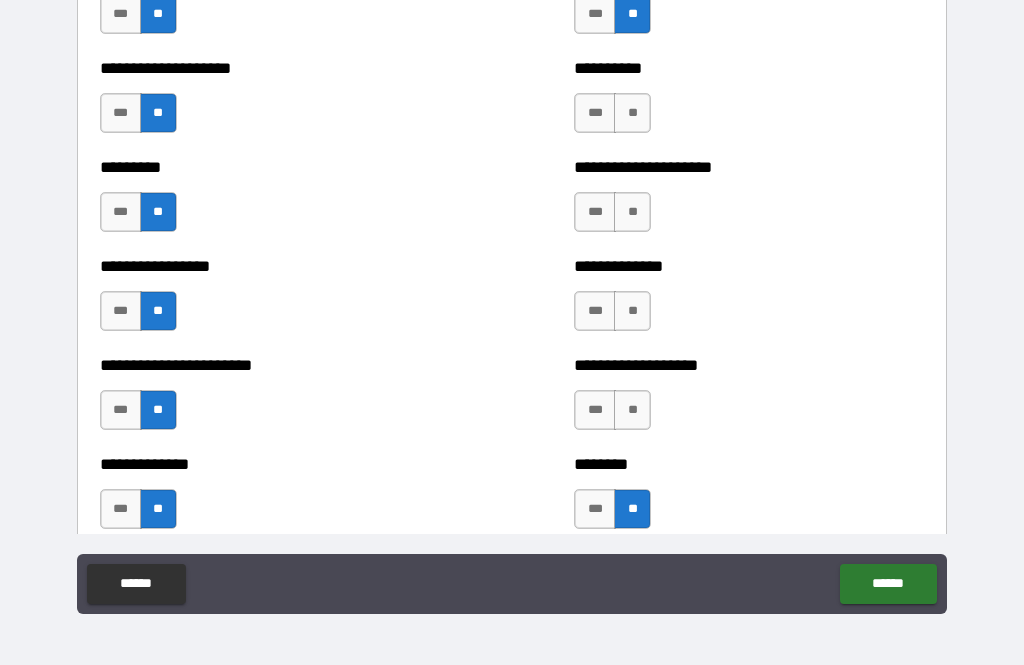click on "**" at bounding box center (632, 410) 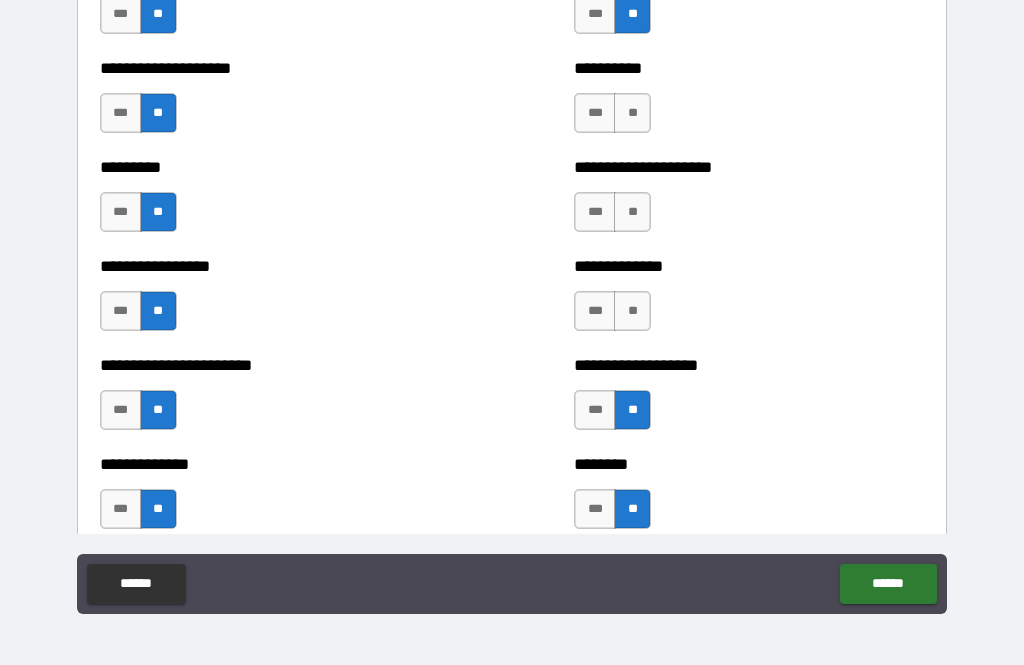 click on "**" at bounding box center [632, 311] 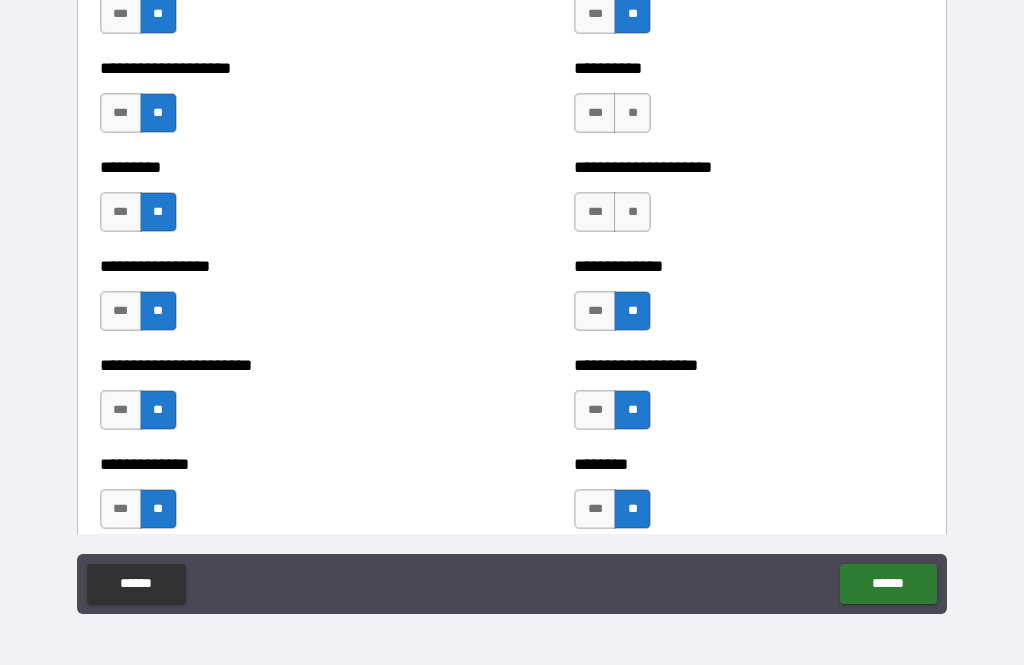 click on "**" at bounding box center (632, 212) 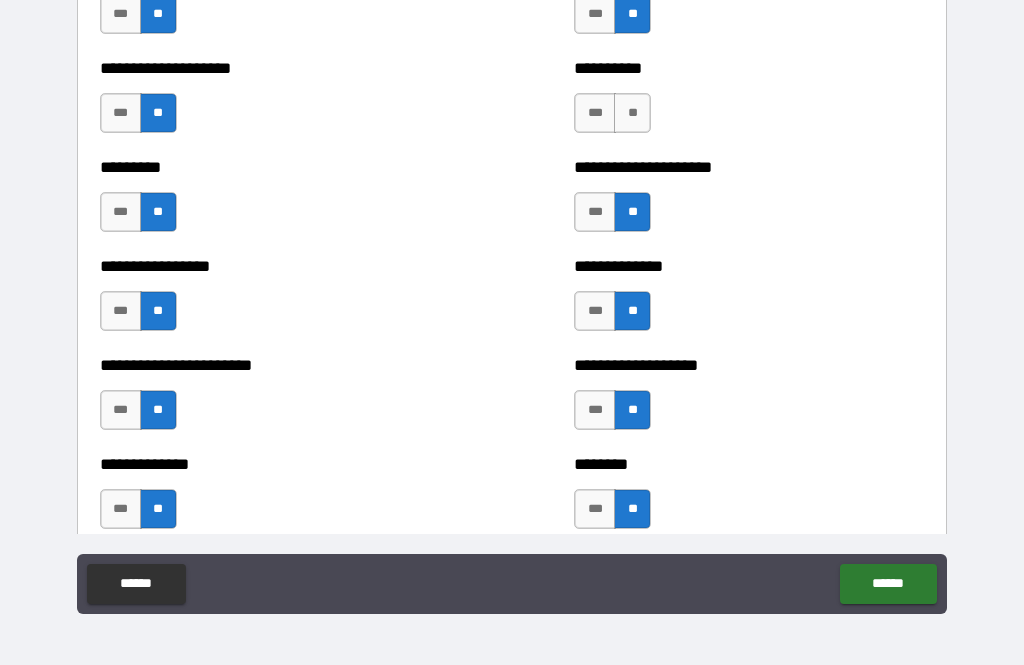 click on "**" at bounding box center [632, 113] 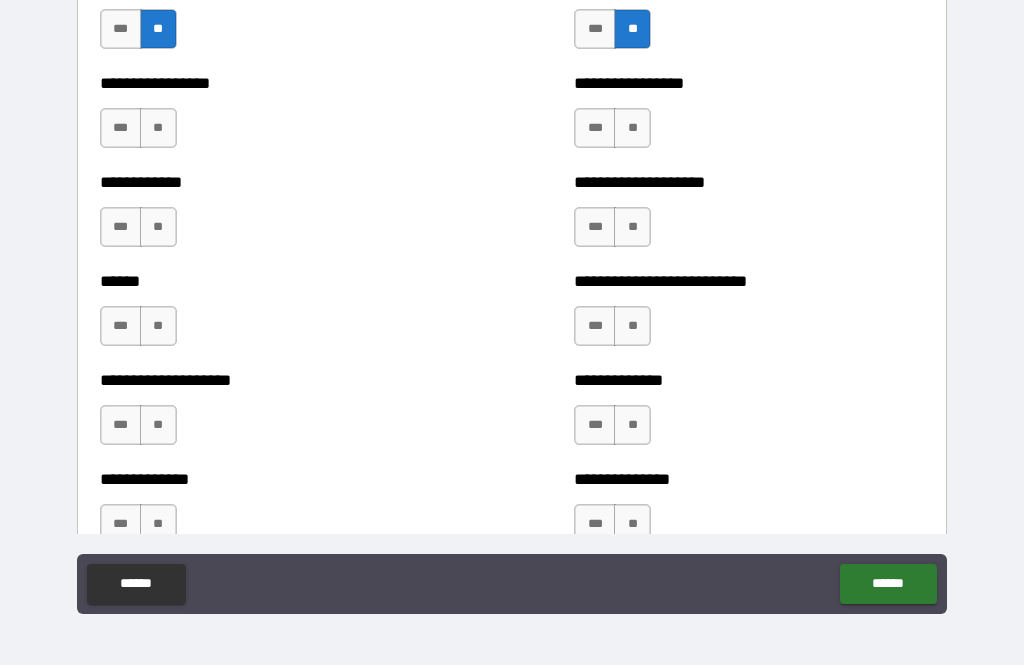 scroll, scrollTop: 4120, scrollLeft: 0, axis: vertical 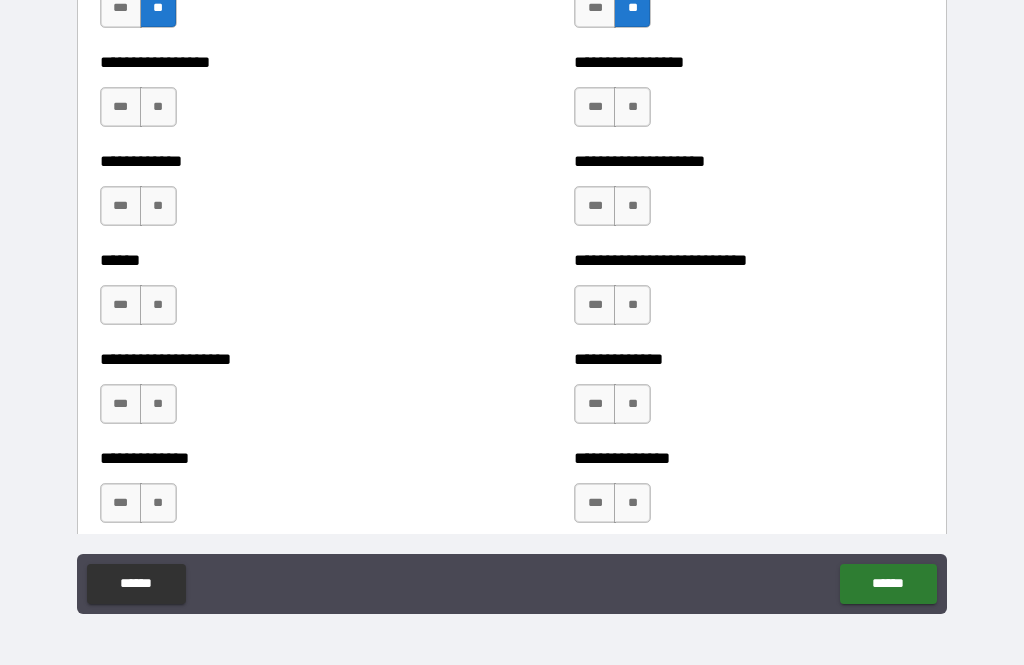 click on "**" at bounding box center (158, 107) 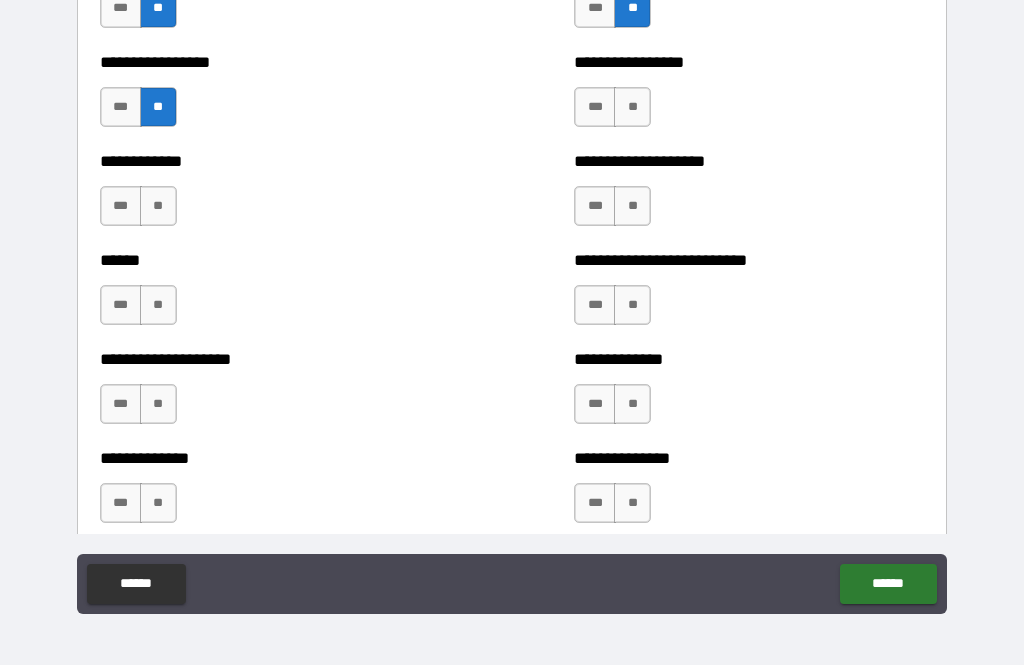 click on "**" at bounding box center (158, 206) 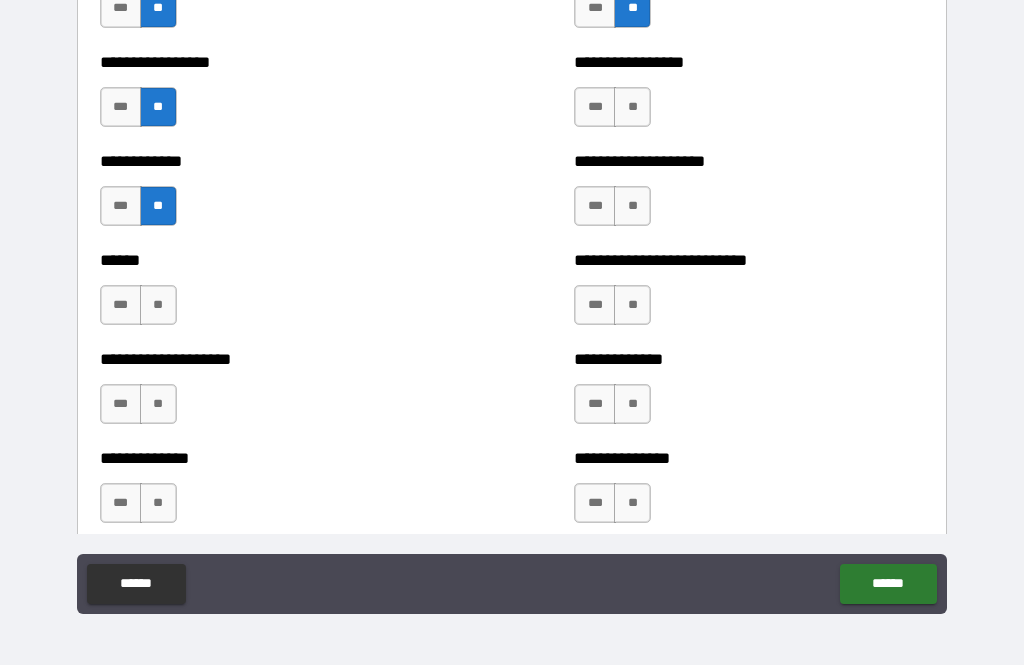 click on "**" at bounding box center (158, 305) 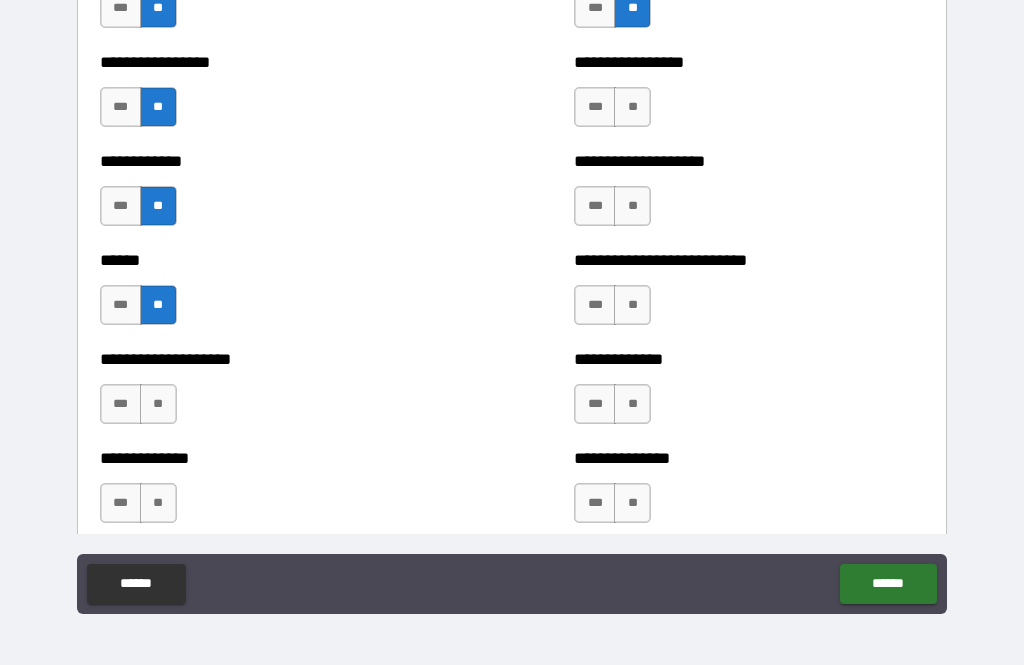 click on "**" at bounding box center (158, 404) 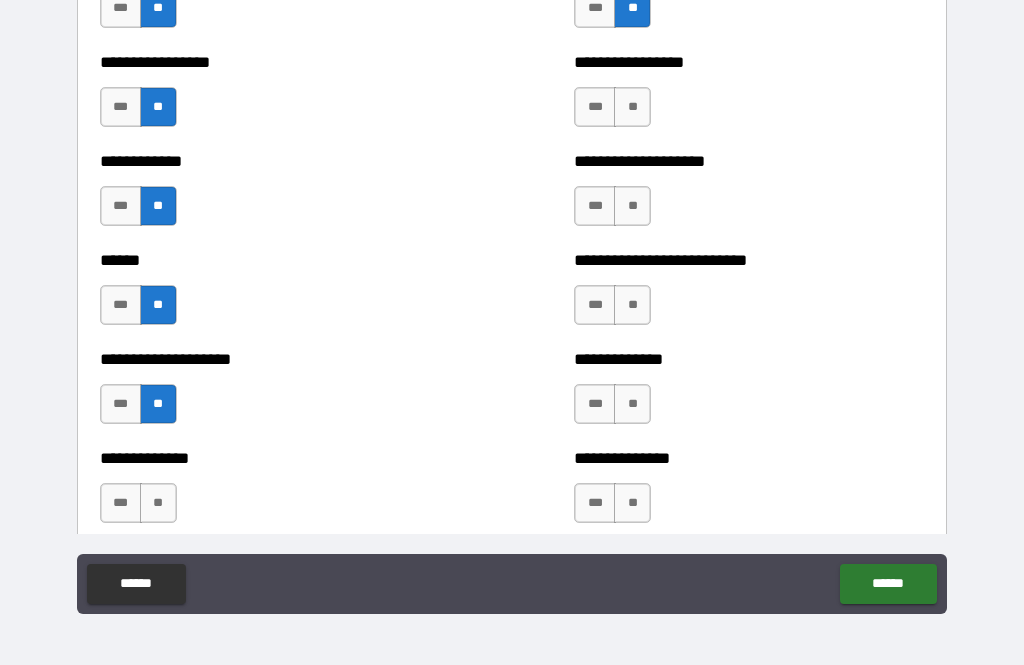 click on "**" at bounding box center (158, 503) 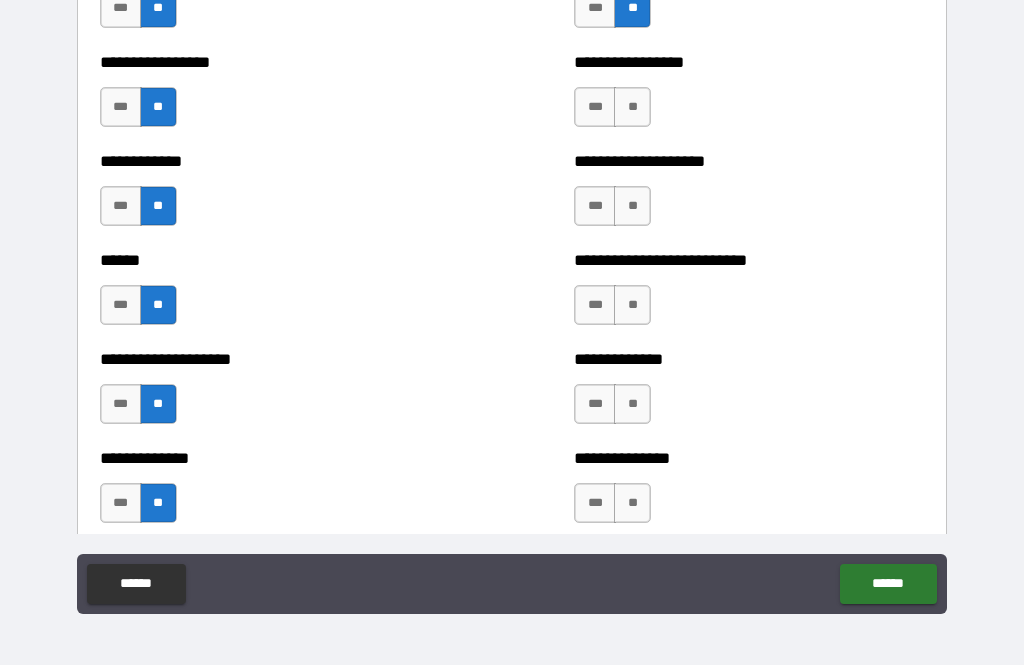 click on "**" at bounding box center [632, 503] 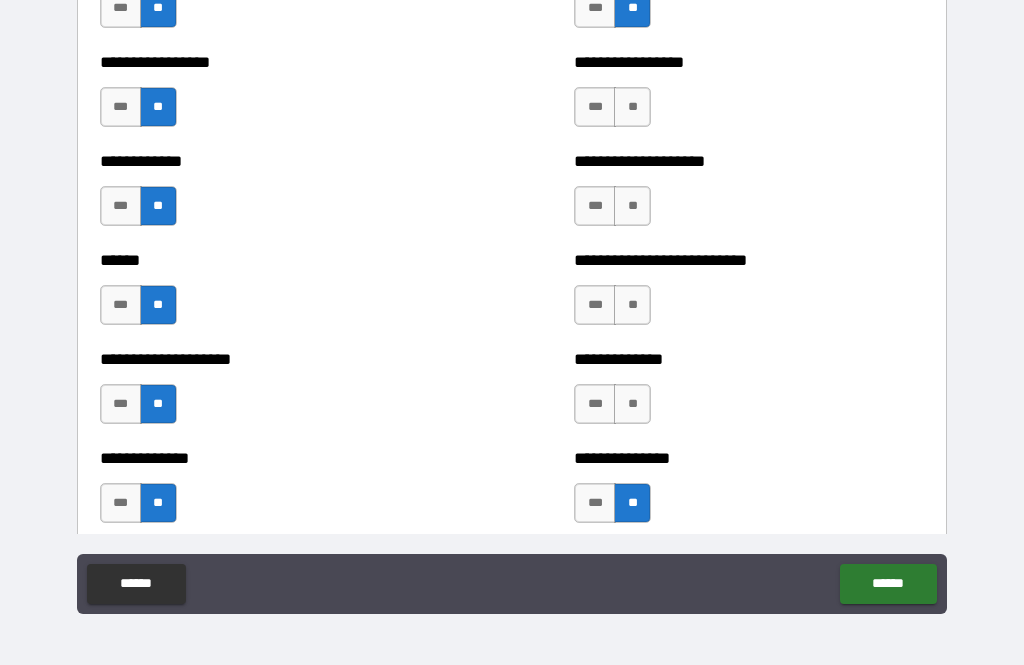 click on "**" at bounding box center [632, 404] 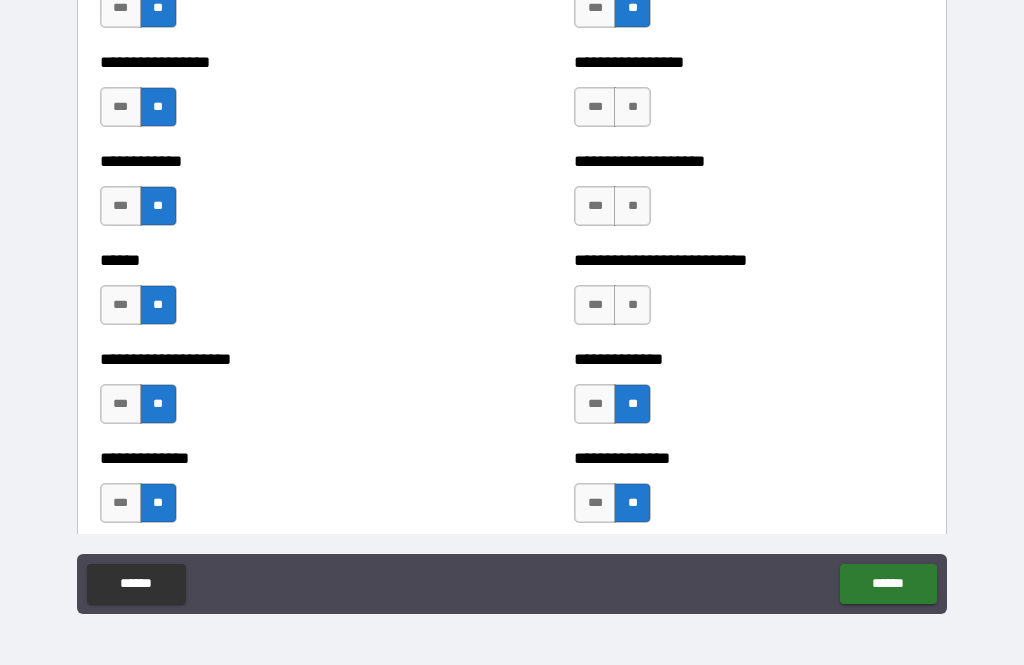click on "**" at bounding box center [632, 305] 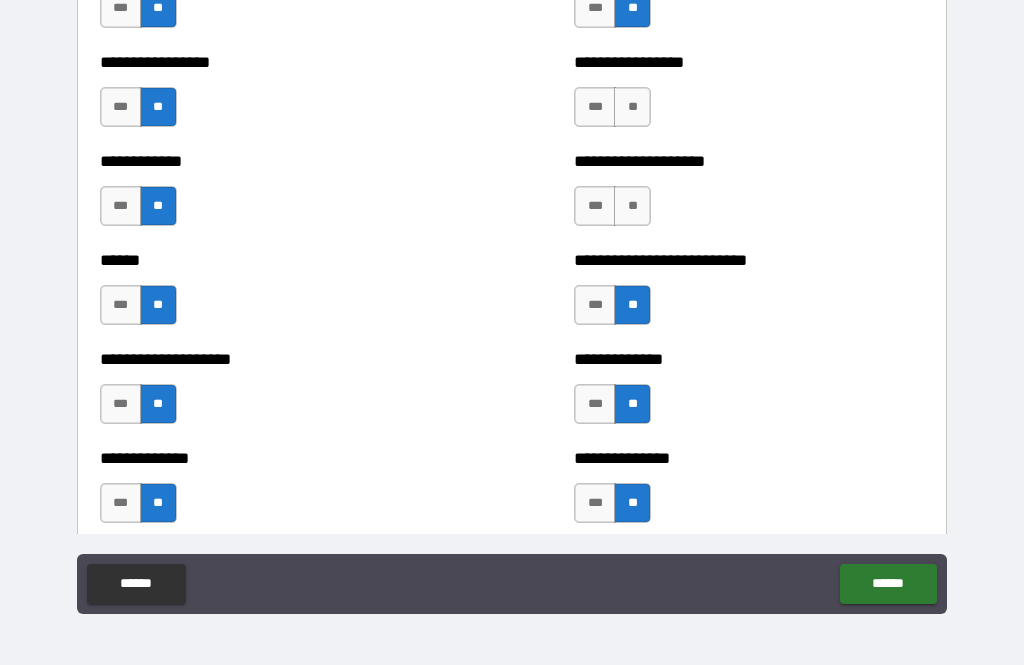 click on "**" at bounding box center [632, 206] 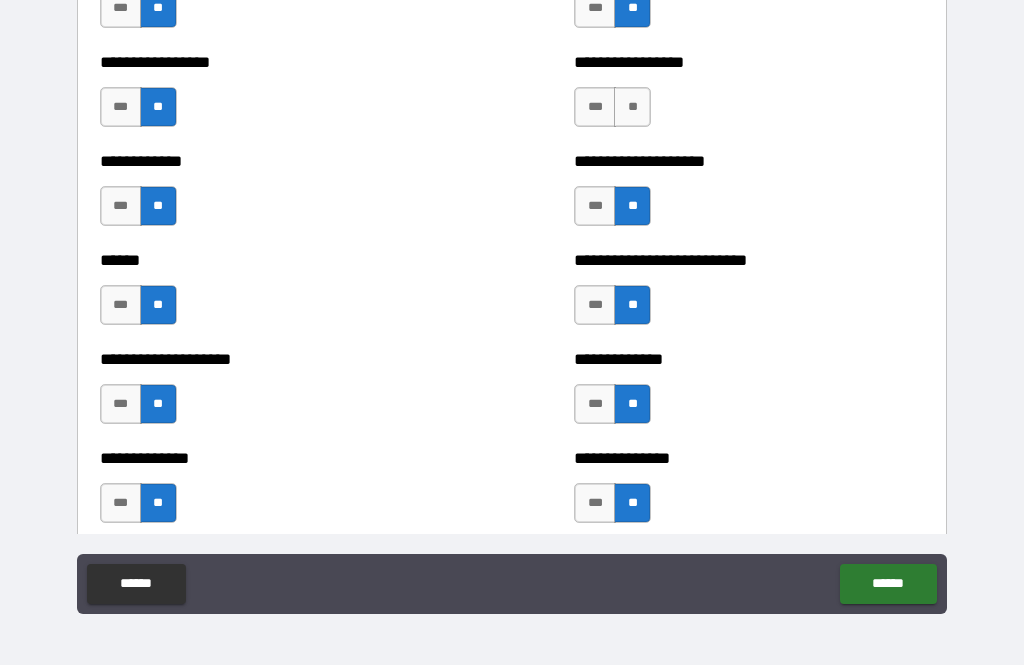 click on "**" at bounding box center [632, 107] 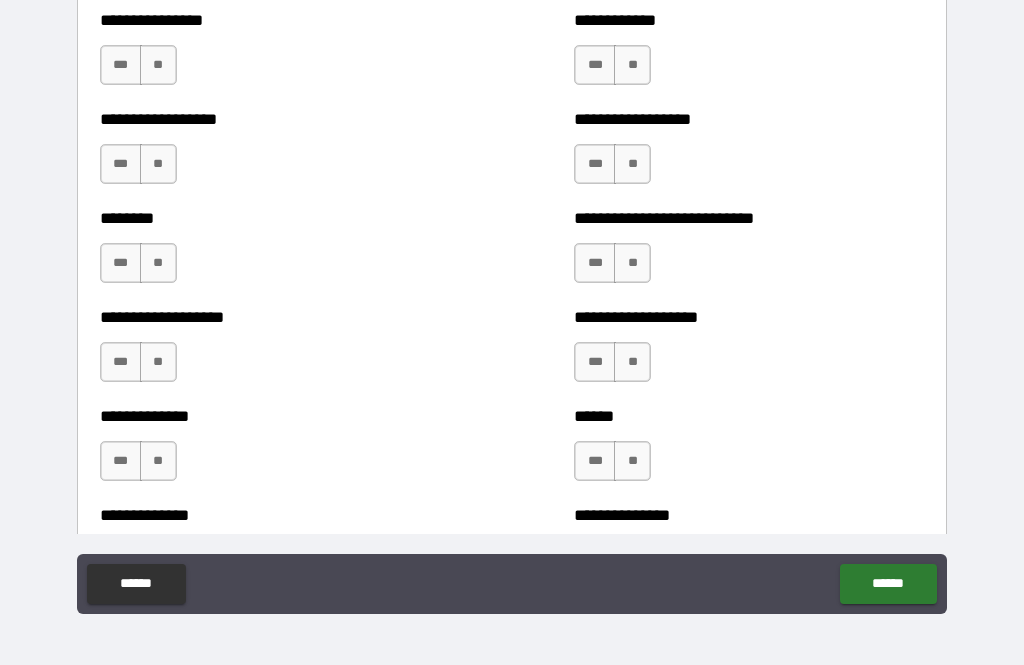 scroll, scrollTop: 4671, scrollLeft: 0, axis: vertical 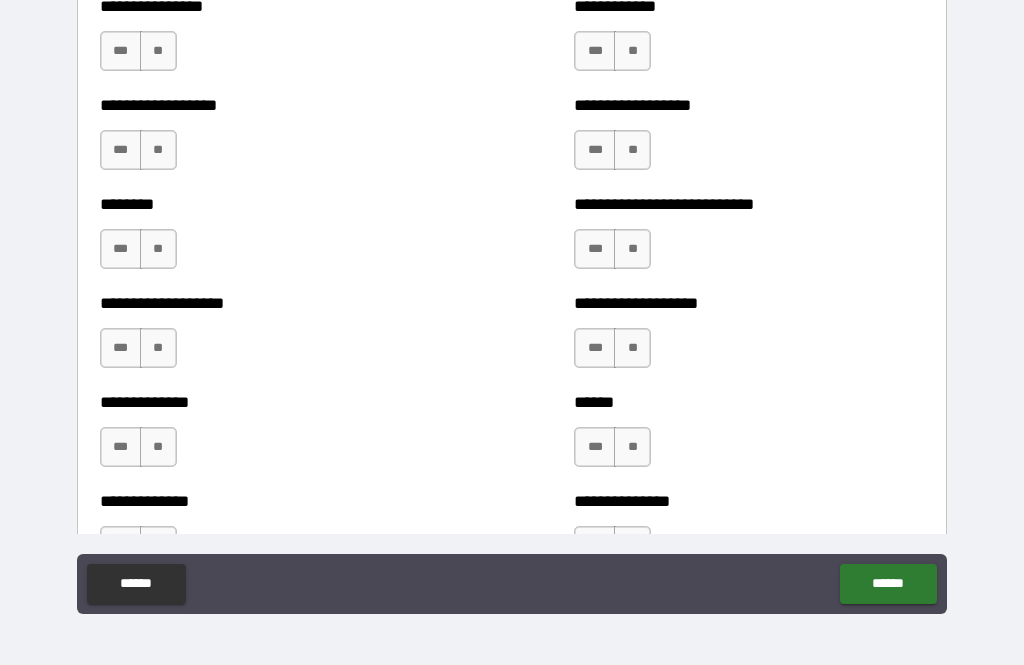 click on "**" at bounding box center (158, 51) 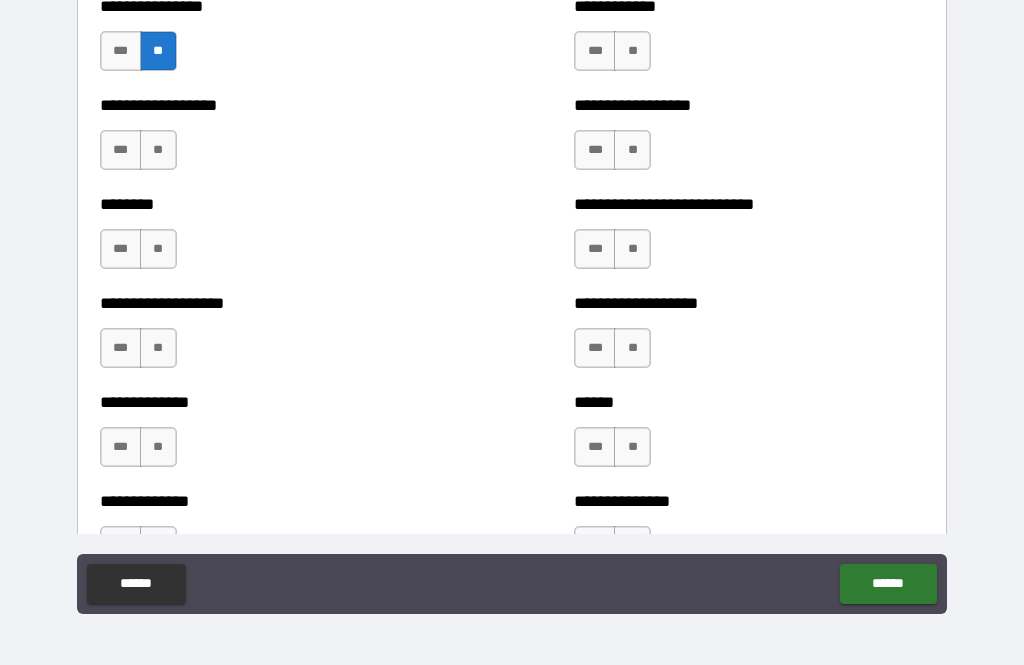 click on "**" at bounding box center [158, 150] 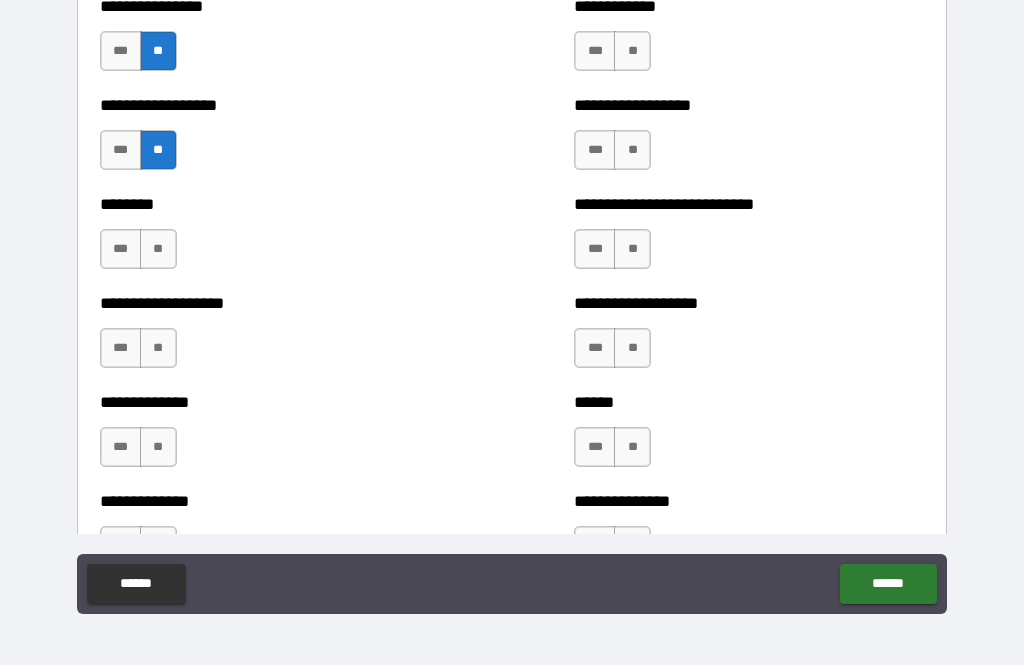 click on "**" at bounding box center [158, 249] 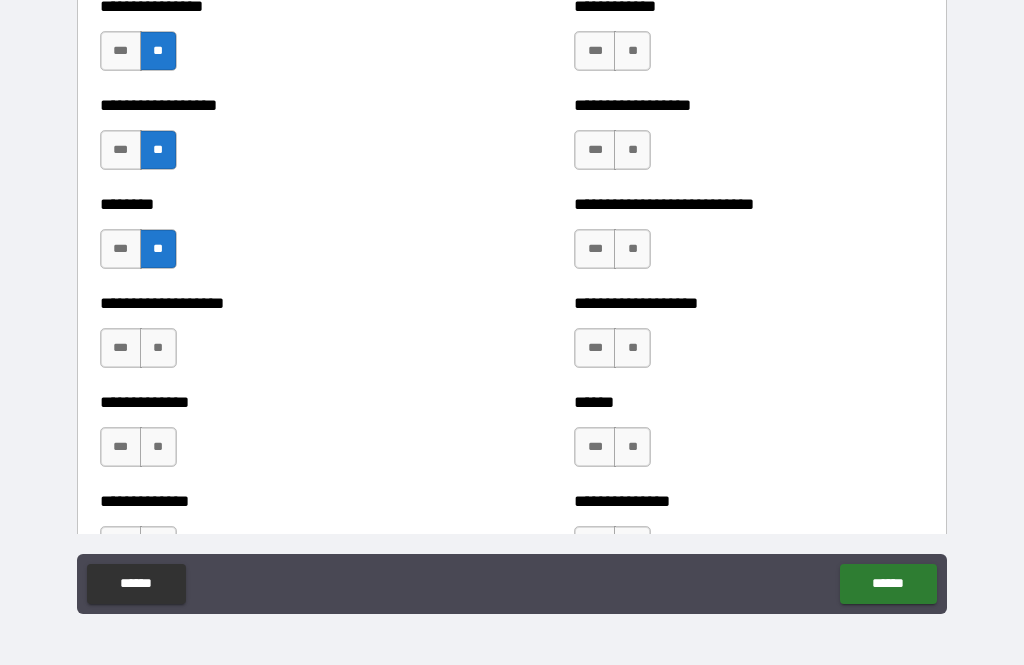 click on "**" at bounding box center [158, 348] 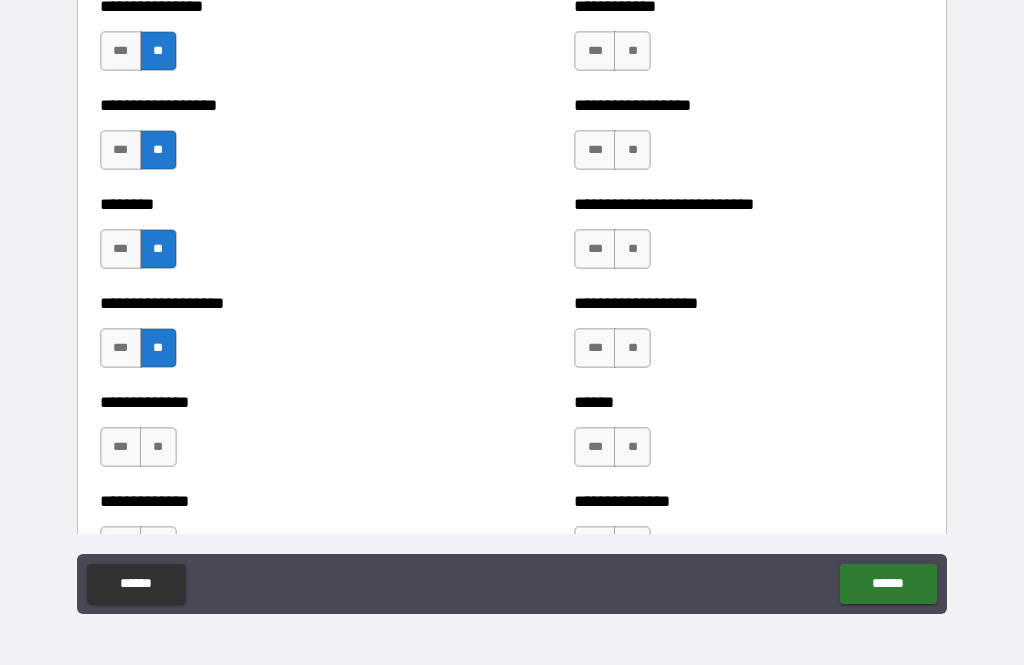 click on "**" at bounding box center (158, 447) 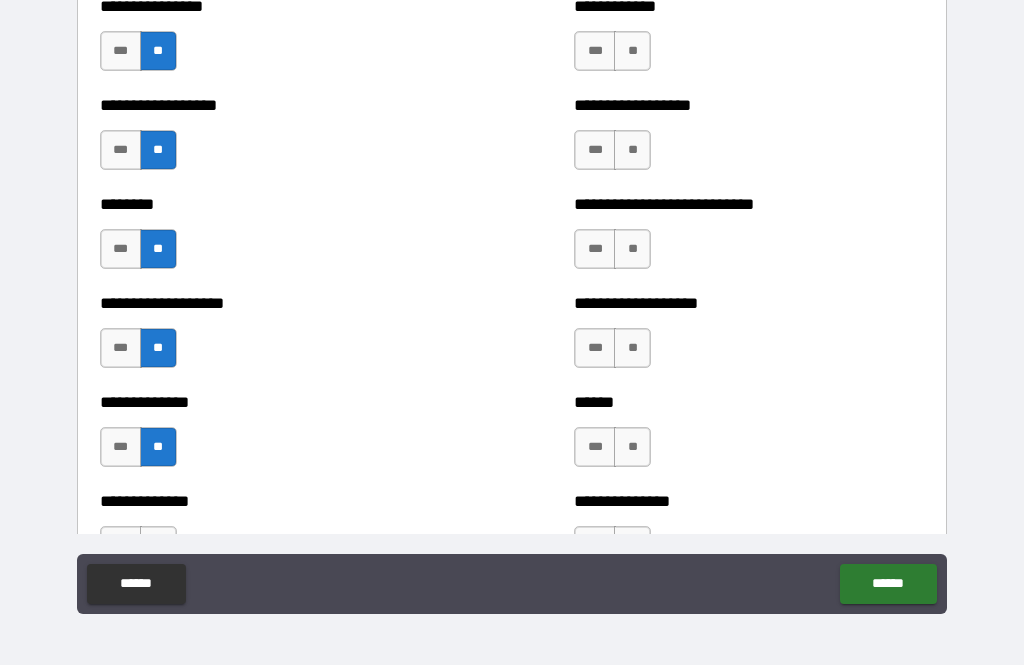 click on "**" at bounding box center [632, 447] 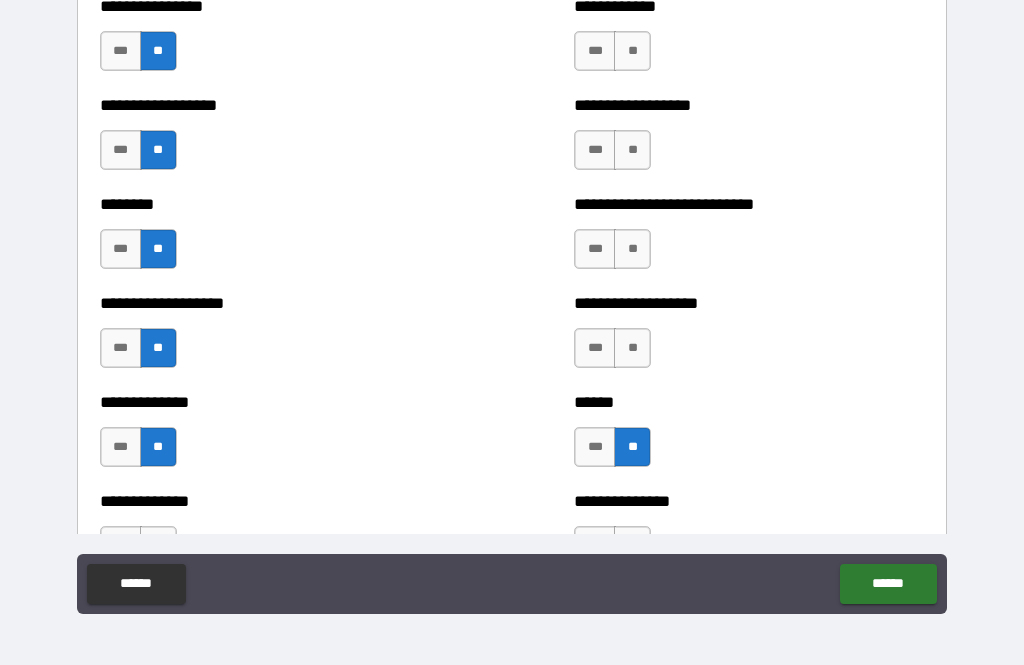 click on "**" at bounding box center [632, 348] 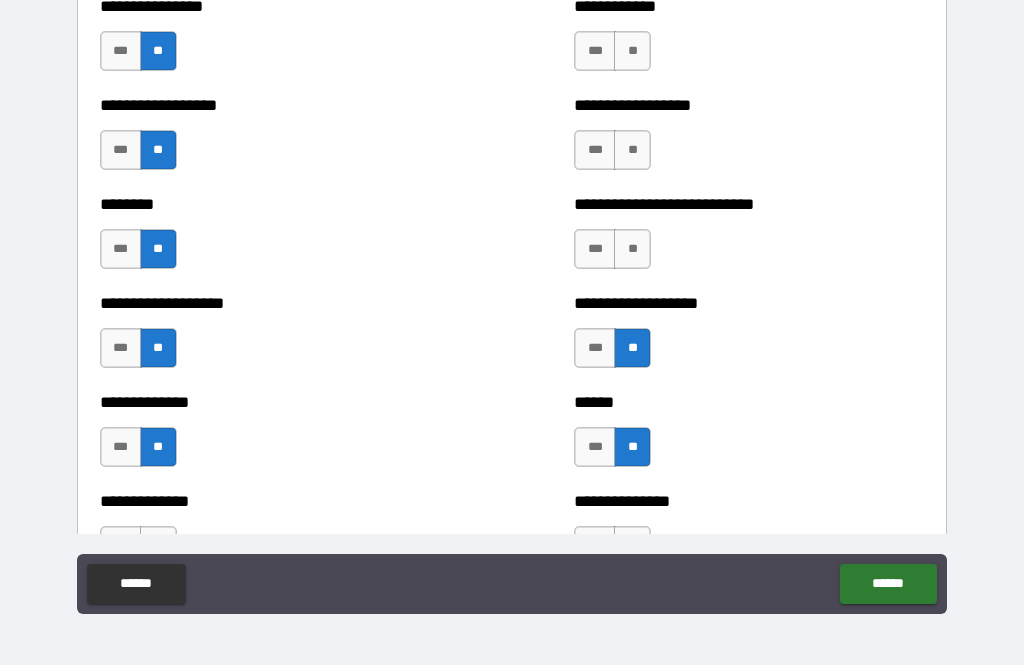 click on "**" at bounding box center (632, 249) 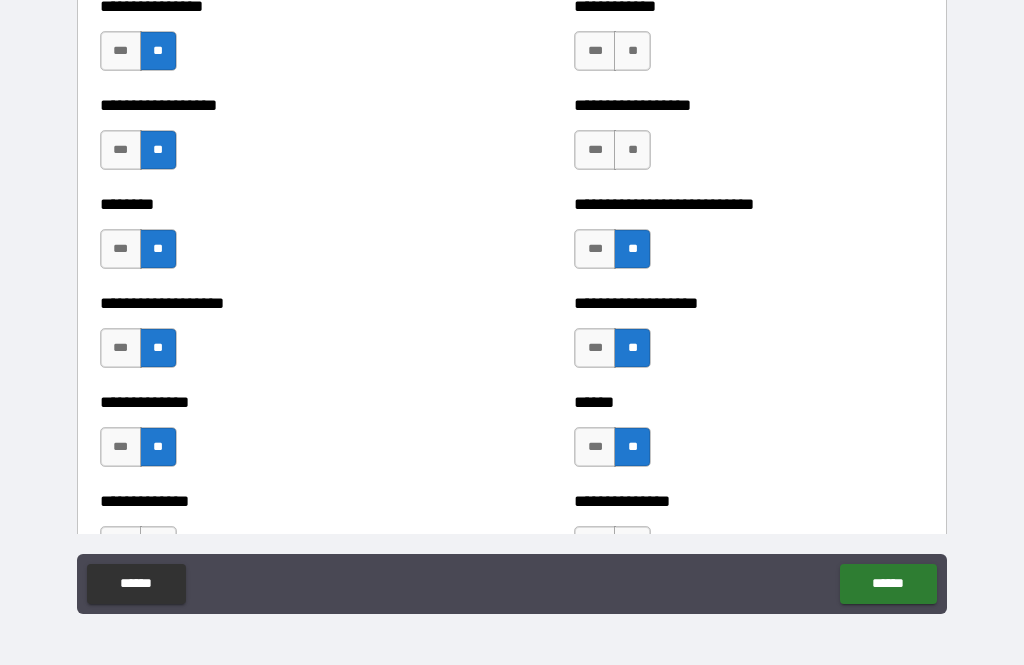 click on "**" at bounding box center [632, 150] 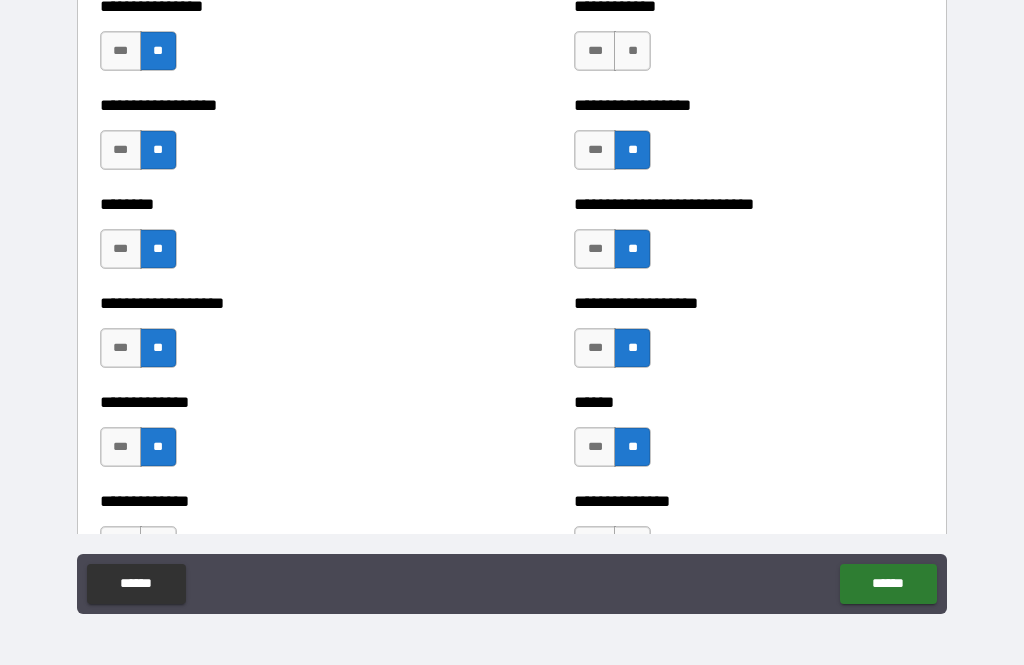 click on "**" at bounding box center [632, 51] 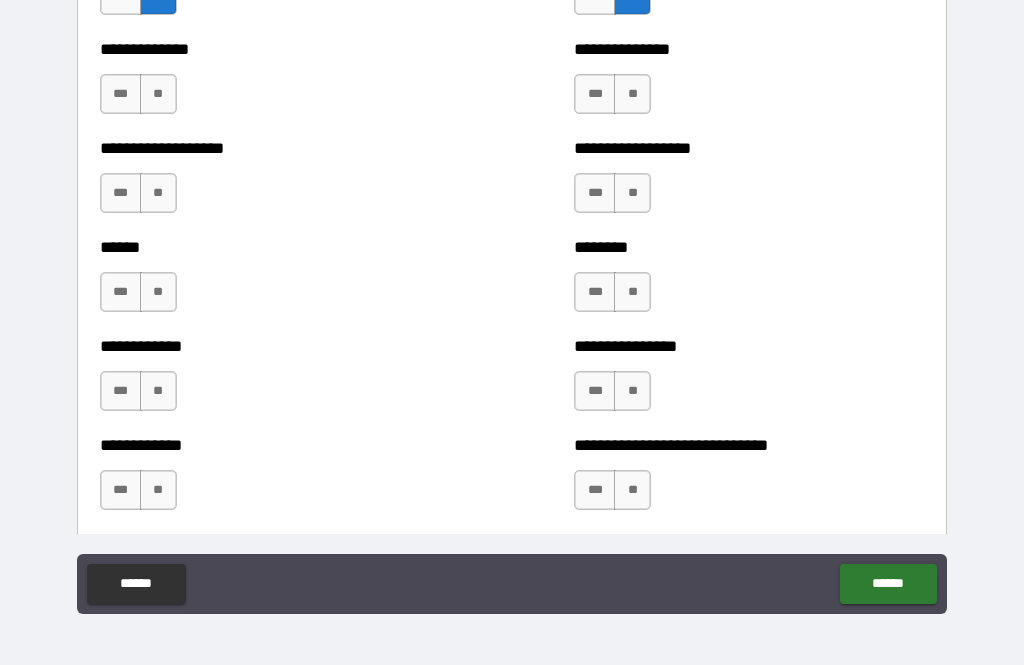 scroll, scrollTop: 5125, scrollLeft: 0, axis: vertical 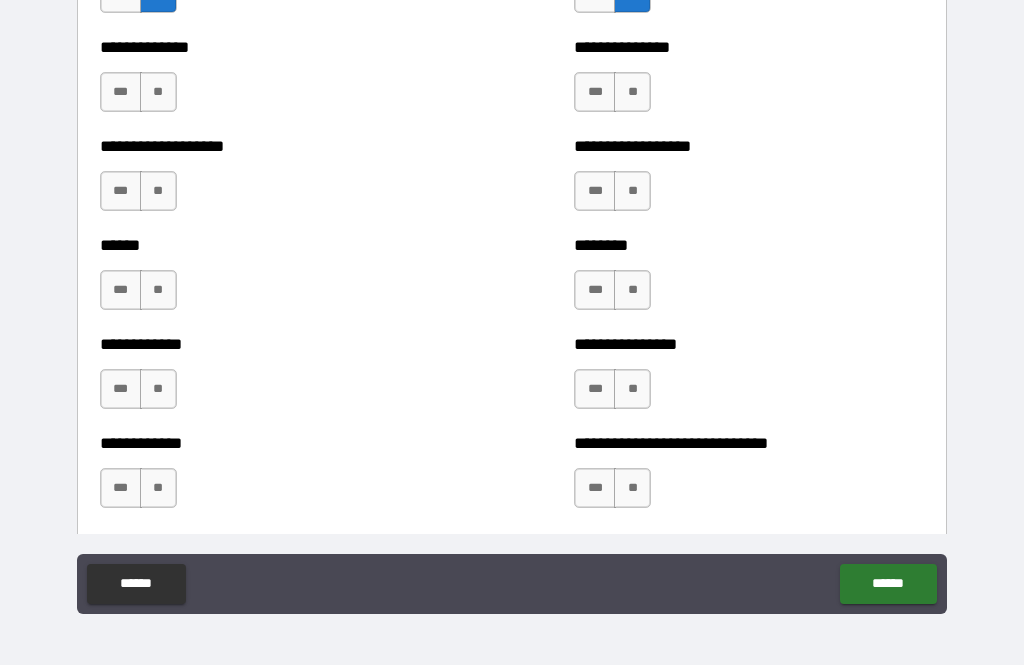 click on "**" at bounding box center (158, 92) 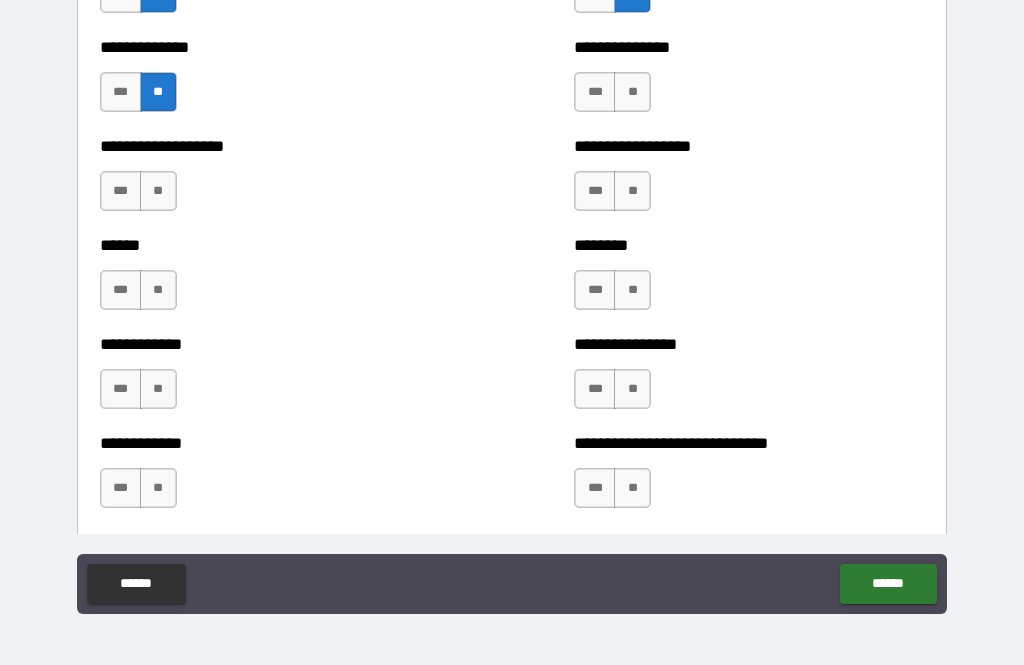 click on "**" at bounding box center [158, 191] 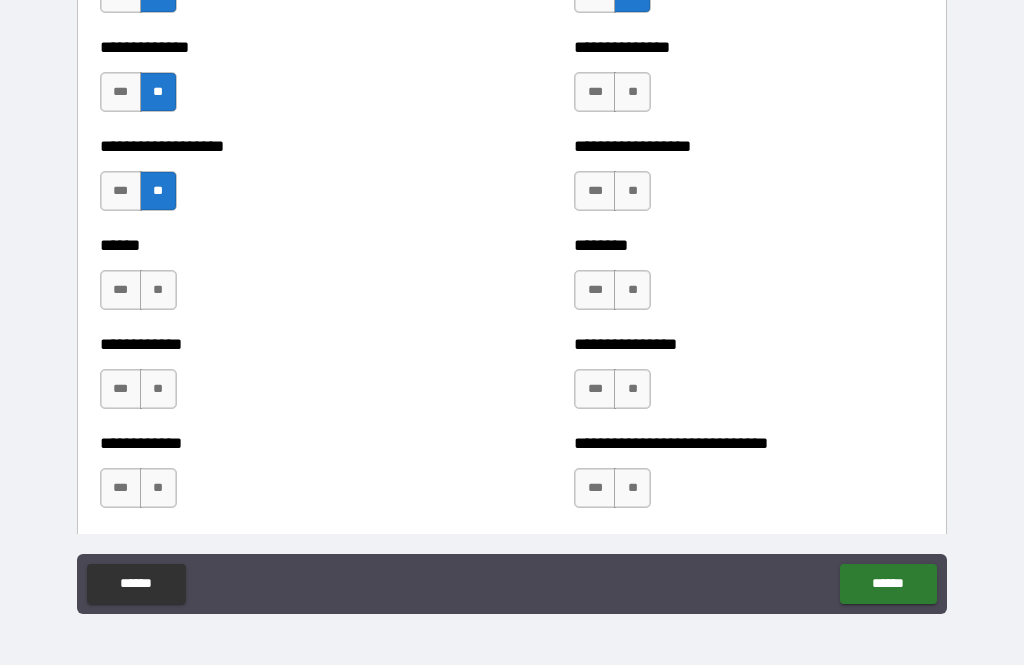 click on "**" at bounding box center [158, 389] 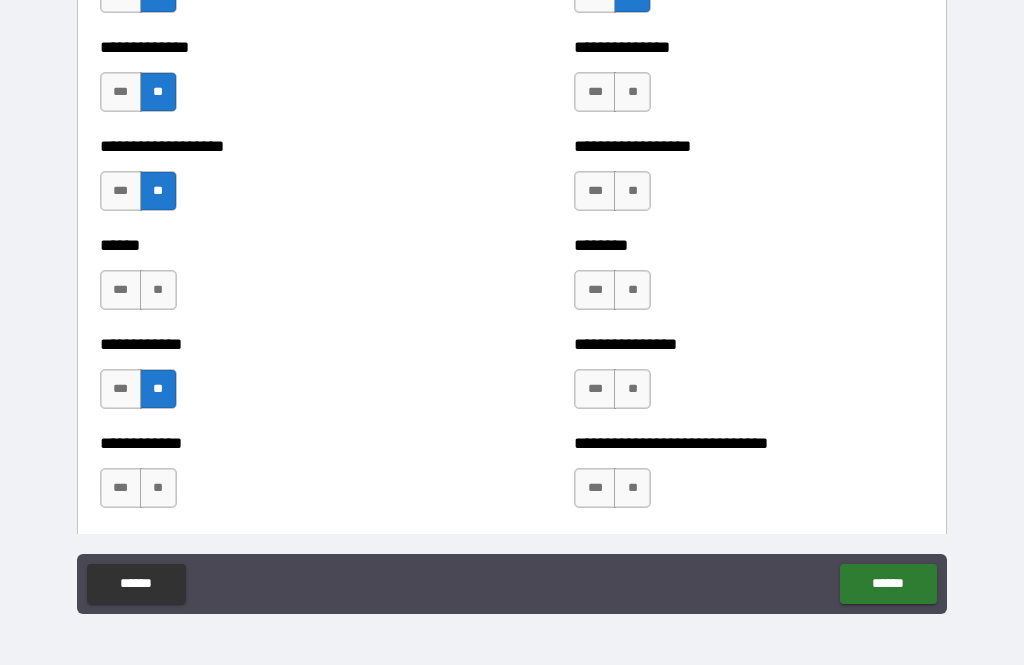 click on "**" at bounding box center (158, 488) 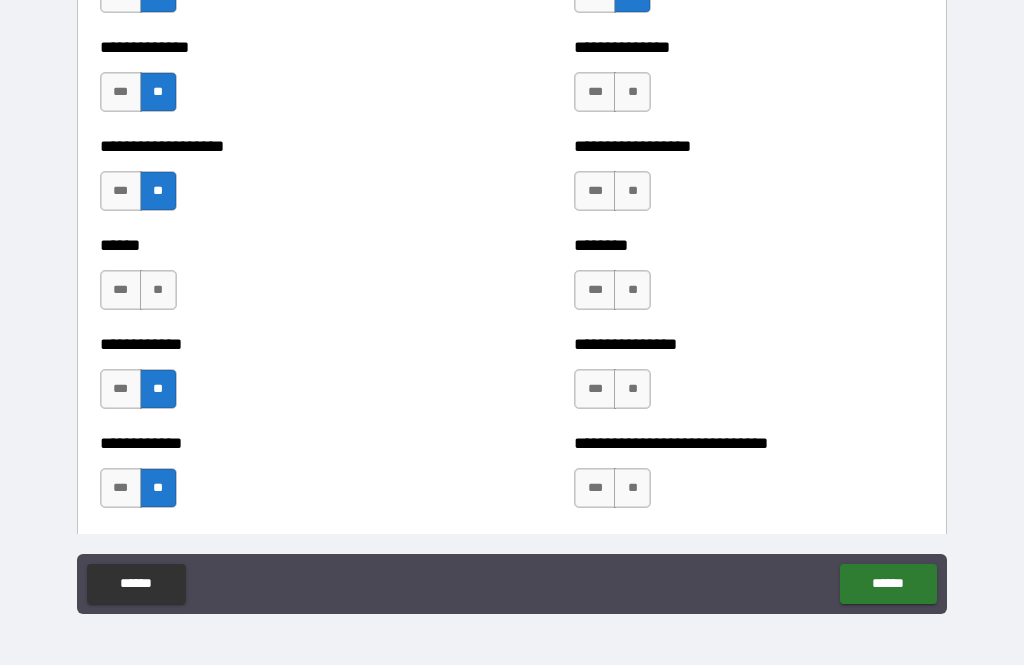 click on "**" at bounding box center (158, 290) 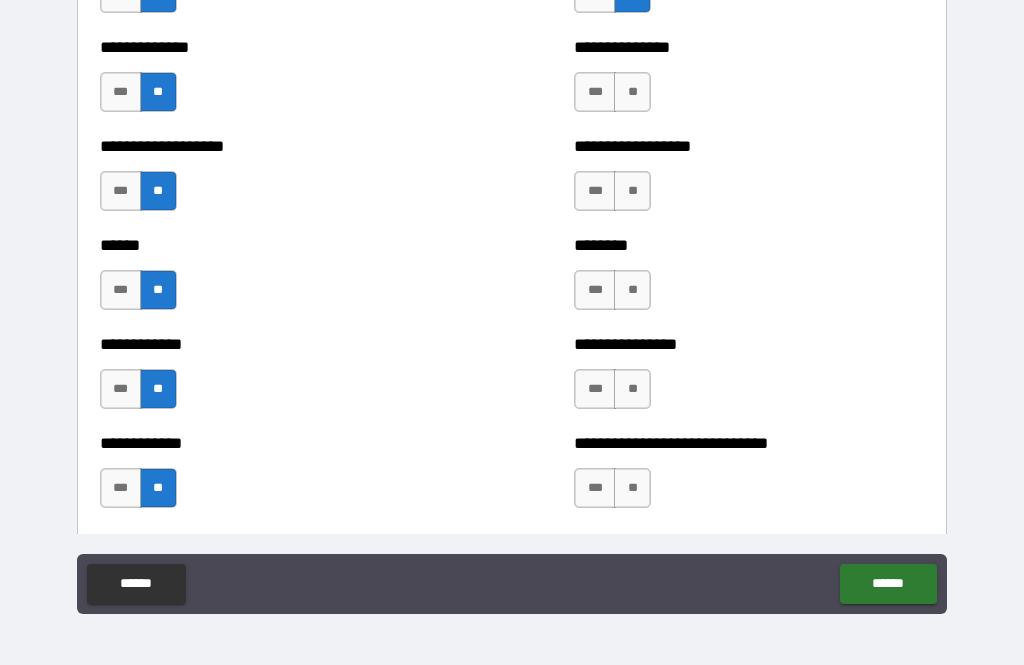 click on "**" at bounding box center (632, 488) 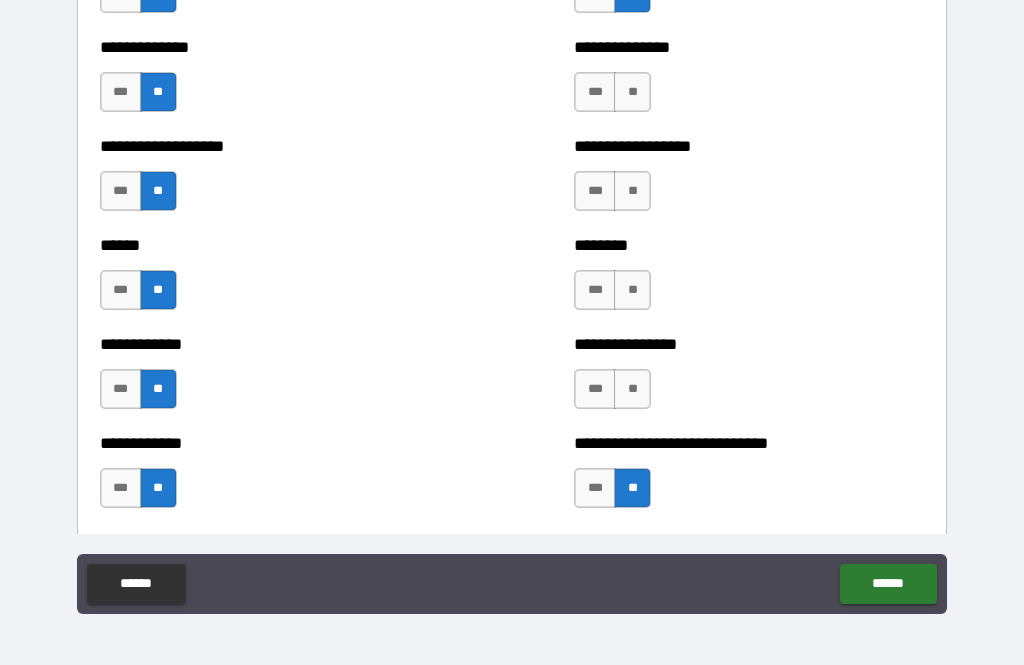 click on "**" at bounding box center [632, 389] 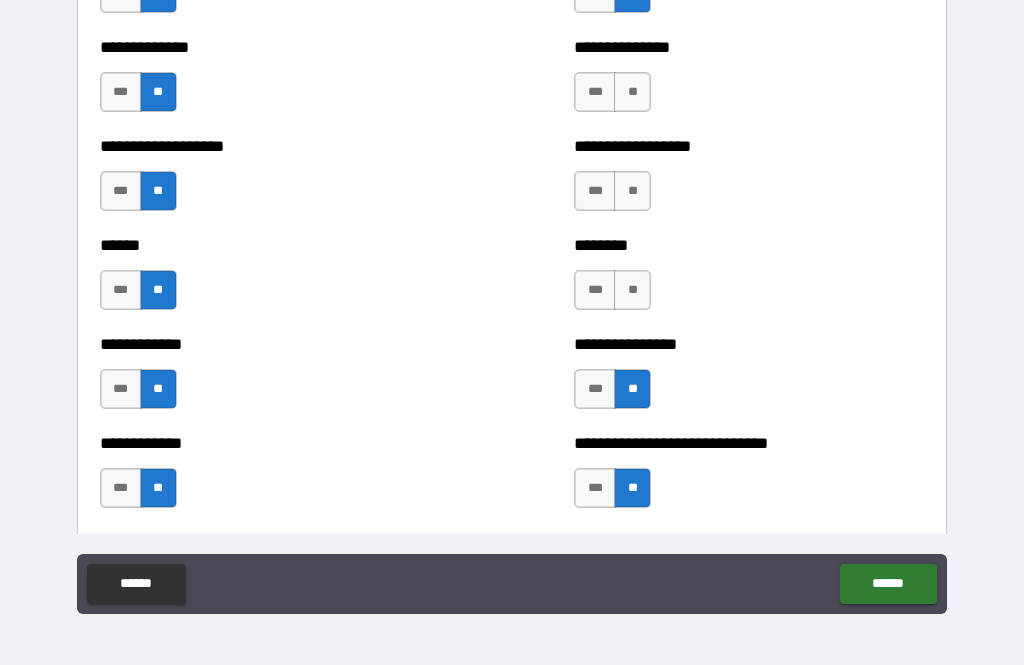 click on "**" at bounding box center [632, 290] 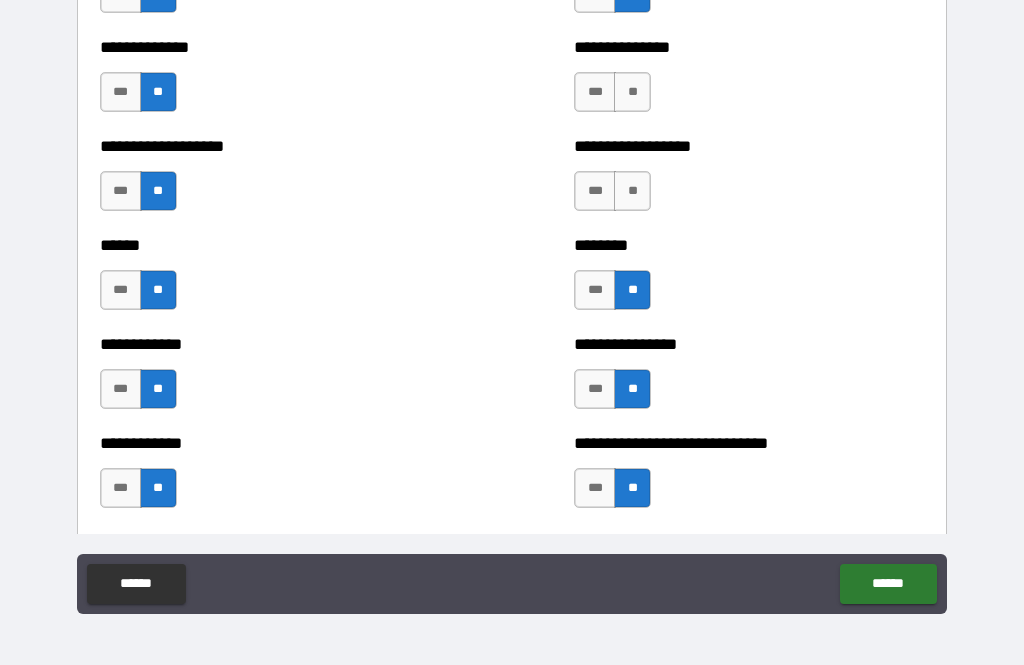 click on "**" at bounding box center [632, 191] 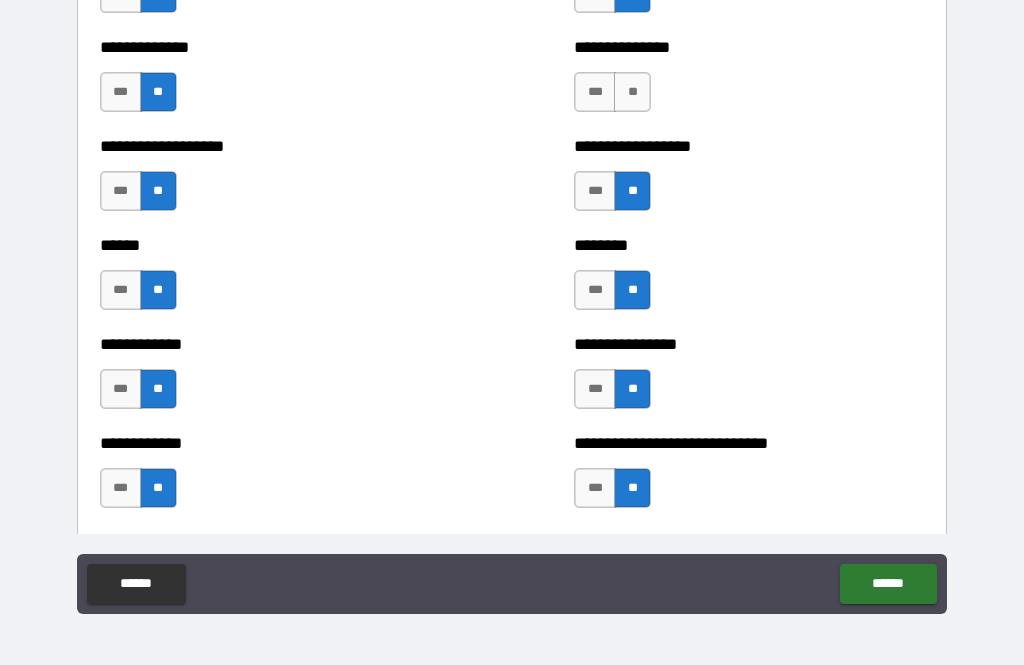 click on "**" at bounding box center [632, 92] 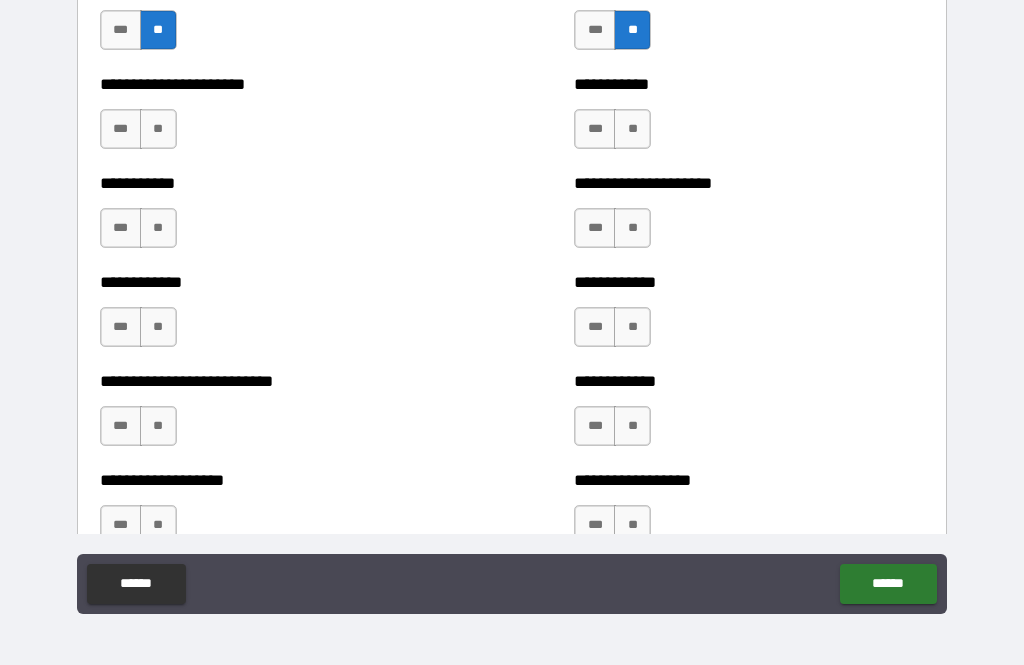 scroll, scrollTop: 5589, scrollLeft: 0, axis: vertical 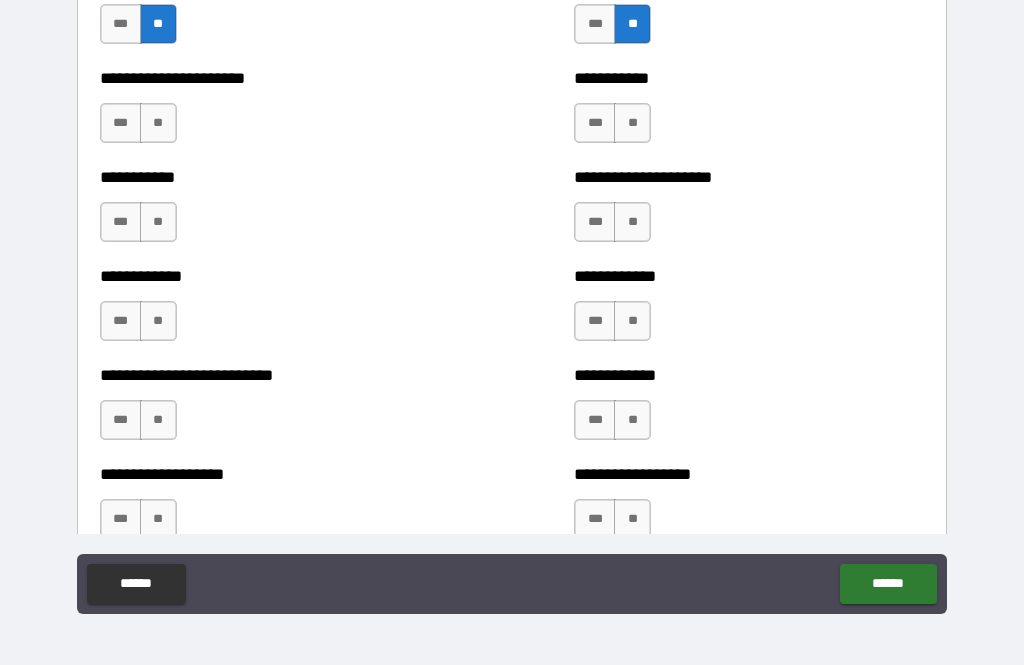 click on "**" at bounding box center [158, 123] 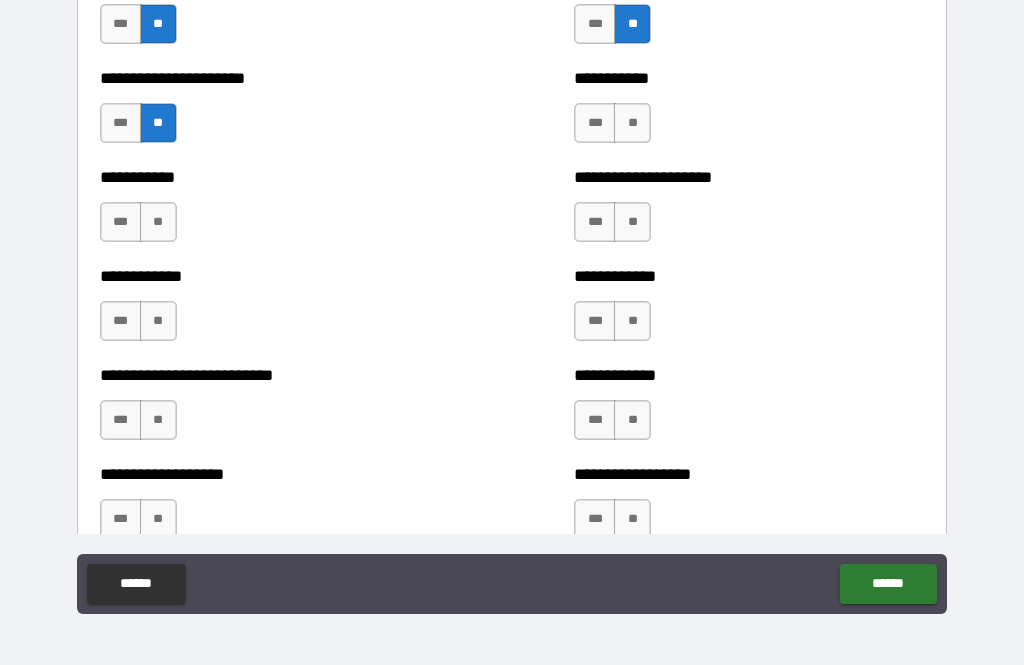 click on "**" at bounding box center (158, 222) 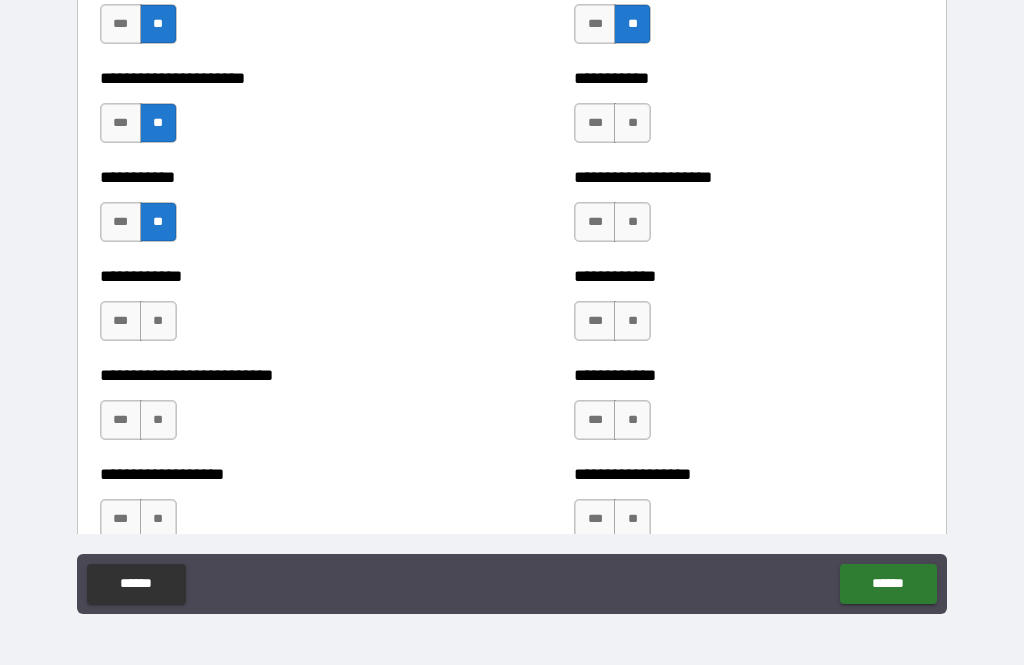 click on "**" at bounding box center [158, 321] 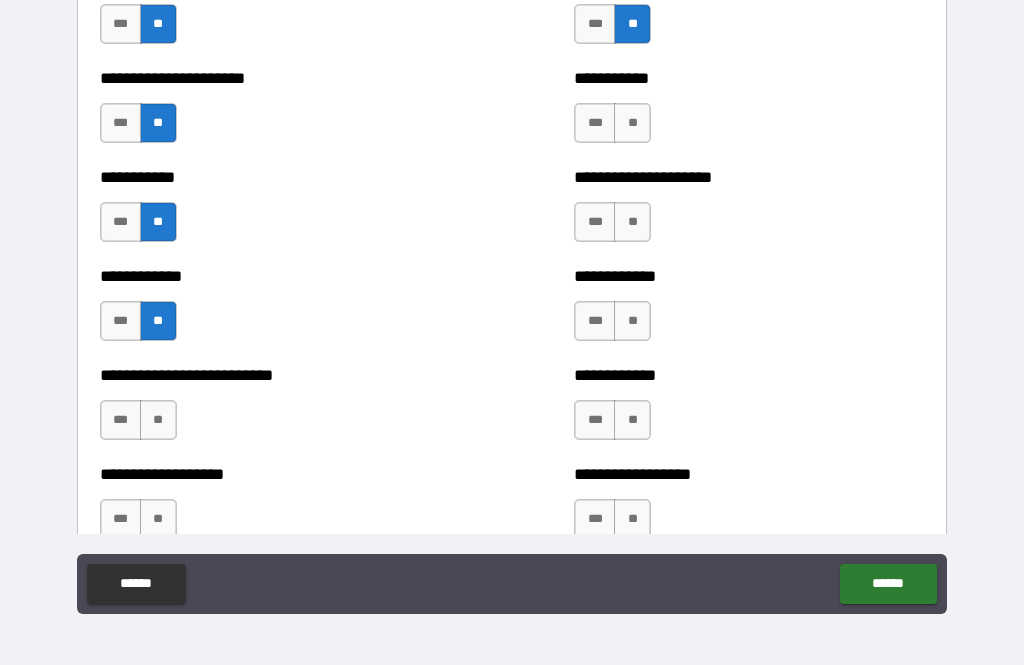 click on "**" at bounding box center [158, 420] 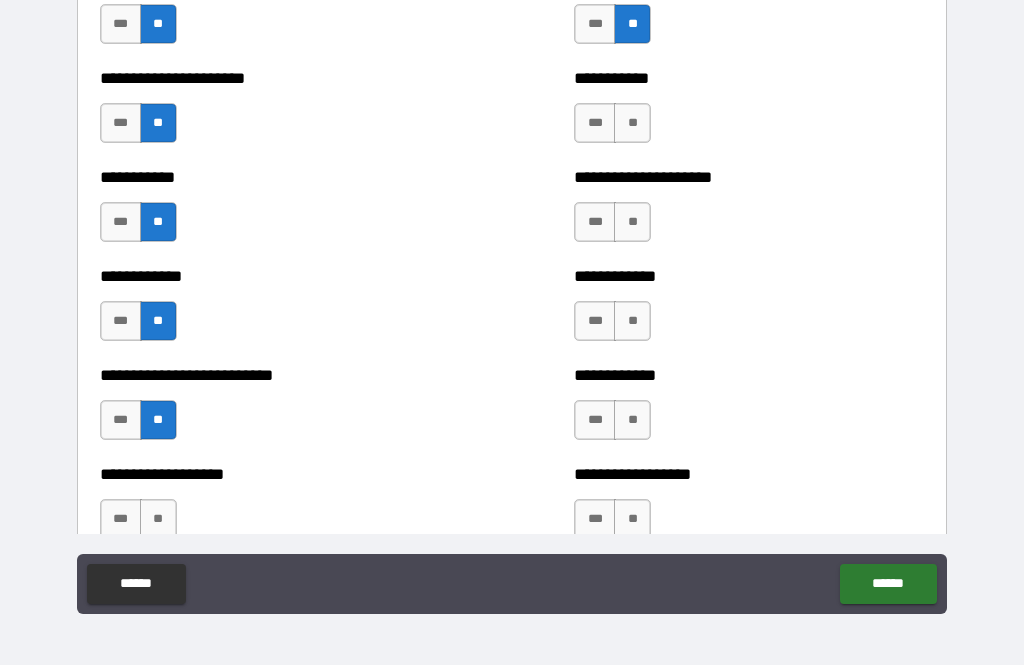 click on "**" at bounding box center [158, 519] 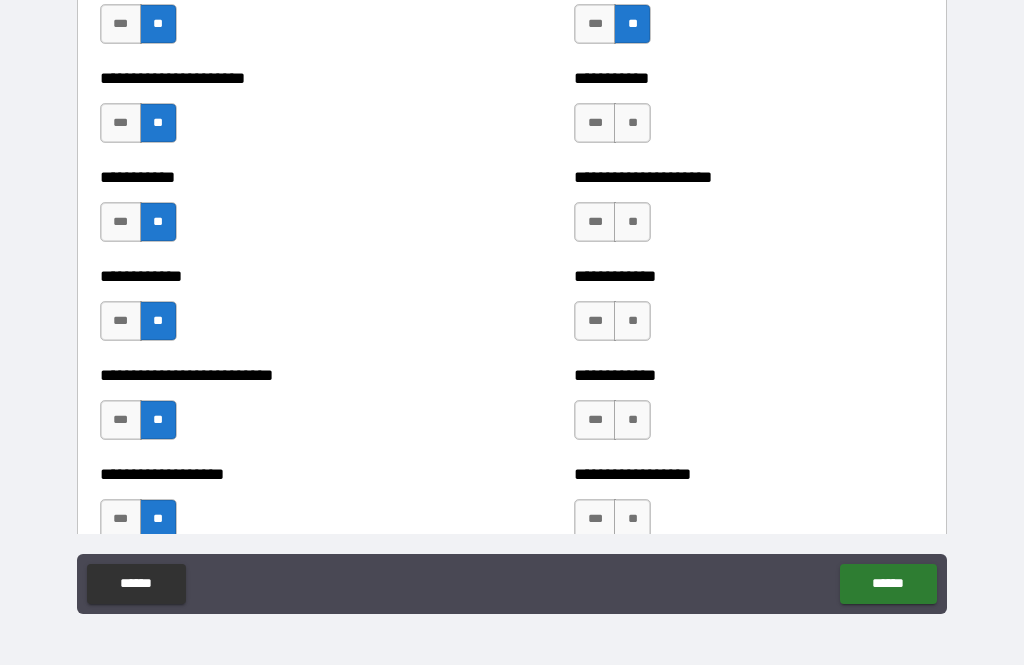 click on "**" at bounding box center [632, 519] 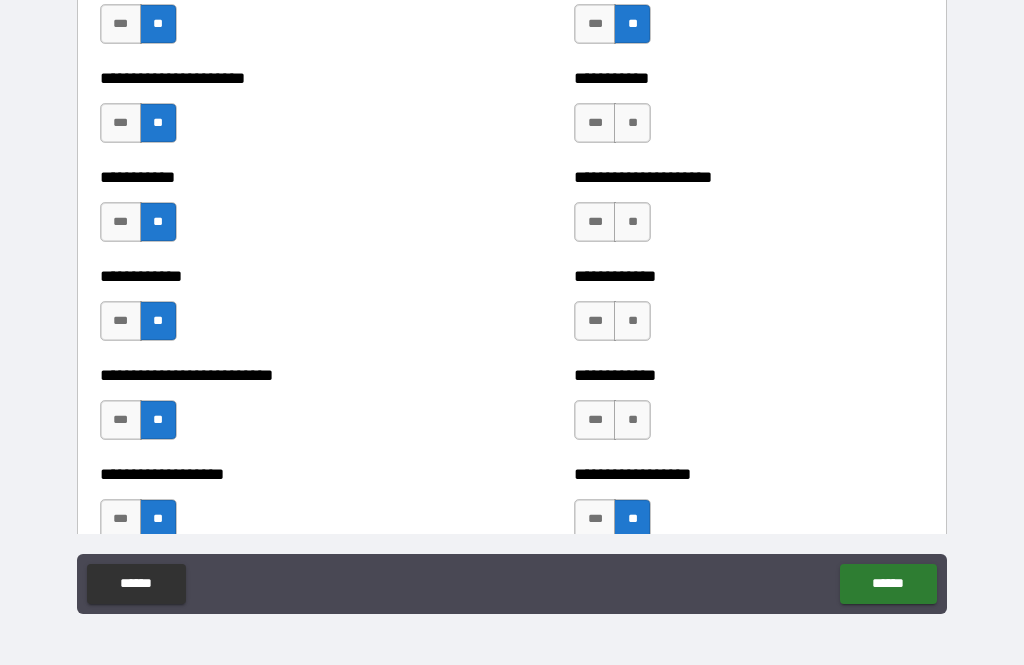 click on "**" at bounding box center (632, 420) 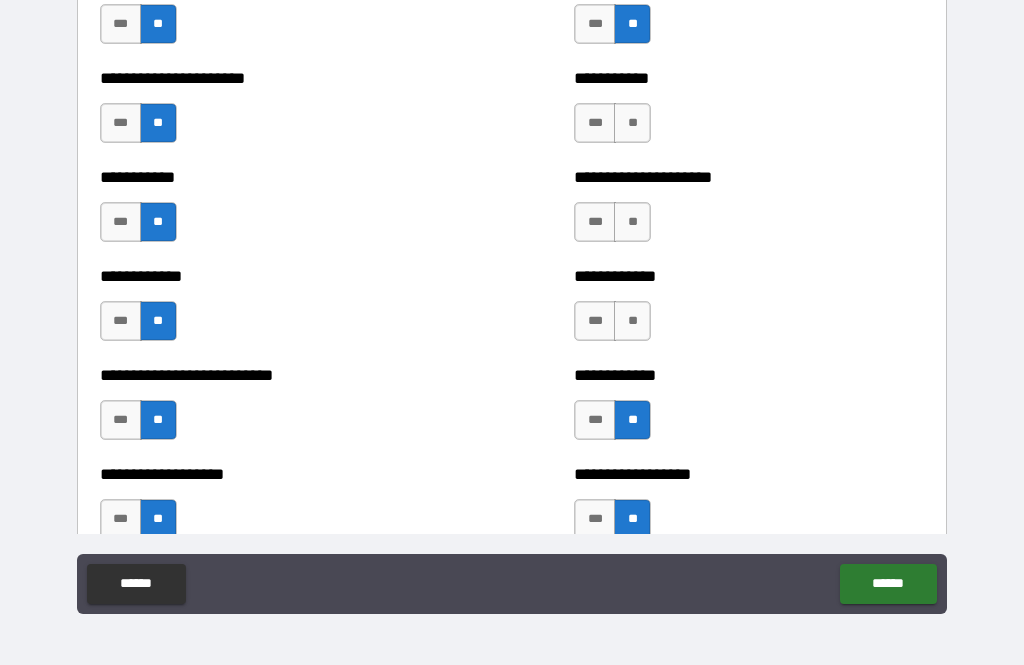 click on "**" at bounding box center [632, 321] 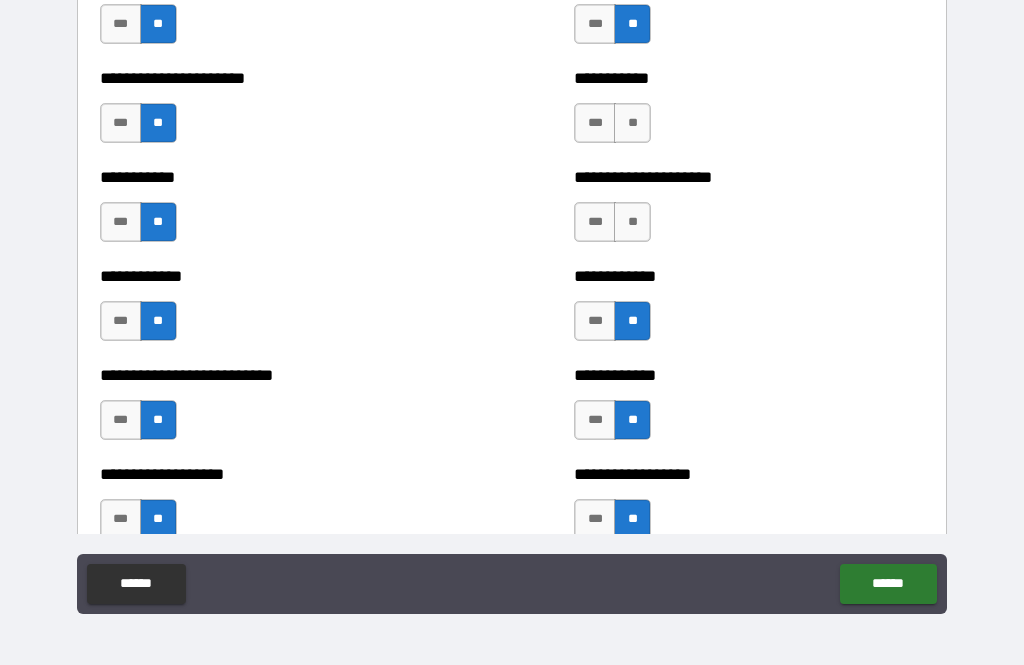 click on "**" at bounding box center [632, 222] 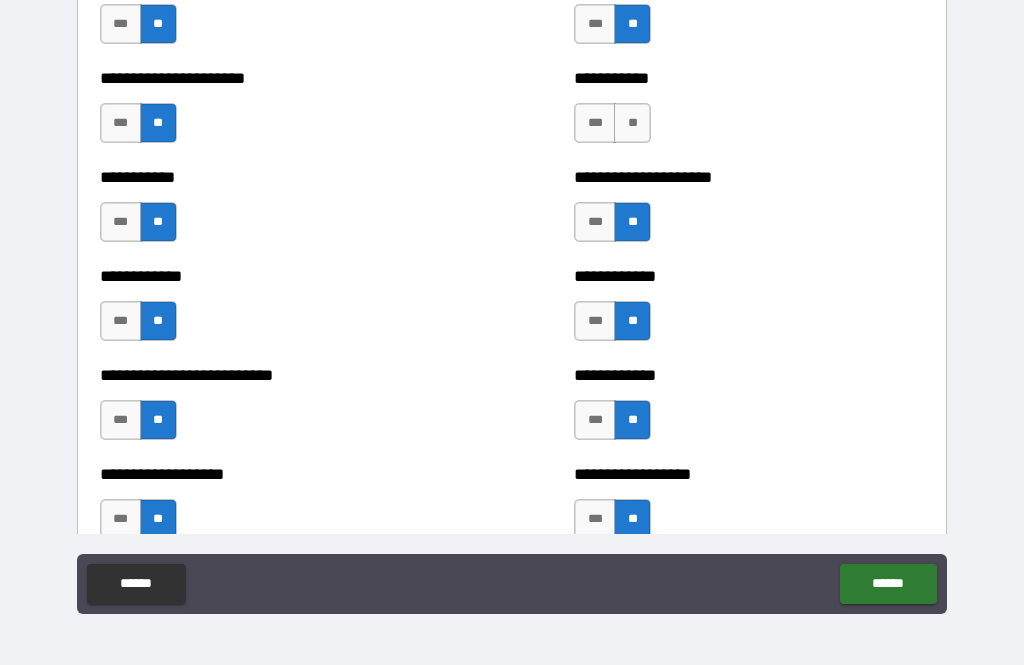 click on "**" at bounding box center (632, 123) 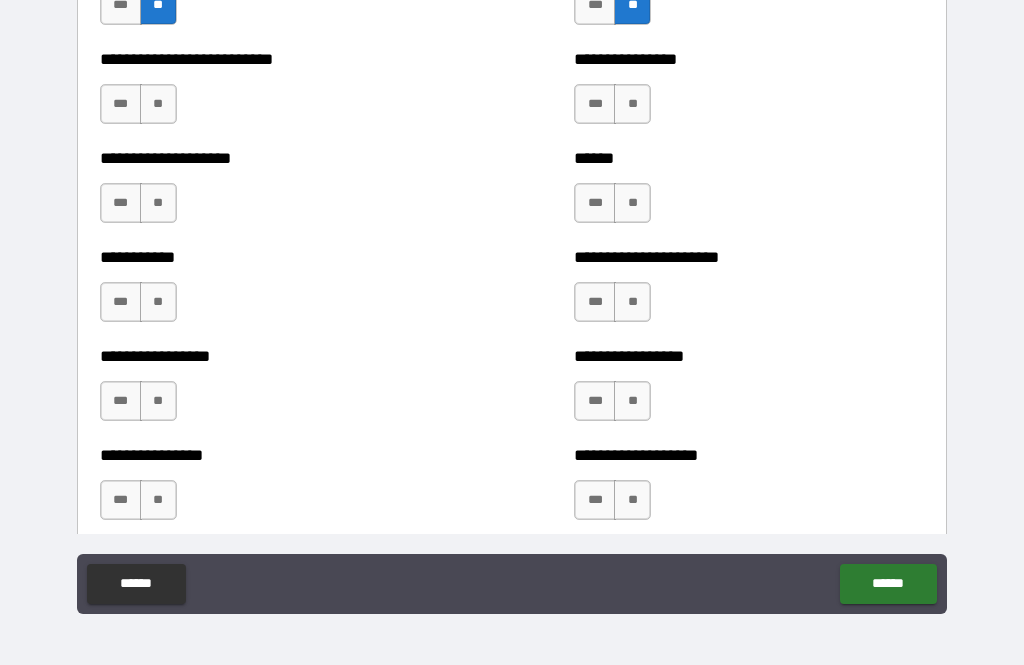 scroll, scrollTop: 6108, scrollLeft: 0, axis: vertical 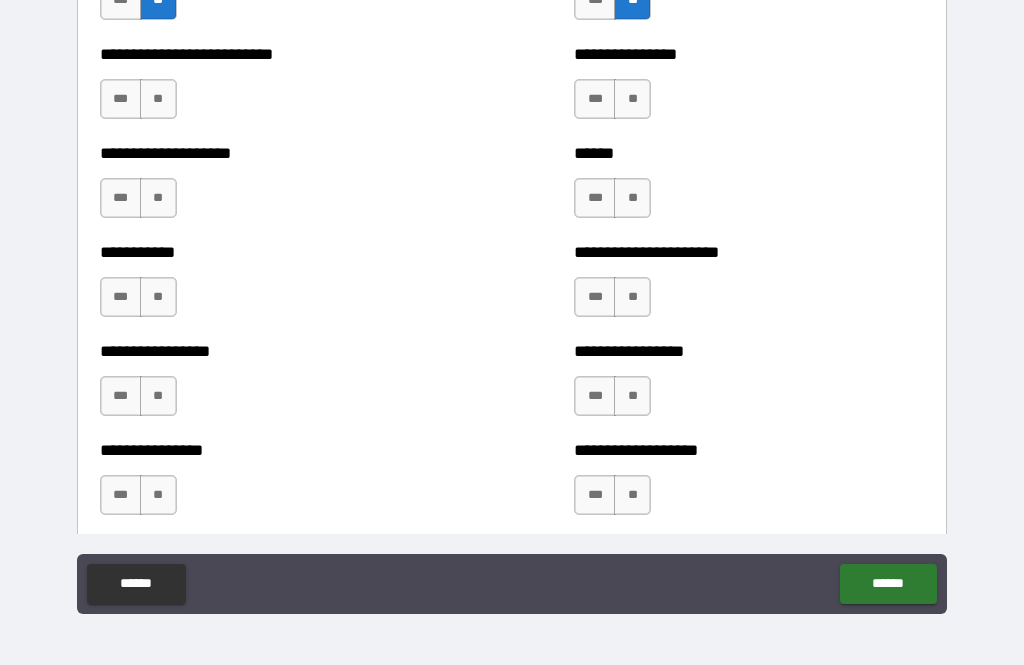 click on "**" at bounding box center (158, 99) 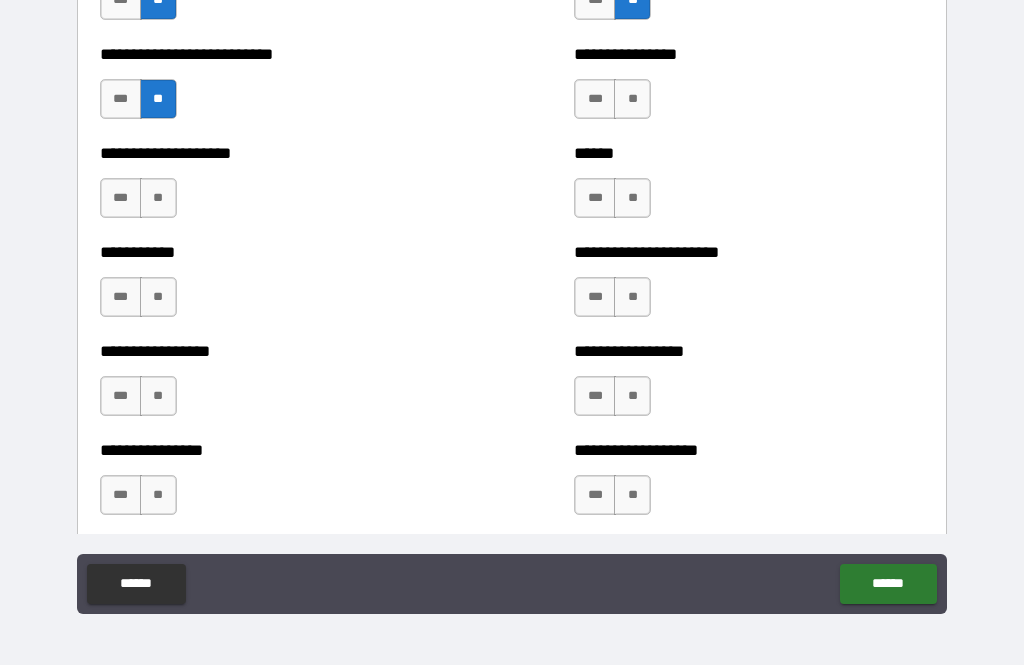 click on "**" at bounding box center [158, 198] 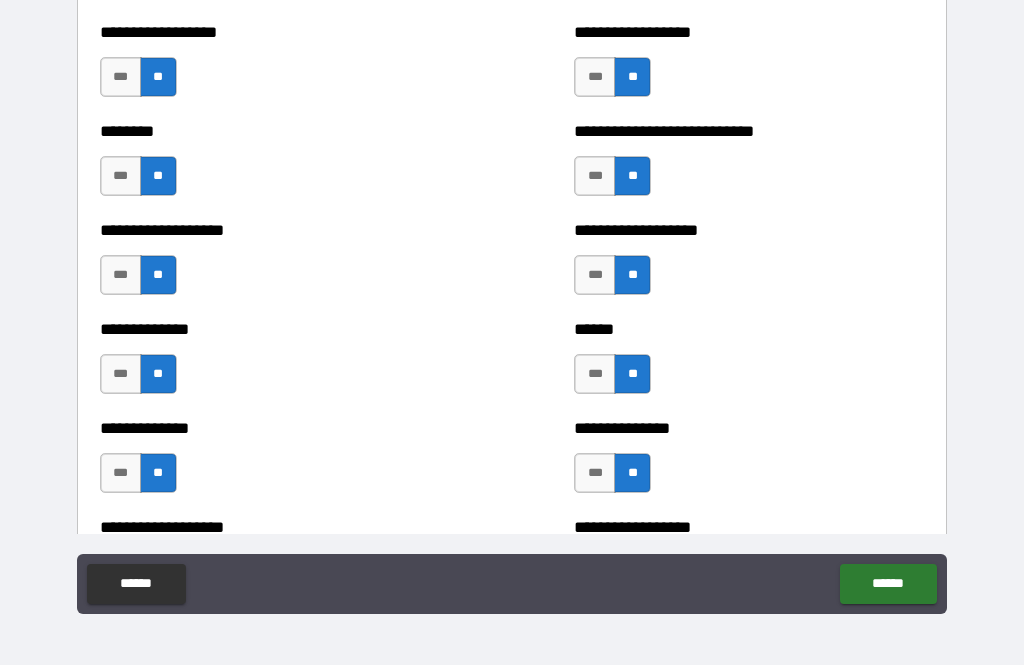 scroll, scrollTop: 4752, scrollLeft: 0, axis: vertical 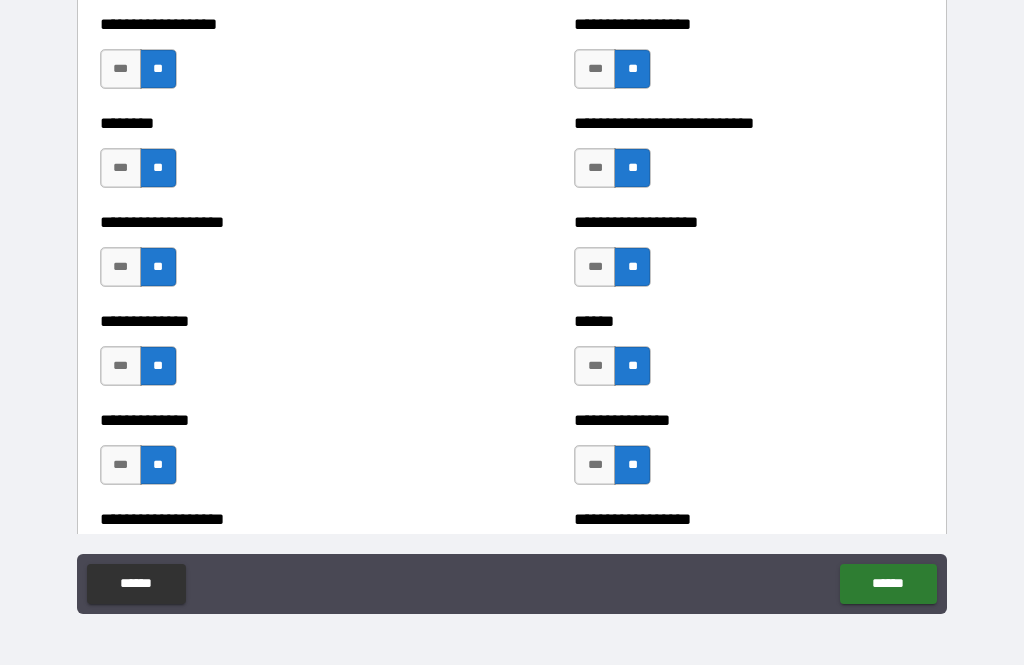 click on "***" at bounding box center (595, 267) 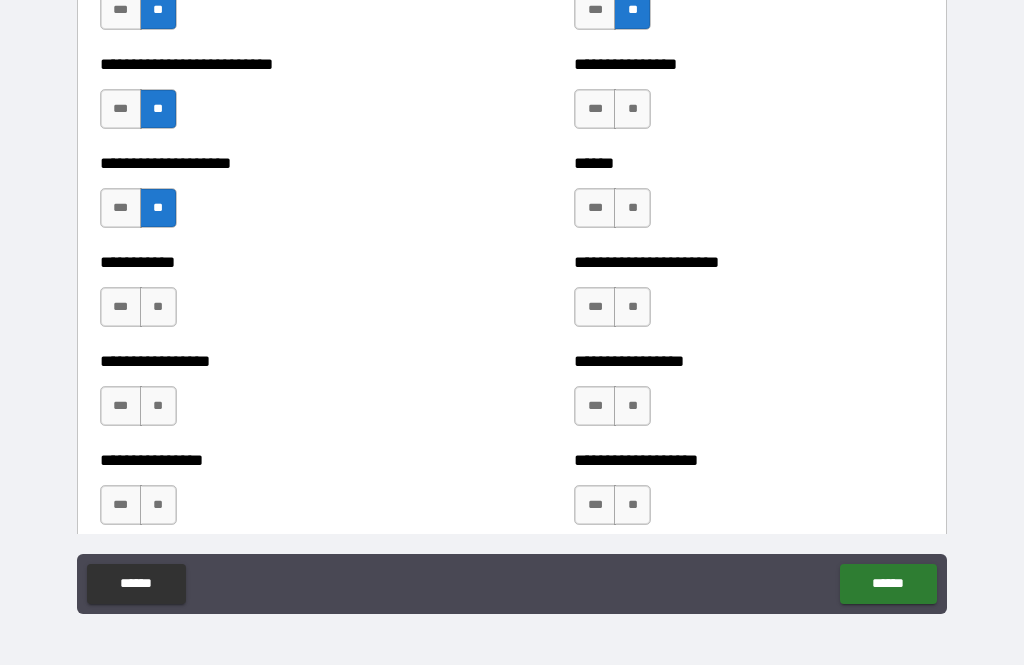 scroll, scrollTop: 6105, scrollLeft: 0, axis: vertical 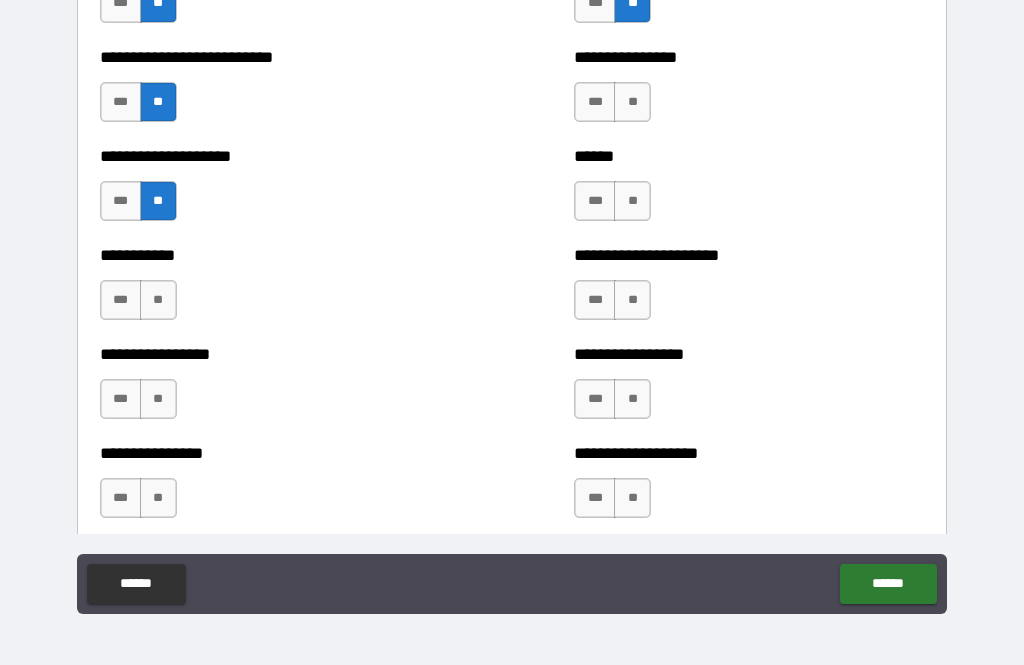 click on "**" at bounding box center (632, 102) 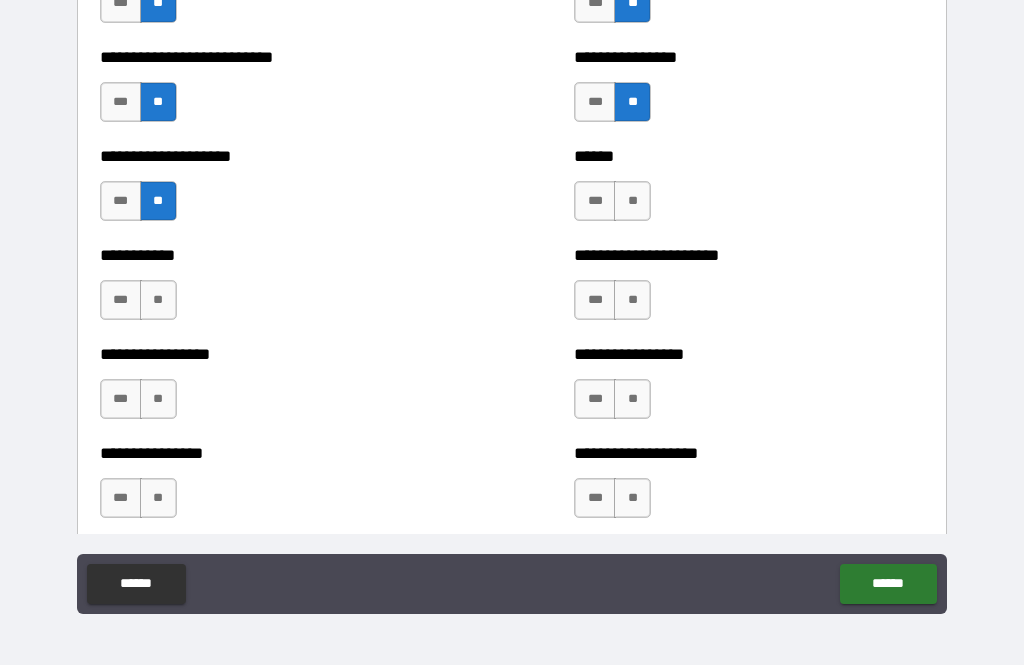 click on "**" at bounding box center [632, 201] 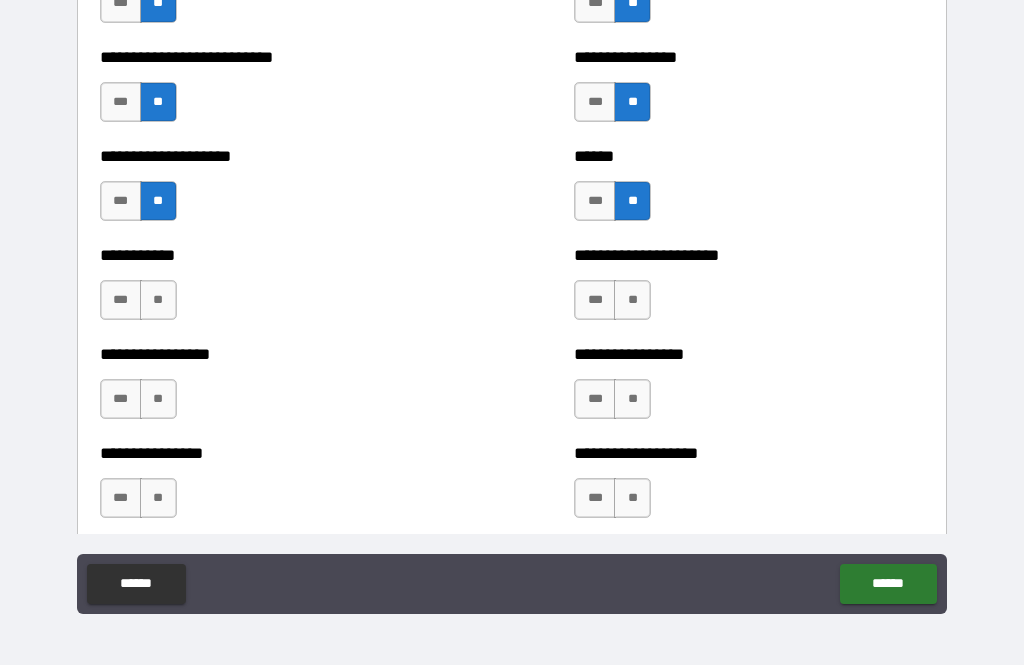 click on "**" at bounding box center [632, 300] 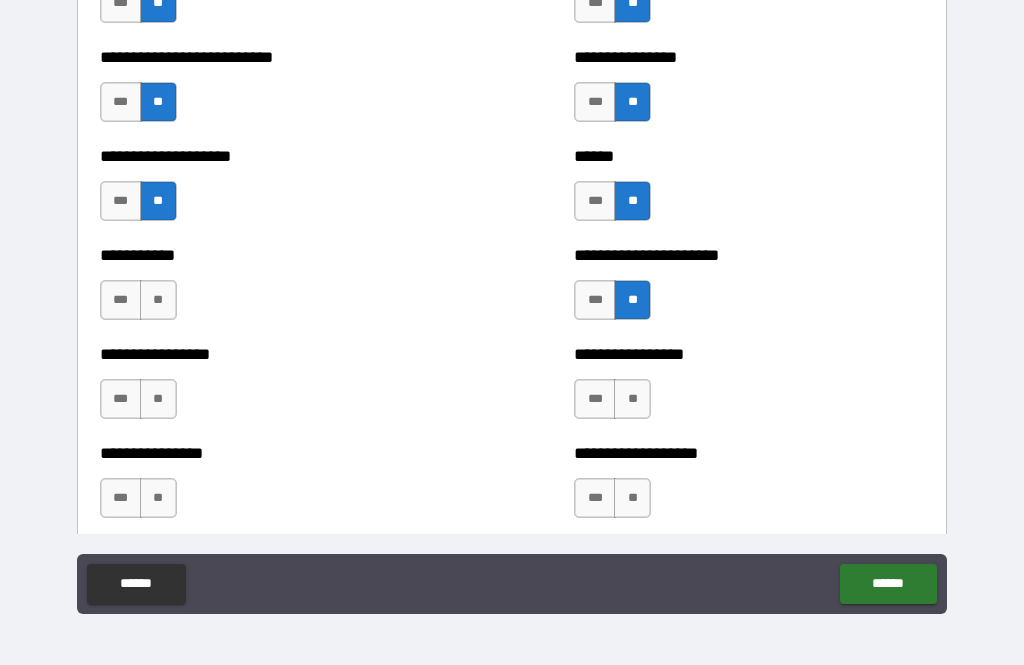 click on "**" at bounding box center [632, 399] 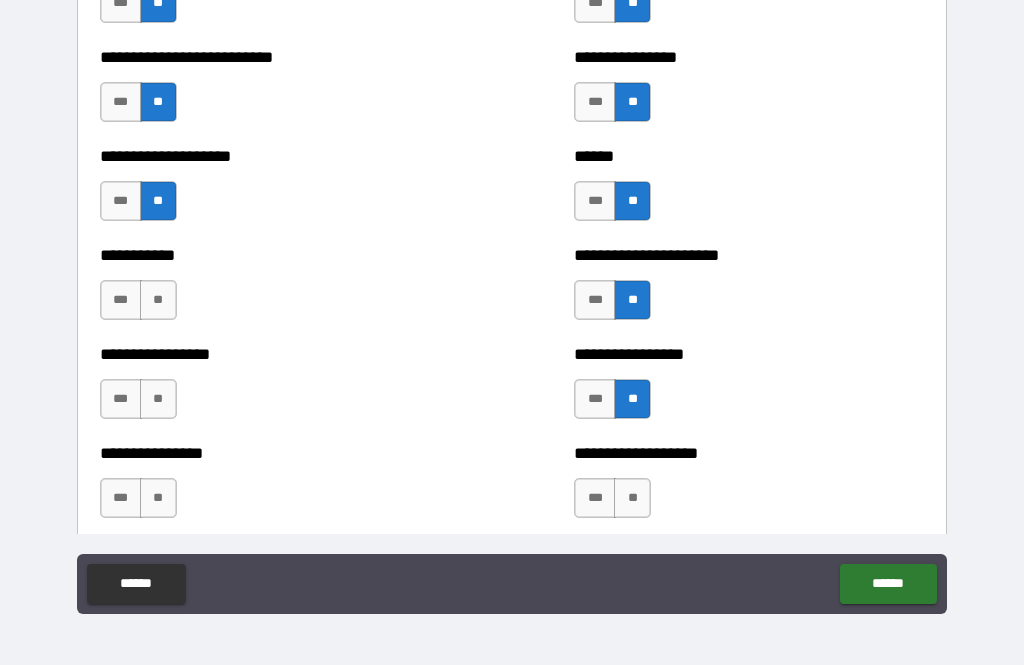 click on "**" at bounding box center (632, 498) 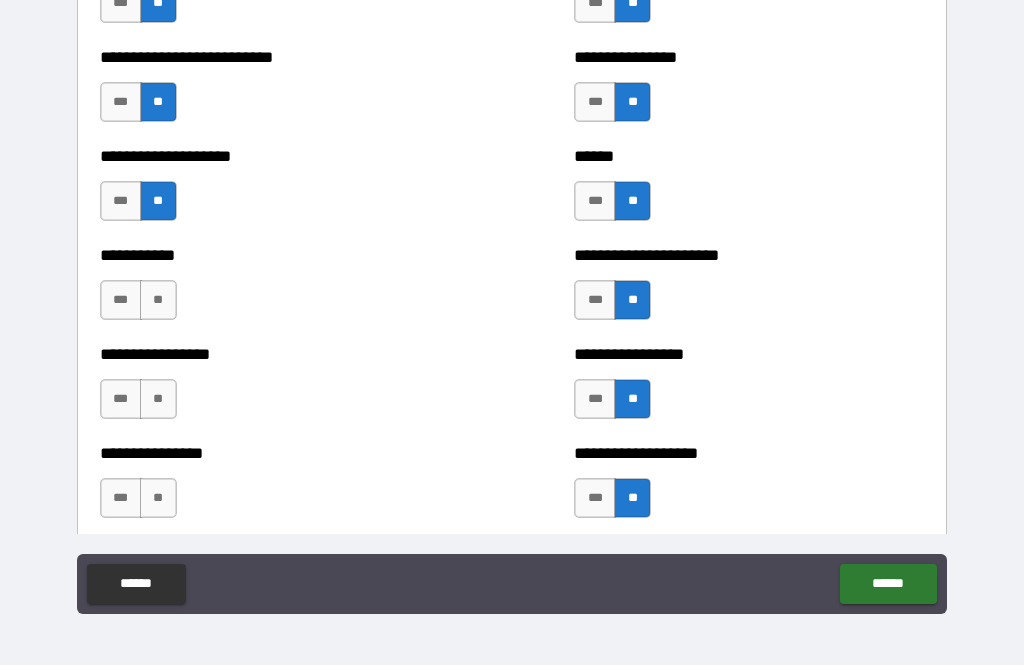 click on "**" at bounding box center (158, 498) 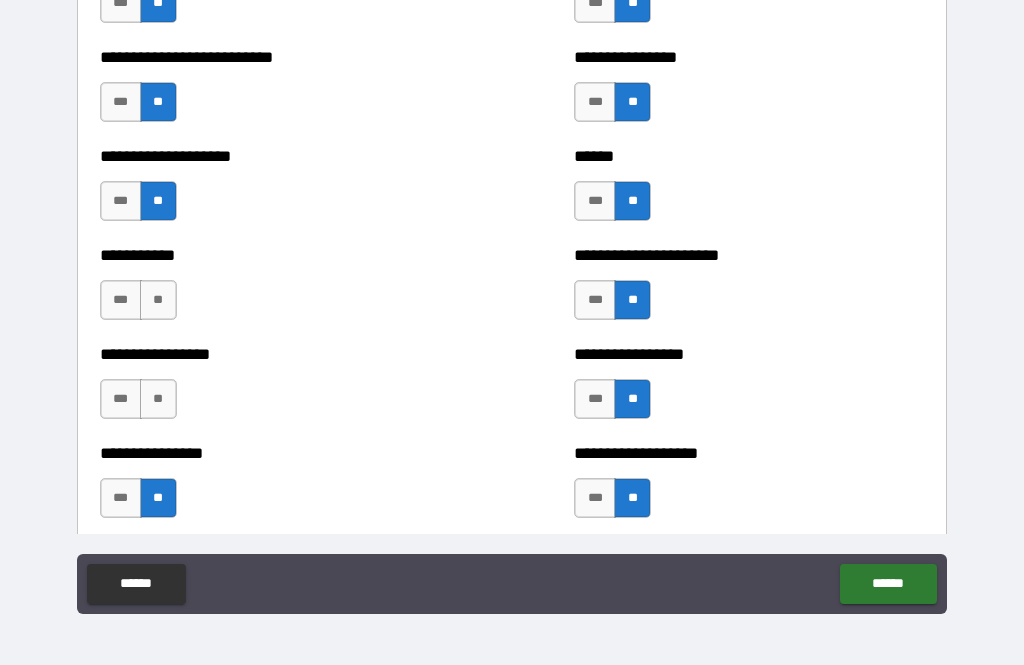 click on "**" at bounding box center (158, 399) 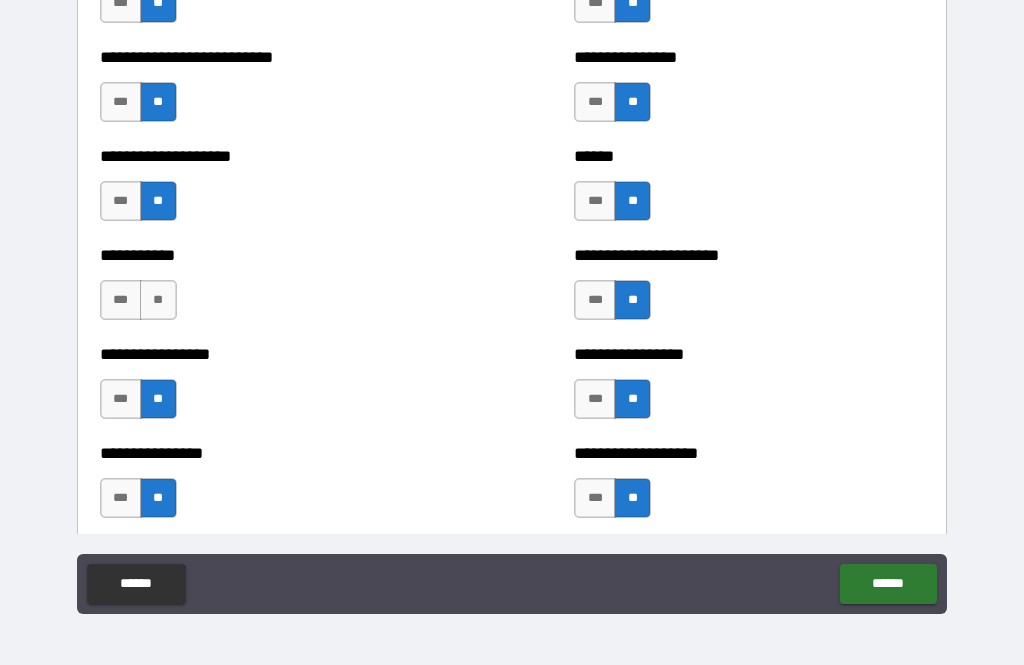 click on "**" at bounding box center (158, 300) 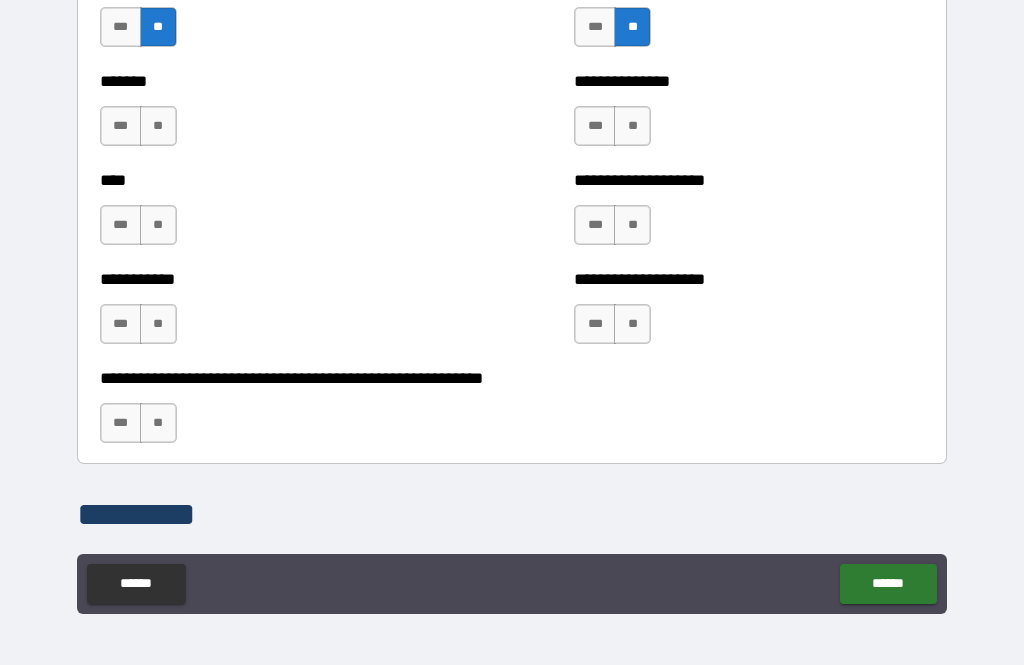scroll, scrollTop: 6577, scrollLeft: 0, axis: vertical 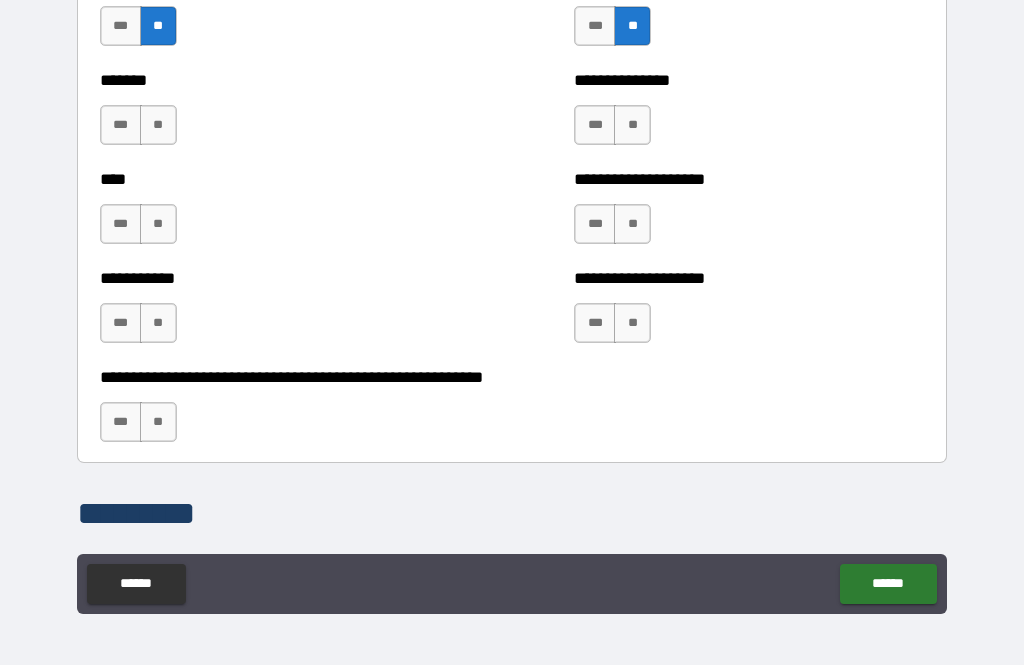 click on "**" at bounding box center (158, 125) 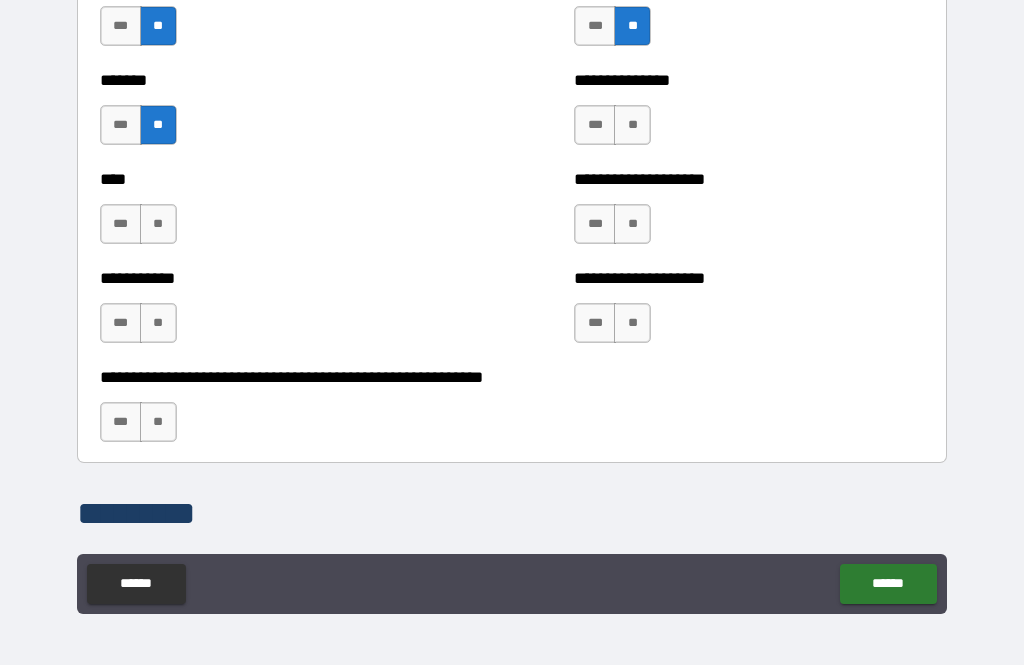 click on "**" at bounding box center (158, 224) 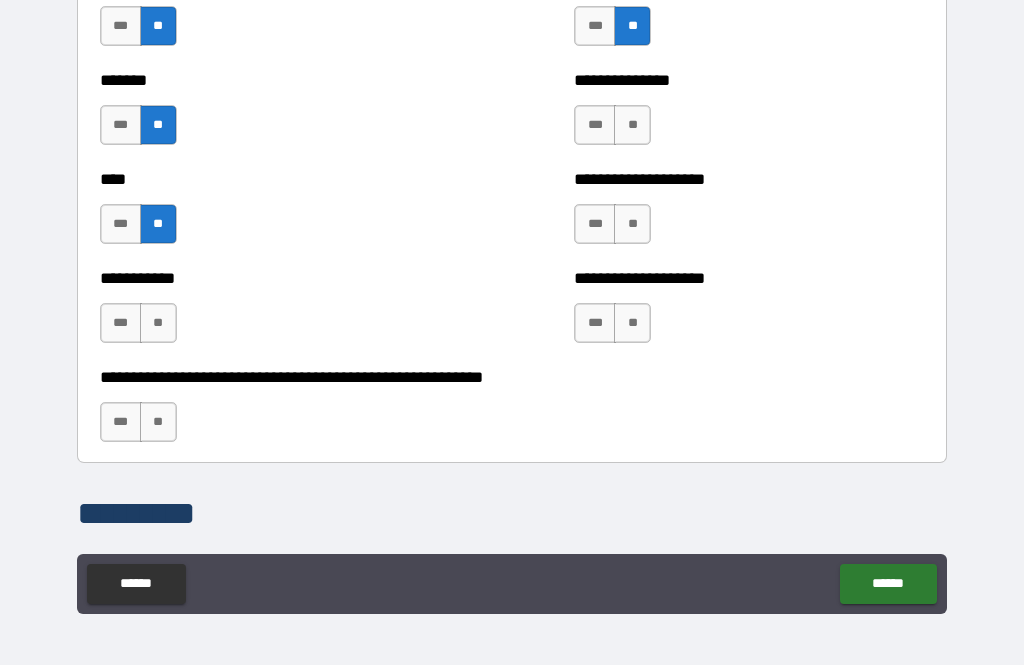 click on "**" at bounding box center (158, 323) 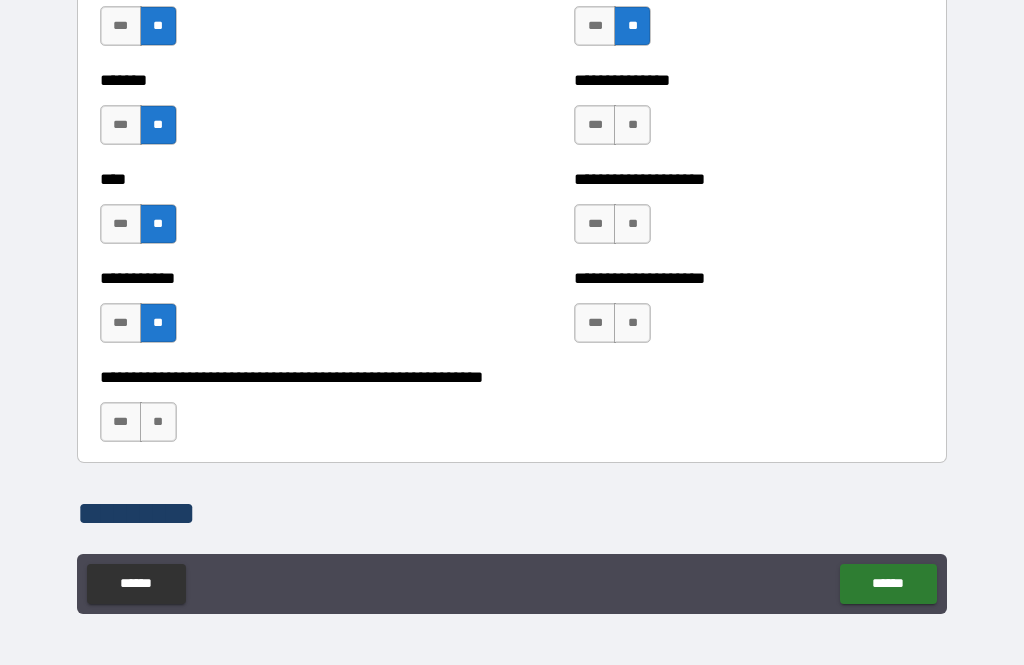 click on "**" at bounding box center [158, 422] 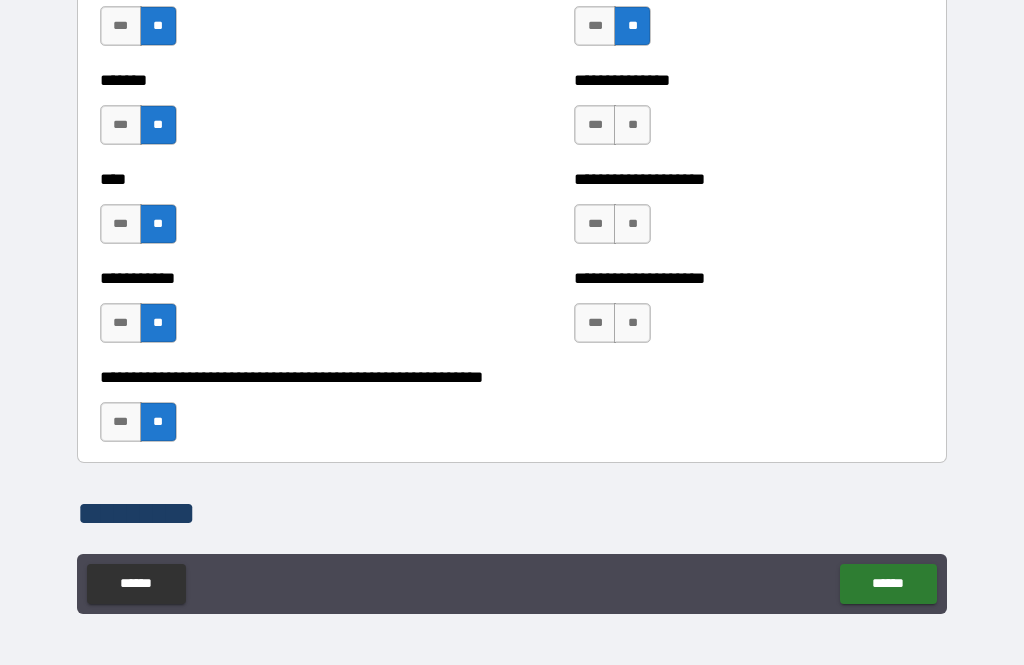 click on "**" at bounding box center (632, 323) 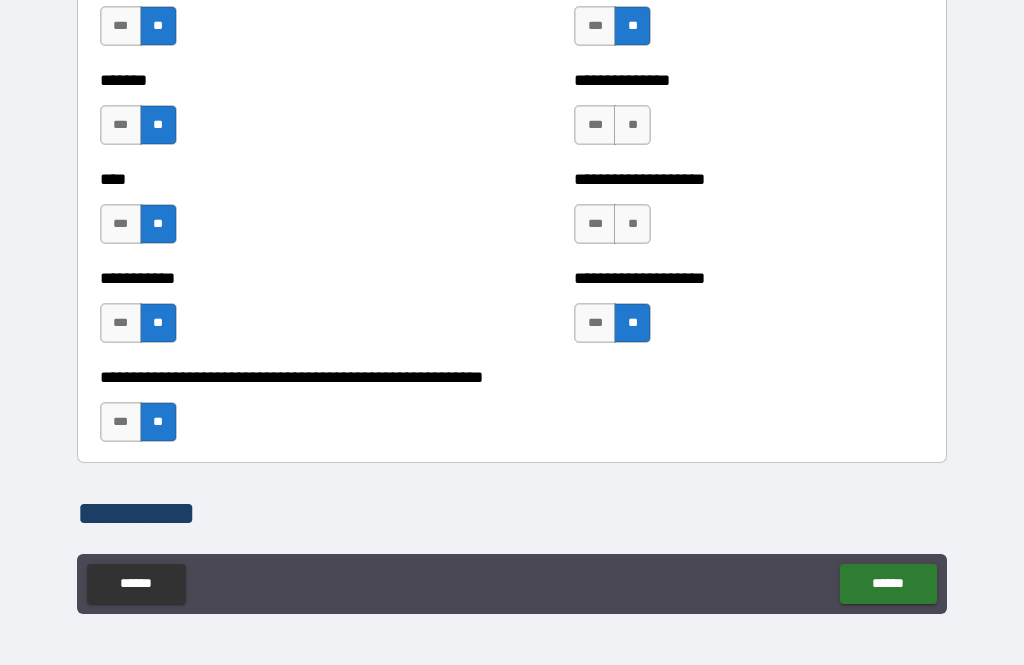 click on "**" at bounding box center (632, 224) 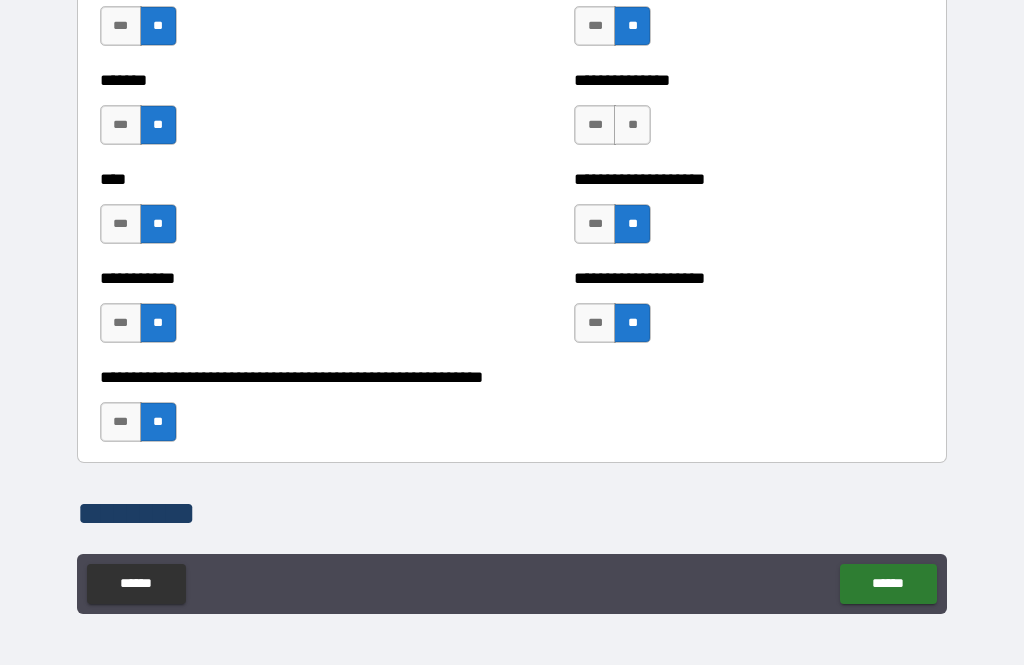 click on "**" at bounding box center (632, 125) 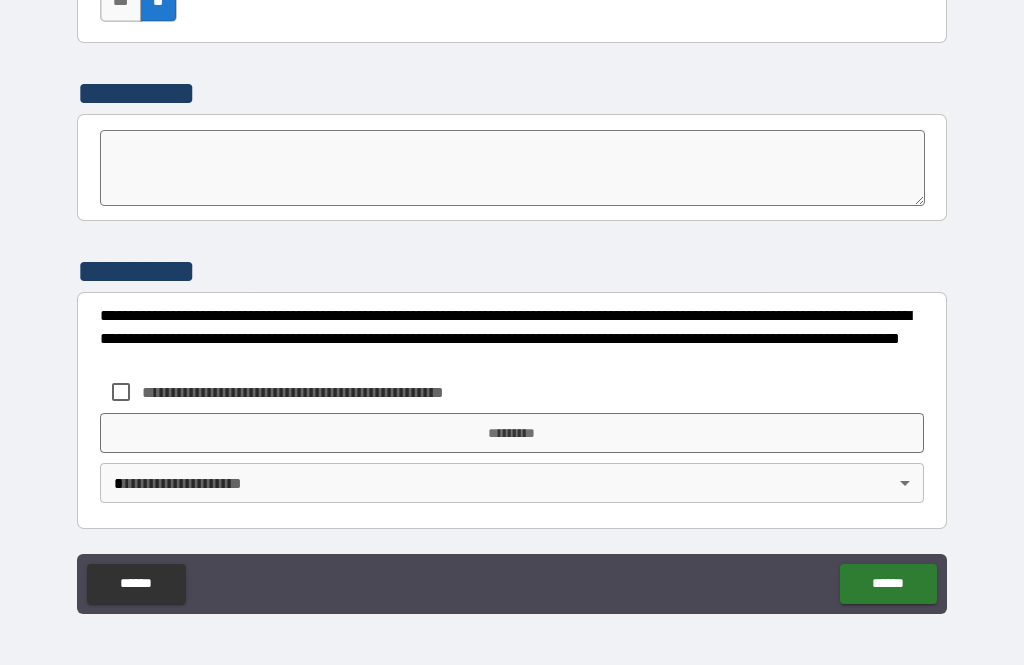 scroll, scrollTop: 6997, scrollLeft: 0, axis: vertical 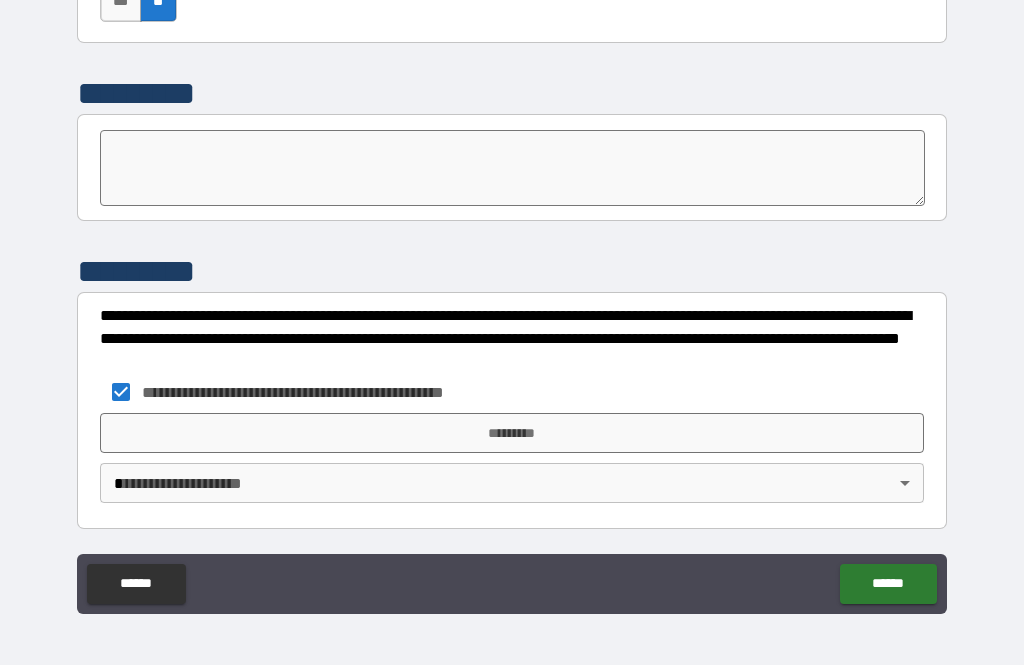click on "*********" at bounding box center (512, 433) 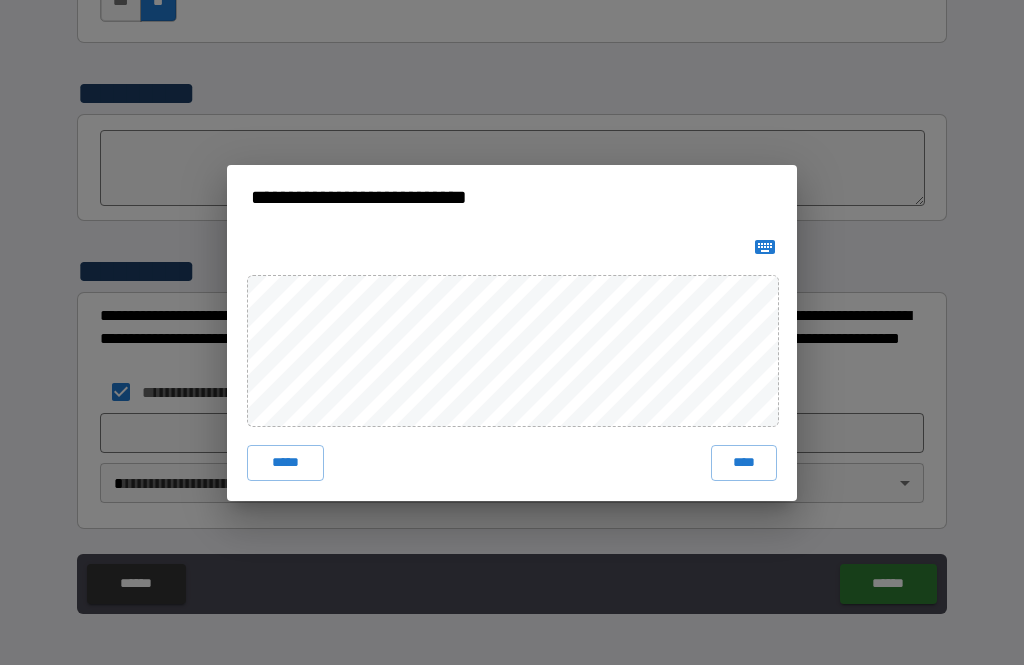 click on "****" at bounding box center [744, 463] 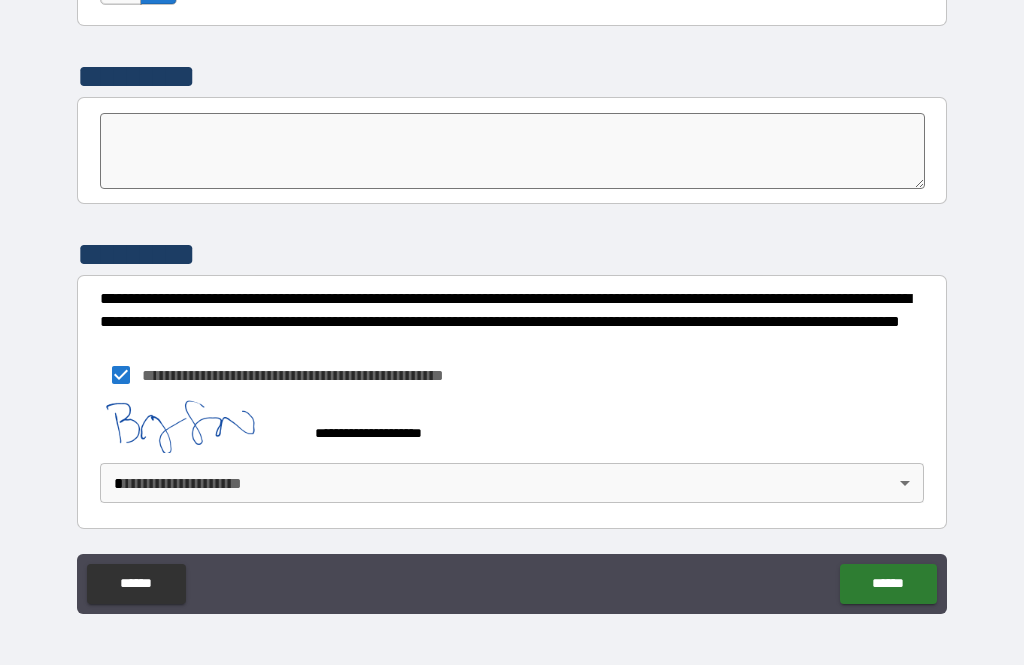 scroll, scrollTop: 7014, scrollLeft: 0, axis: vertical 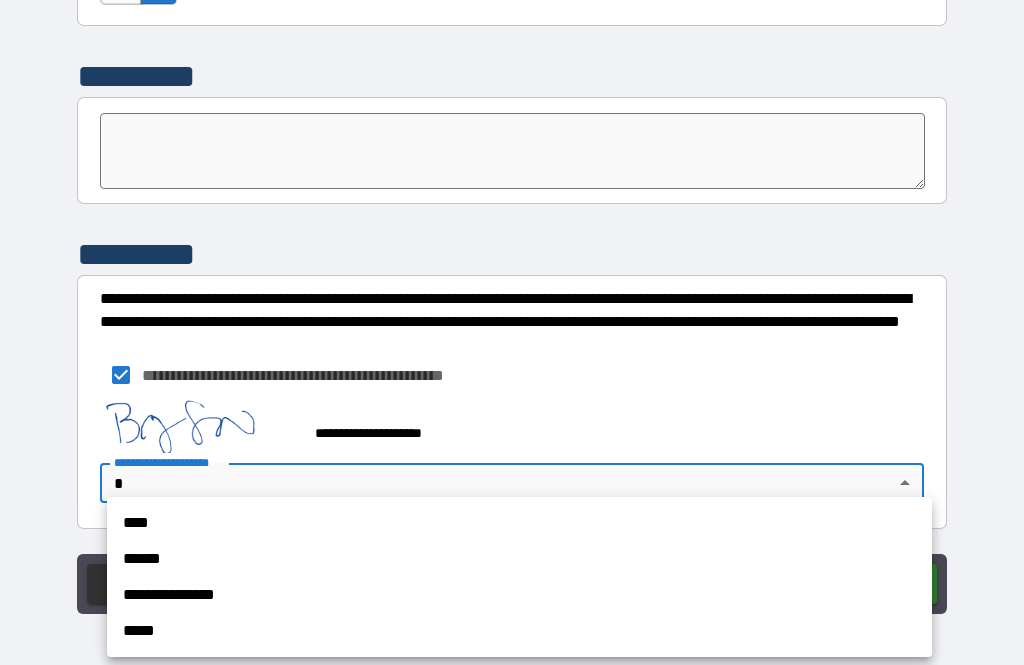 click on "****" at bounding box center (519, 523) 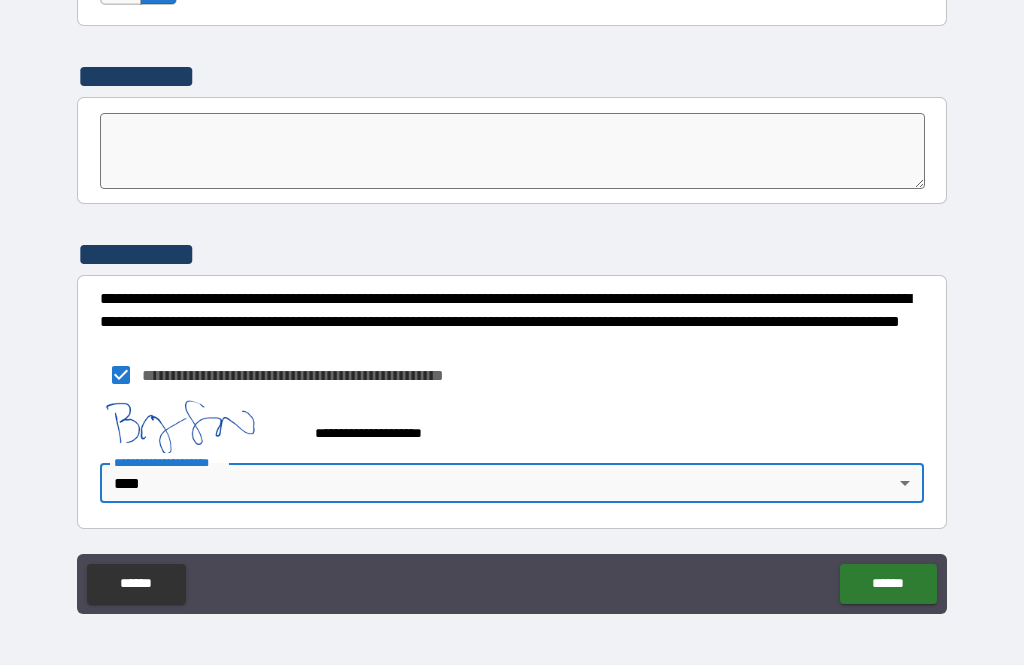 type on "****" 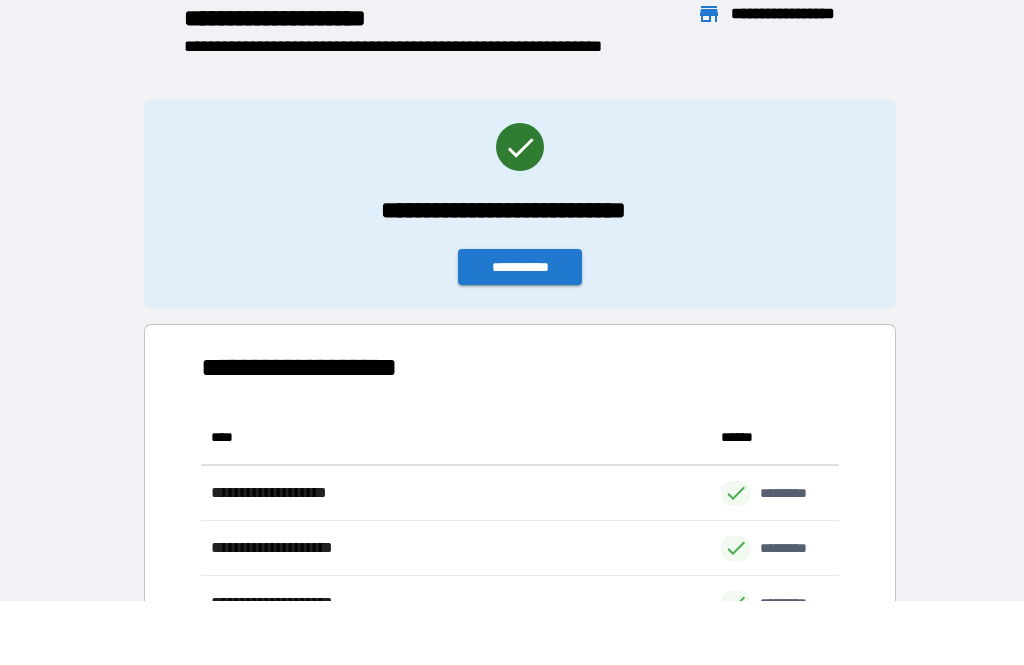 scroll, scrollTop: 221, scrollLeft: 638, axis: both 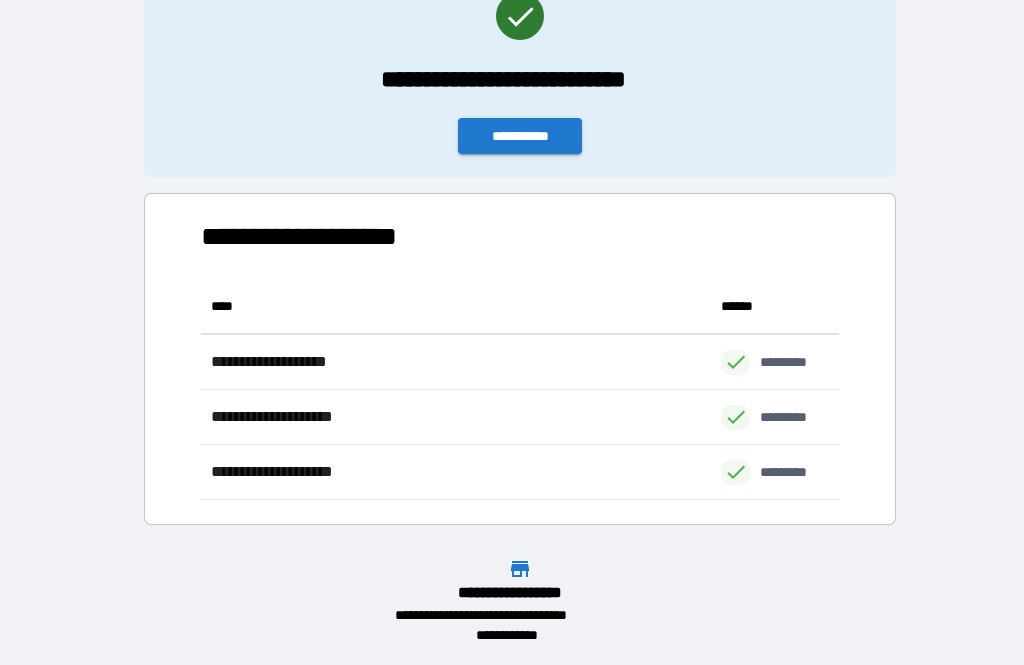 click on "**********" at bounding box center [520, 601] 